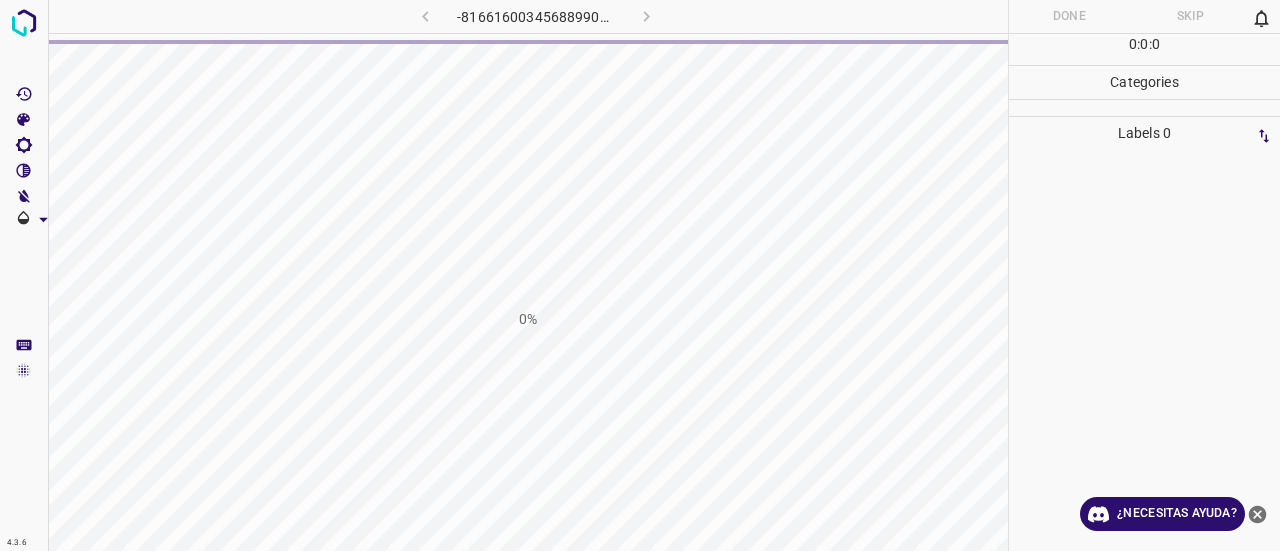scroll, scrollTop: 0, scrollLeft: 0, axis: both 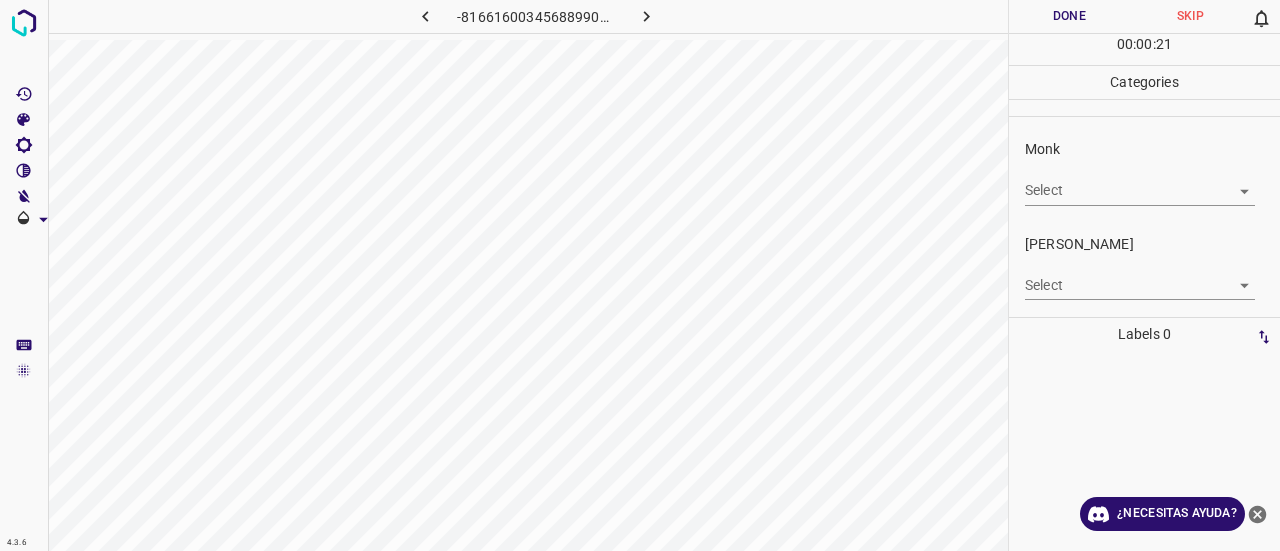 click on "Select ​" at bounding box center (1140, 182) 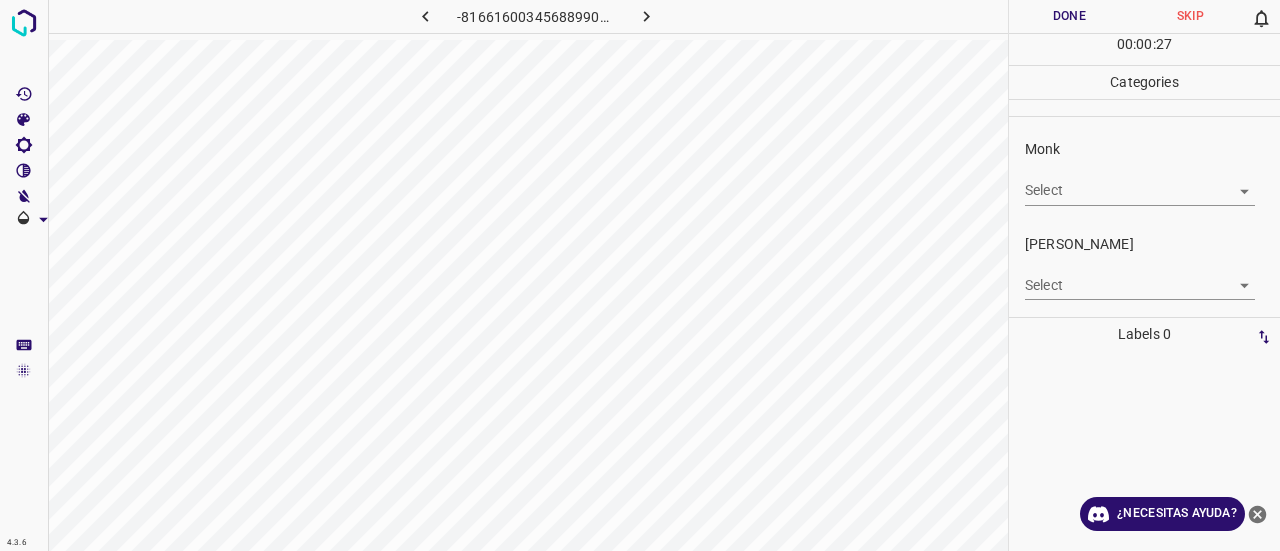 click on "4.3.6  -8166160034568899053.png Done Skip 0 00   : 00   : 27   Categories Monk   Select ​  [PERSON_NAME]   Select ​ Labels   0 Categories 1 Monk 2  [PERSON_NAME] Tools Space Change between modes (Draw & Edit) I Auto labeling R Restore zoom M Zoom in N Zoom out Delete Delete selecte label Filters Z Restore filters X Saturation filter C Brightness filter V Contrast filter B Gray scale filter General O Download ¿Necesitas ayuda? Texto original Valora esta traducción Tu opinión servirá para ayudar a mejorar el Traductor de Google - Texto - Esconder - Borrar" at bounding box center (640, 275) 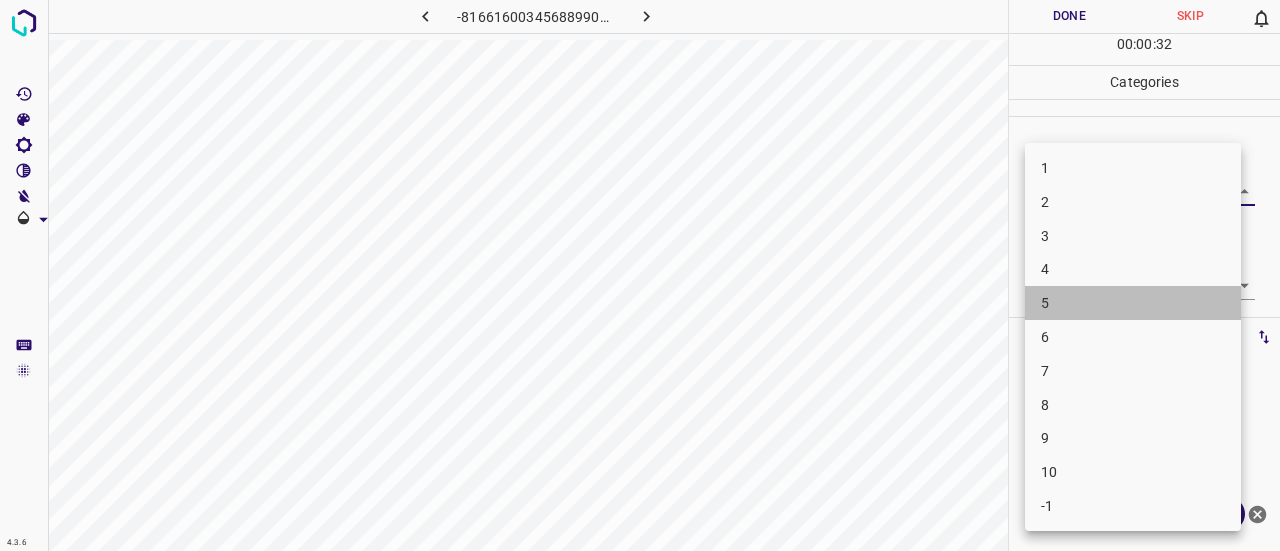 click on "5" at bounding box center [1133, 303] 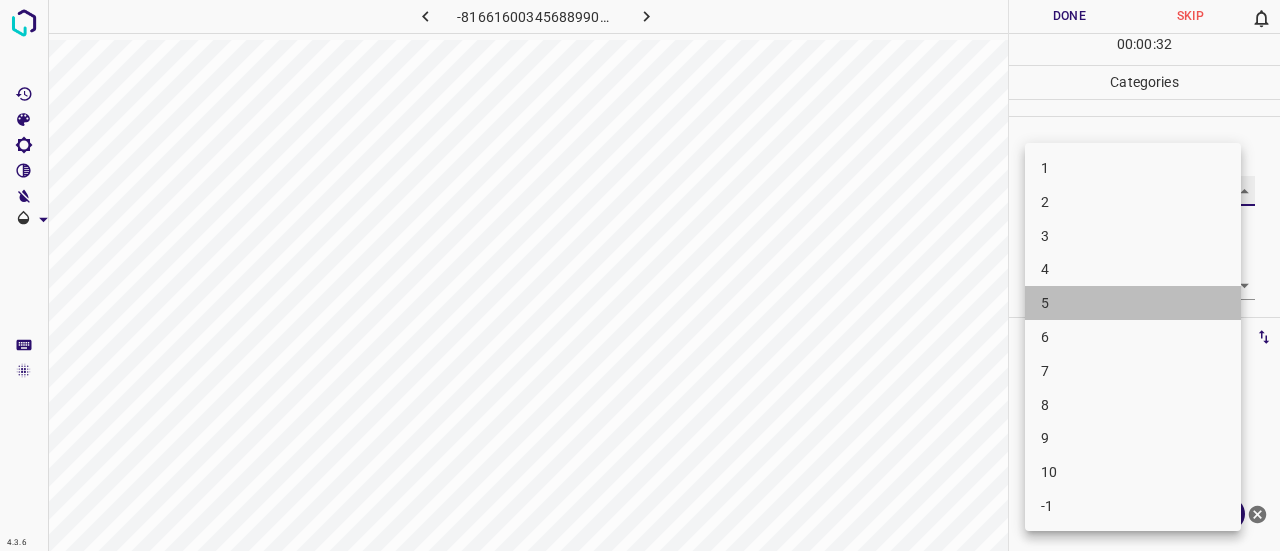 type on "5" 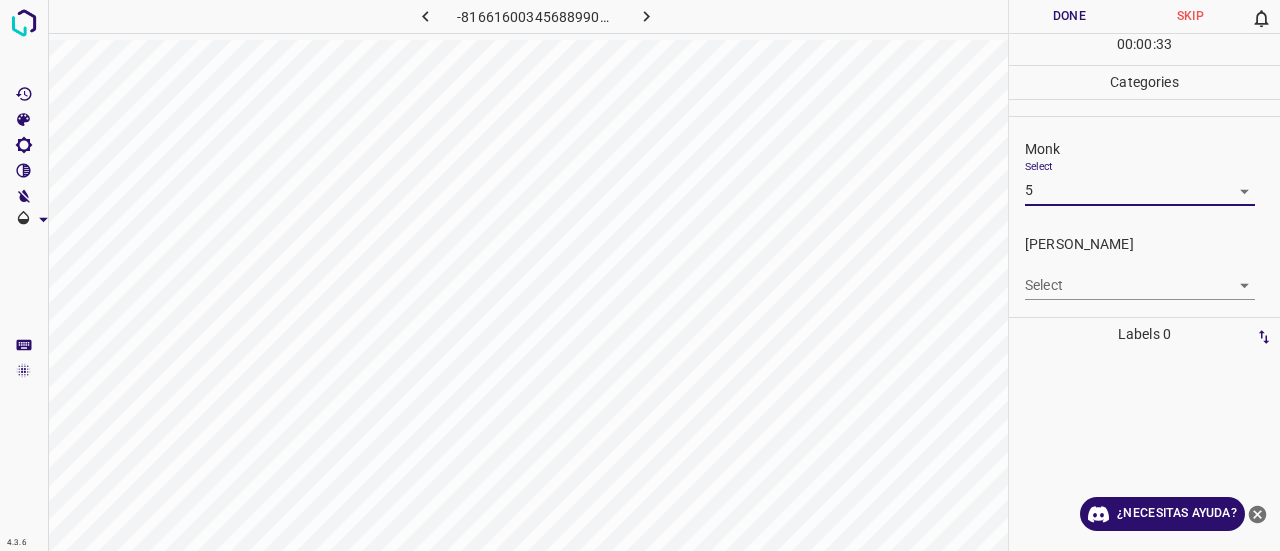 click on "4.3.6  -8166160034568899053.png Done Skip 0 00   : 00   : 33   Categories Monk   Select 5 5  [PERSON_NAME]   Select ​ Labels   0 Categories 1 Monk 2  [PERSON_NAME] Tools Space Change between modes (Draw & Edit) I Auto labeling R Restore zoom M Zoom in N Zoom out Delete Delete selecte label Filters Z Restore filters X Saturation filter C Brightness filter V Contrast filter B Gray scale filter General O Download ¿Necesitas ayuda? Texto original Valora esta traducción Tu opinión servirá para ayudar a mejorar el Traductor de Google - Texto - Esconder - Borrar" at bounding box center (640, 275) 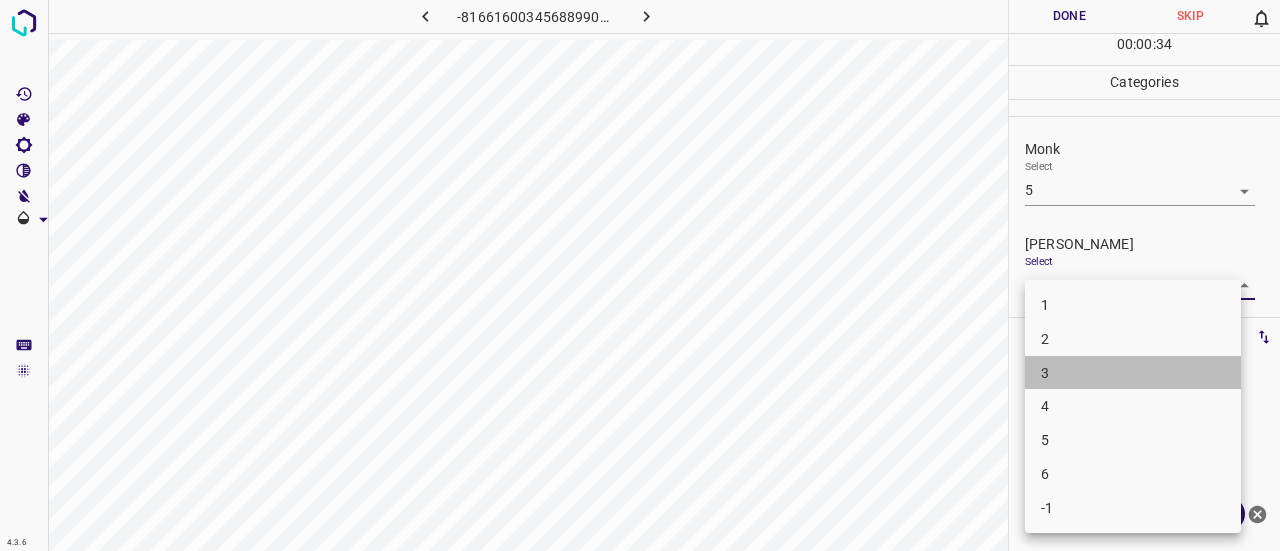 click on "3" at bounding box center (1133, 373) 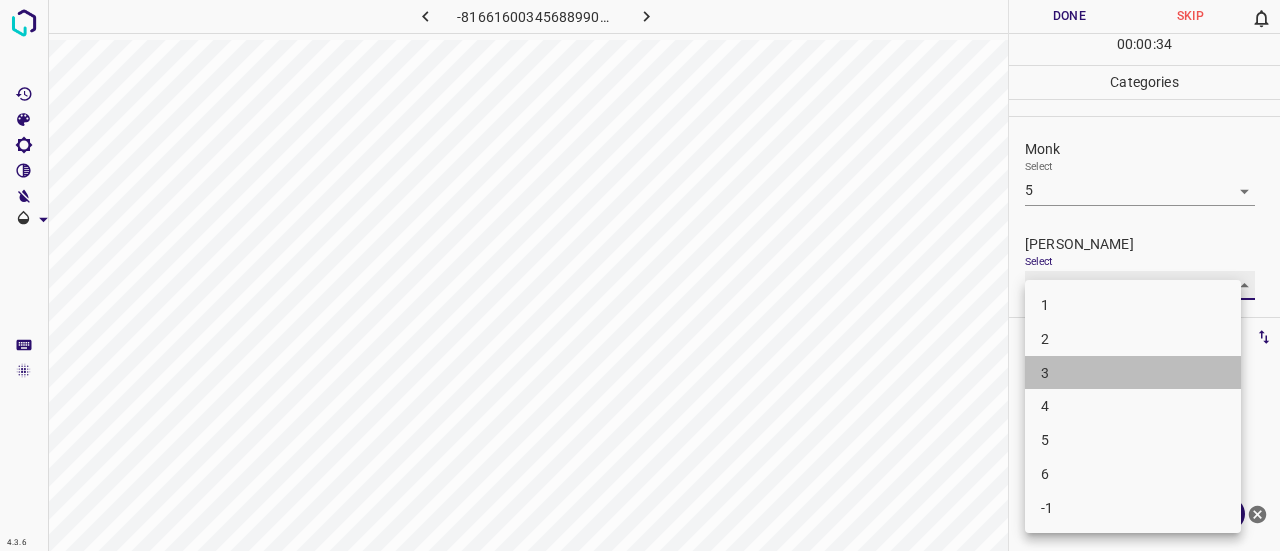 type on "3" 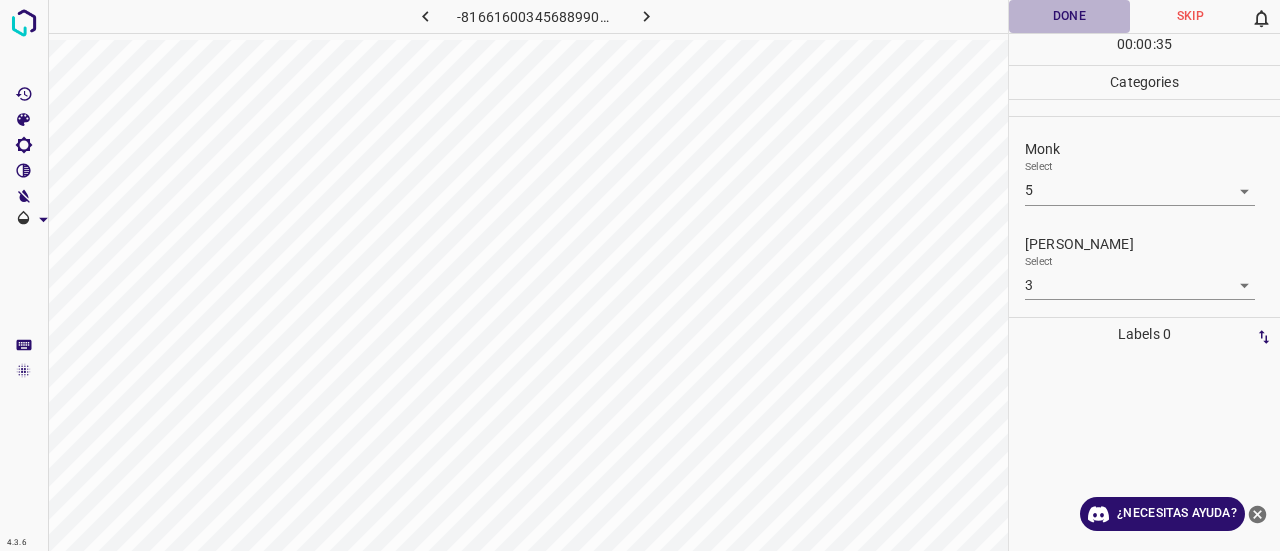 click on "Done" at bounding box center [1069, 16] 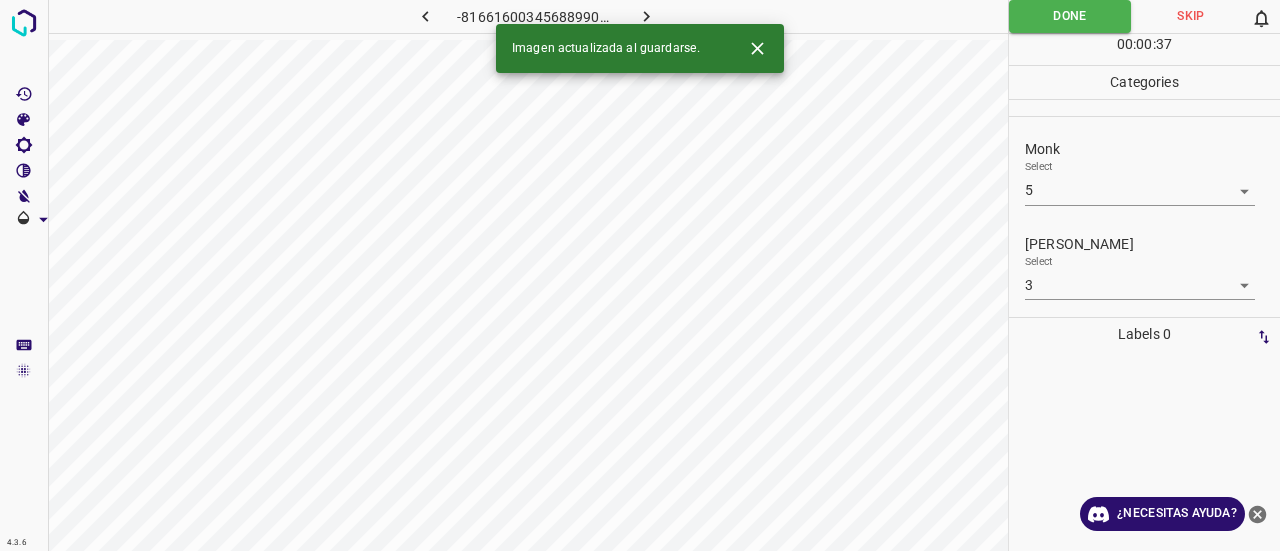 click 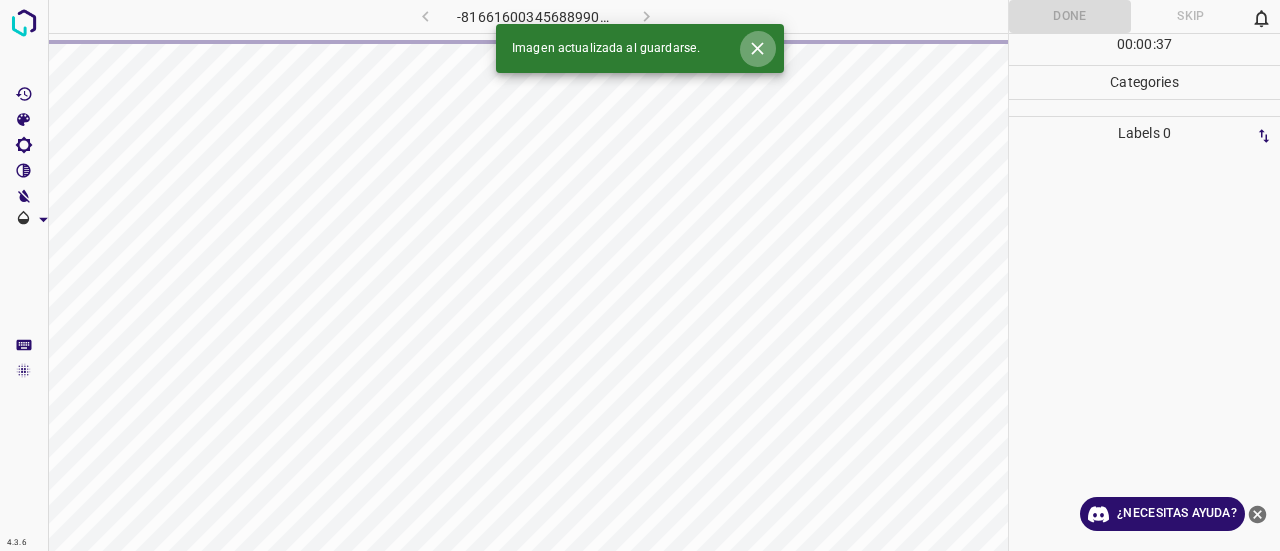 click 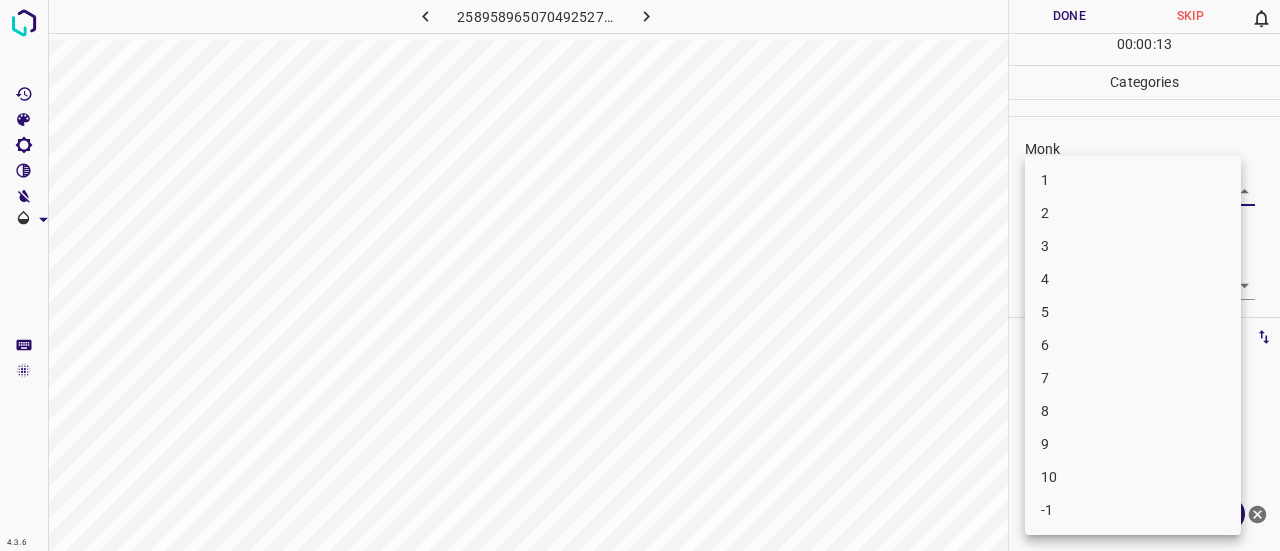 click on "4.3.6  2589589650704925276.png Done Skip 0 00   : 00   : 13   Categories Monk   Select ​  [PERSON_NAME]   Select ​ Labels   0 Categories 1 Monk 2  [PERSON_NAME] Tools Space Change between modes (Draw & Edit) I Auto labeling R Restore zoom M Zoom in N Zoom out Delete Delete selecte label Filters Z Restore filters X Saturation filter C Brightness filter V Contrast filter B Gray scale filter General O Download ¿Necesitas ayuda? Texto original Valora esta traducción Tu opinión servirá para ayudar a mejorar el Traductor de Google - Texto - Esconder - Borrar 1 2 3 4 5 6 7 8 9 10 -1" at bounding box center [640, 275] 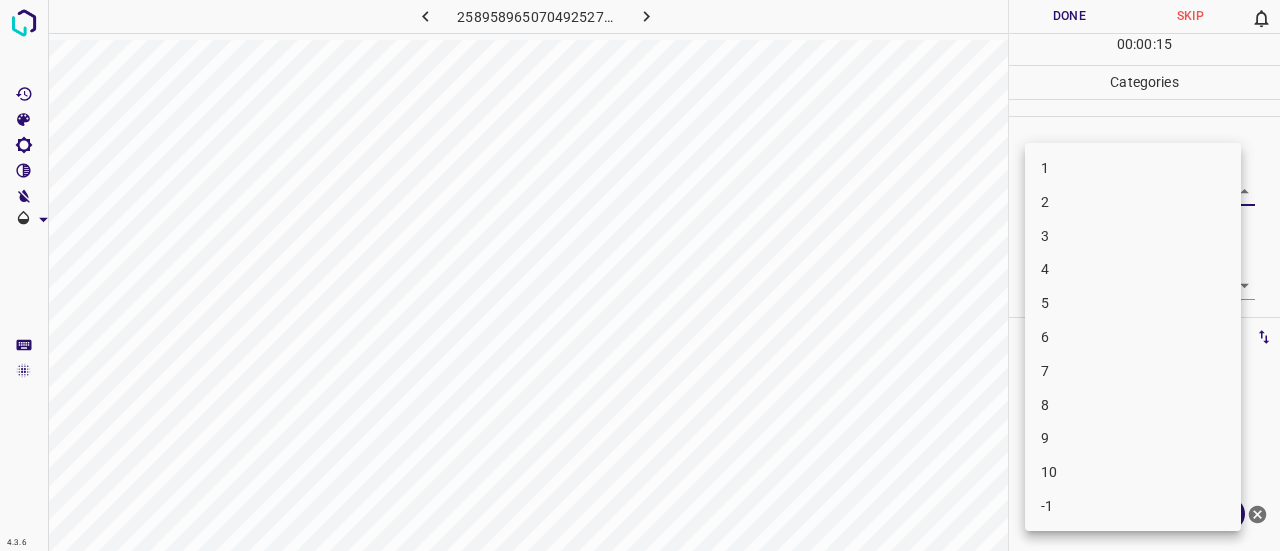 click on "2" at bounding box center [1133, 202] 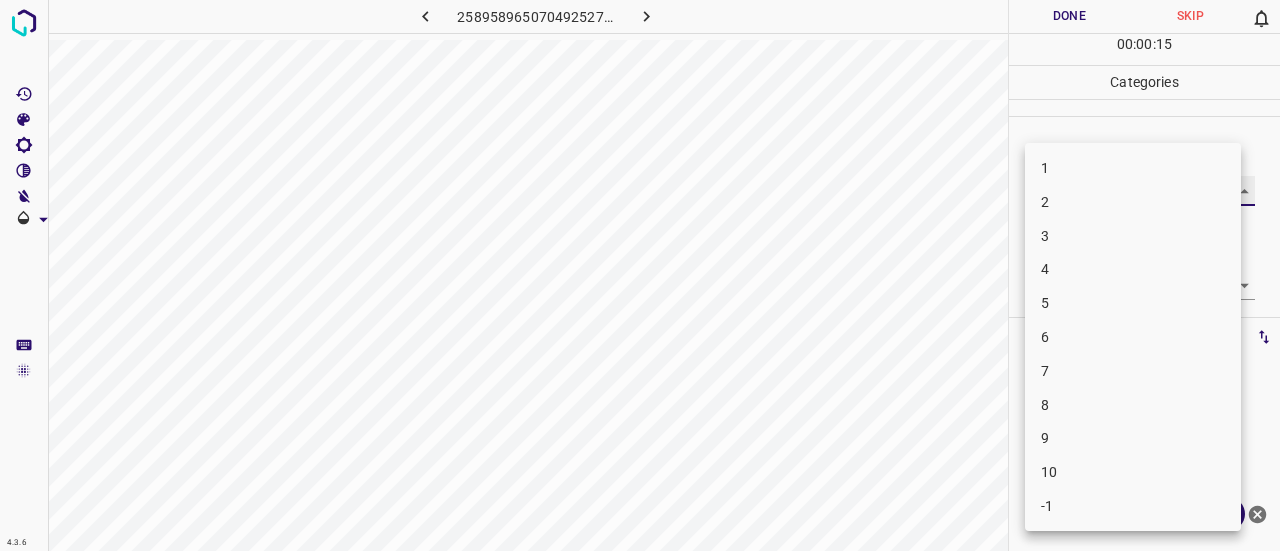 type on "2" 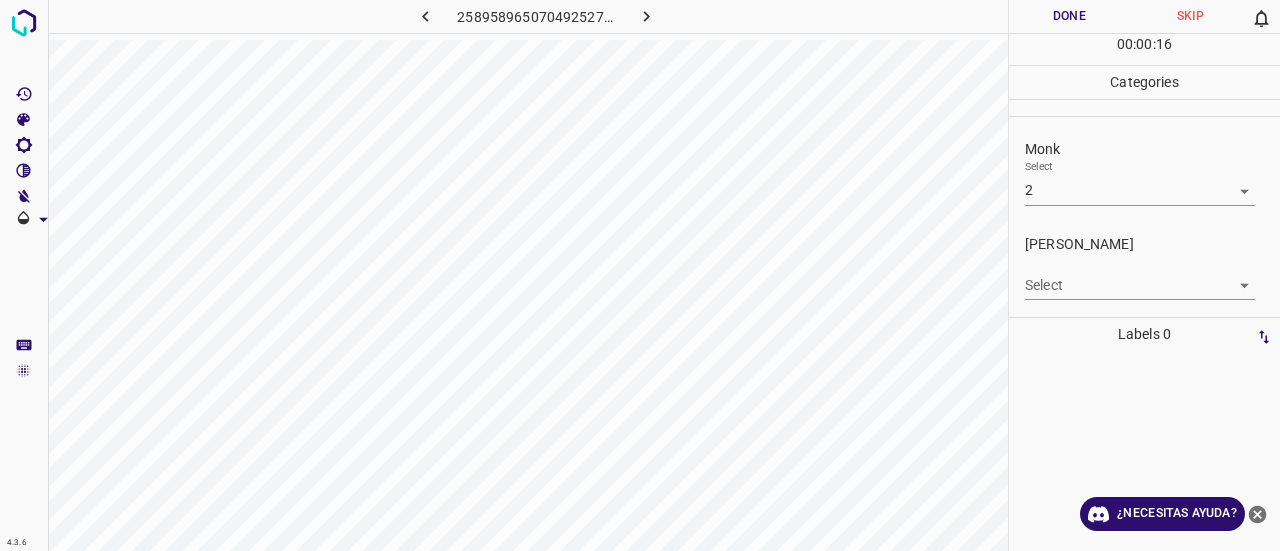 click on "Select ​" at bounding box center (1140, 277) 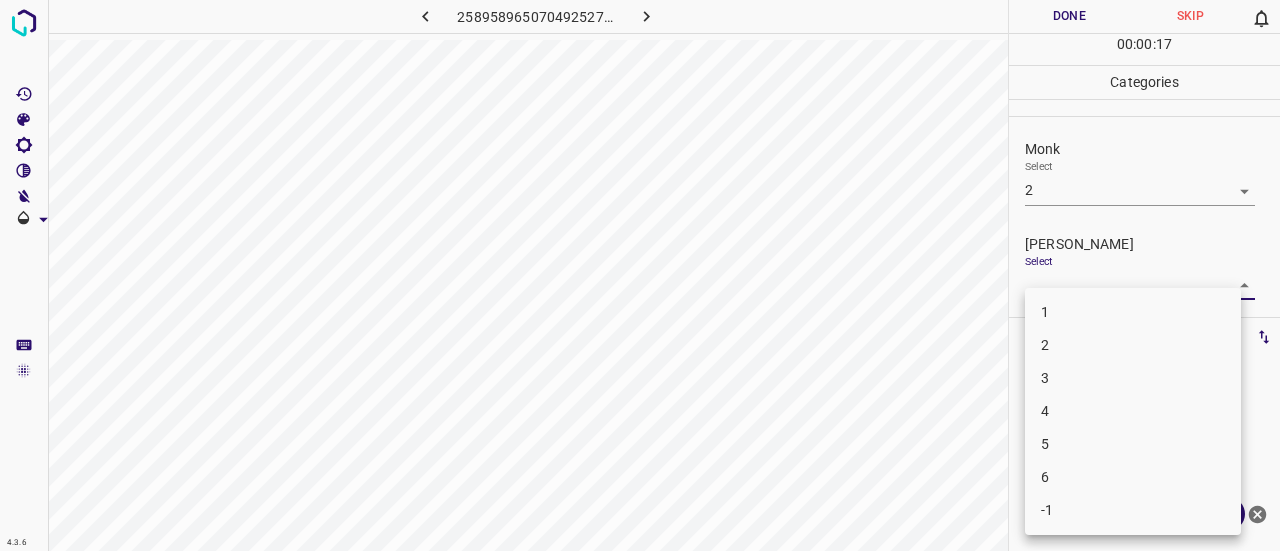 click on "4.3.6  2589589650704925276.png Done Skip 0 00   : 00   : 17   Categories Monk   Select 2 2  [PERSON_NAME]   Select ​ Labels   0 Categories 1 Monk 2  [PERSON_NAME] Tools Space Change between modes (Draw & Edit) I Auto labeling R Restore zoom M Zoom in N Zoom out Delete Delete selecte label Filters Z Restore filters X Saturation filter C Brightness filter V Contrast filter B Gray scale filter General O Download ¿Necesitas ayuda? Texto original Valora esta traducción Tu opinión servirá para ayudar a mejorar el Traductor de Google - Texto - Esconder - Borrar 1 2 3 4 5 6 -1" at bounding box center (640, 275) 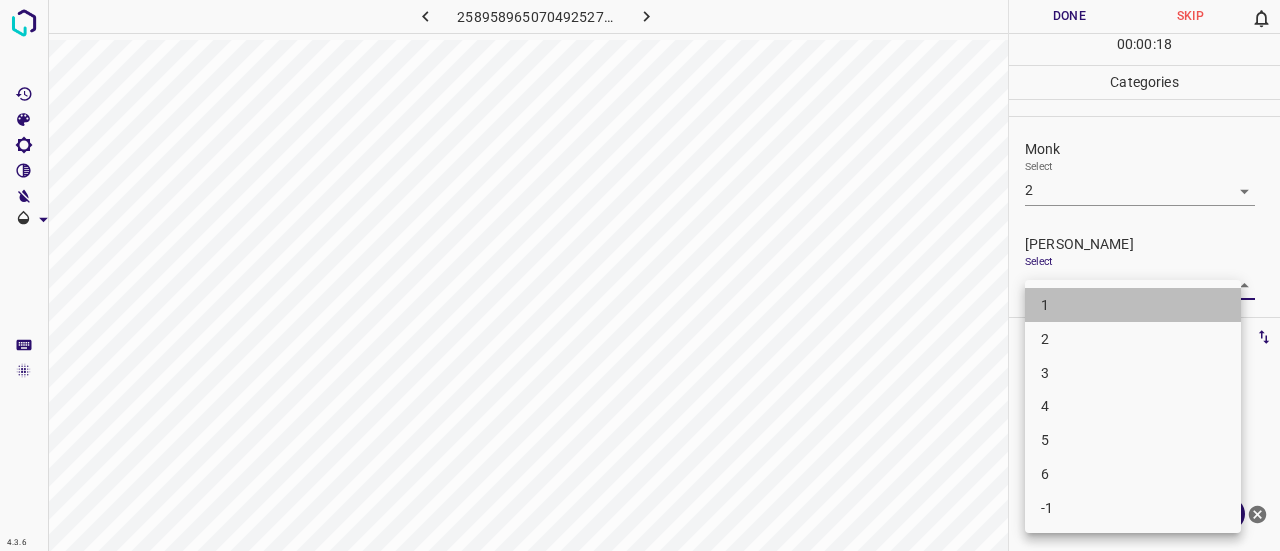 click on "1" at bounding box center (1133, 305) 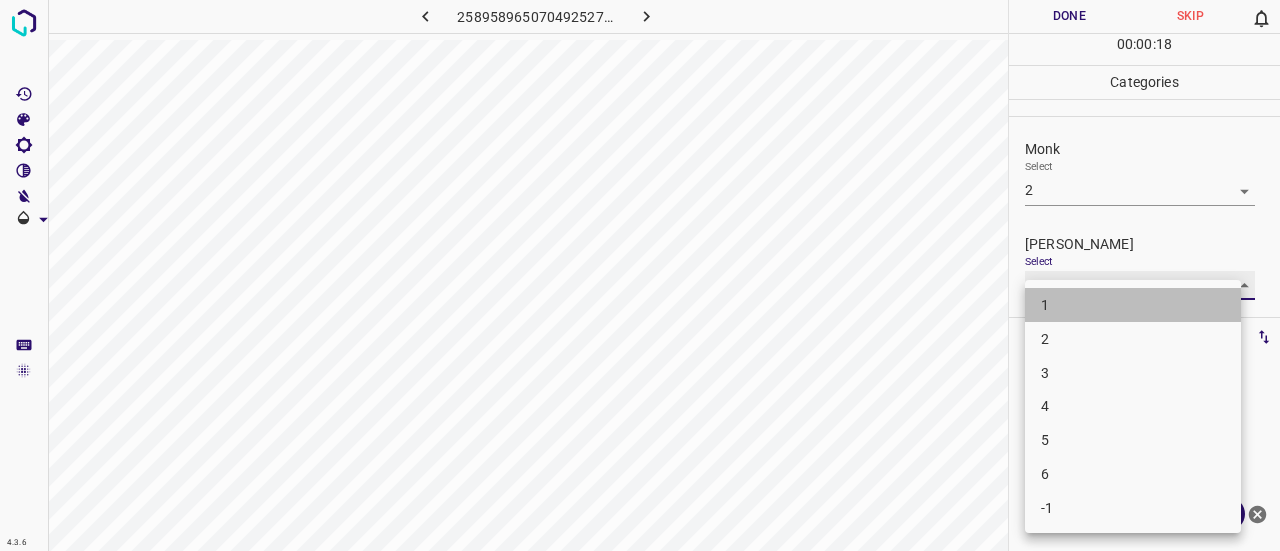 type on "1" 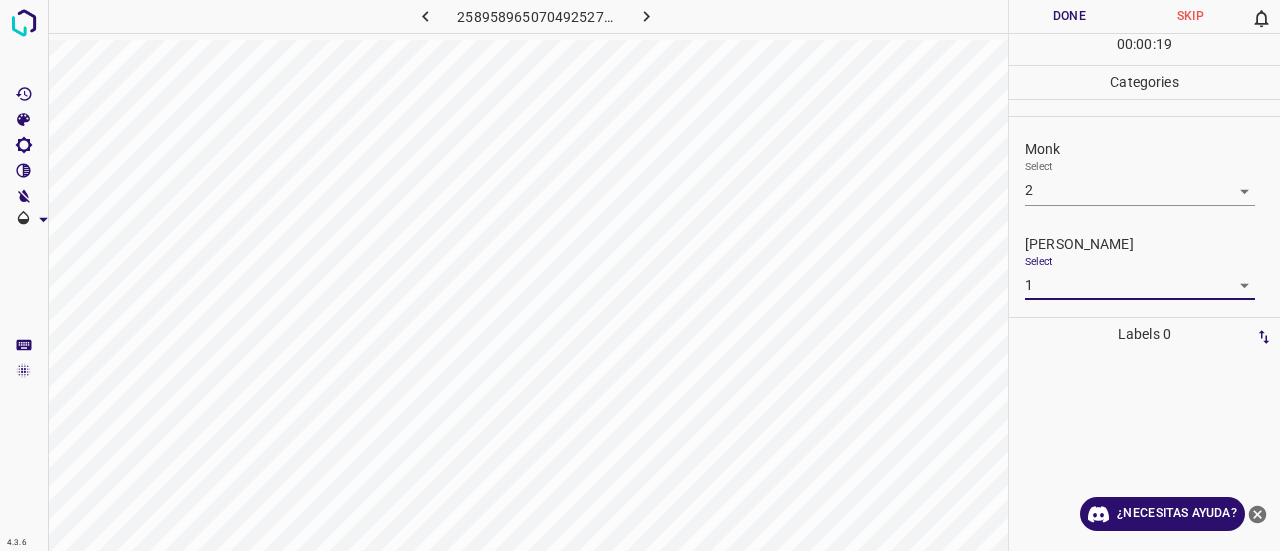 click on "Done" at bounding box center (1069, 16) 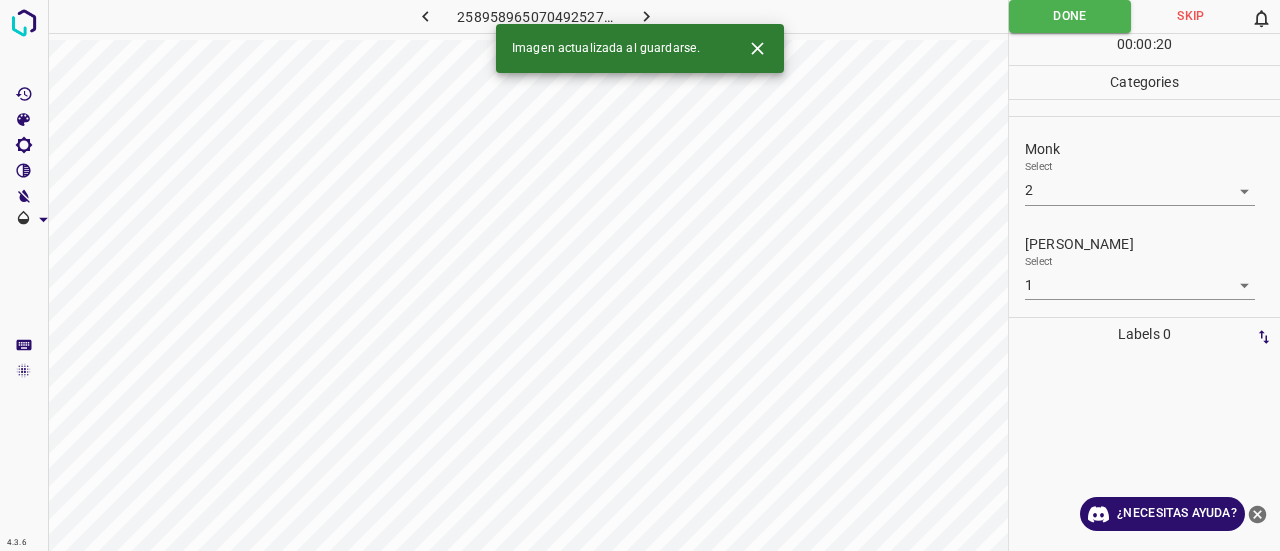 click 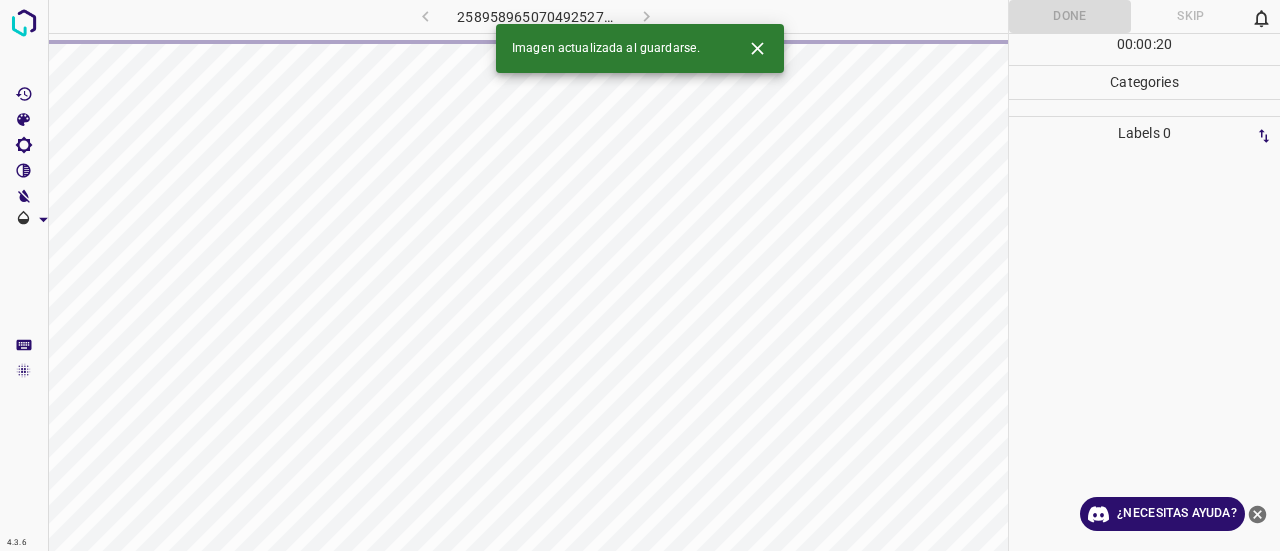 click 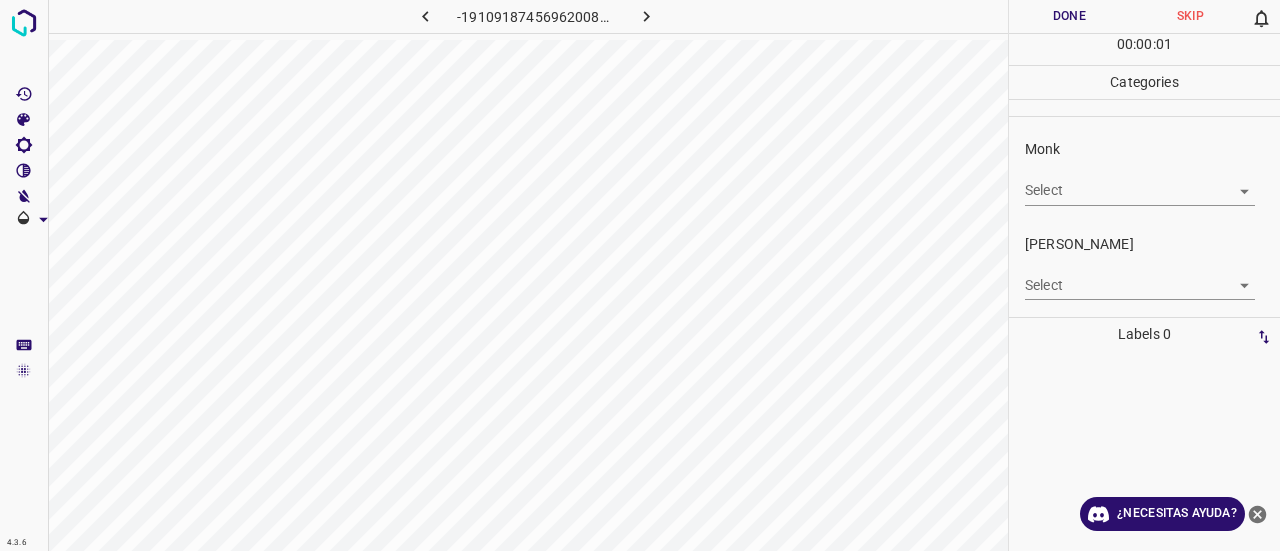 click on "4.3.6  -1910918745696200867.png Done Skip 0 00   : 00   : 01   Categories Monk   Select ​  [PERSON_NAME]   Select ​ Labels   0 Categories 1 Monk 2  [PERSON_NAME] Tools Space Change between modes (Draw & Edit) I Auto labeling R Restore zoom M Zoom in N Zoom out Delete Delete selecte label Filters Z Restore filters X Saturation filter C Brightness filter V Contrast filter B Gray scale filter General O Download ¿Necesitas ayuda? Texto original Valora esta traducción Tu opinión servirá para ayudar a mejorar el Traductor de Google - Texto - Esconder - Borrar" at bounding box center [640, 275] 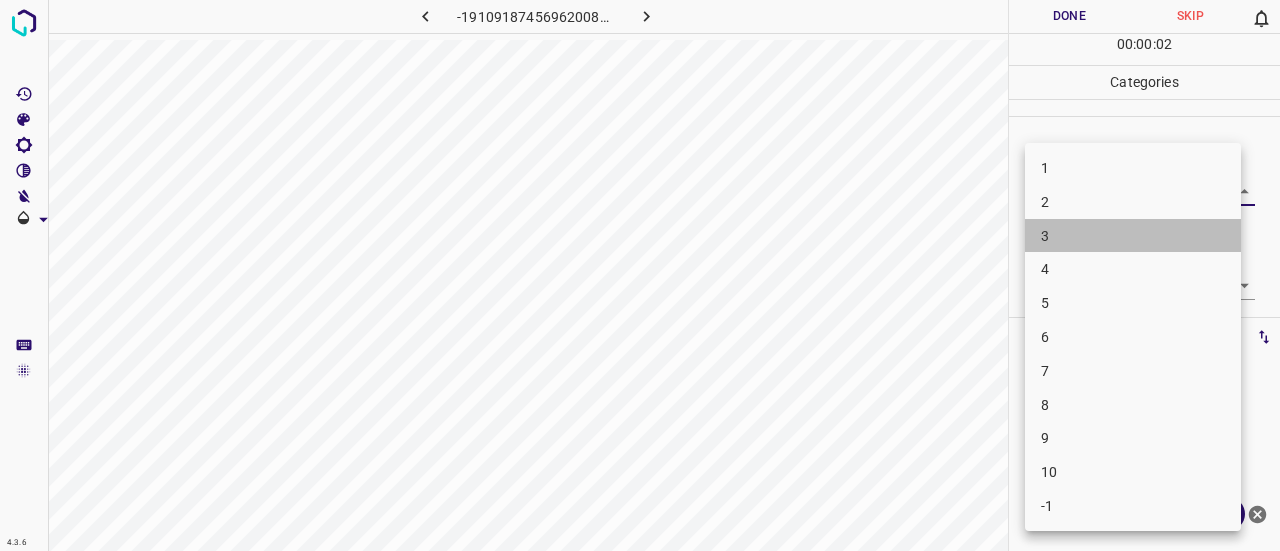 click on "3" at bounding box center (1133, 236) 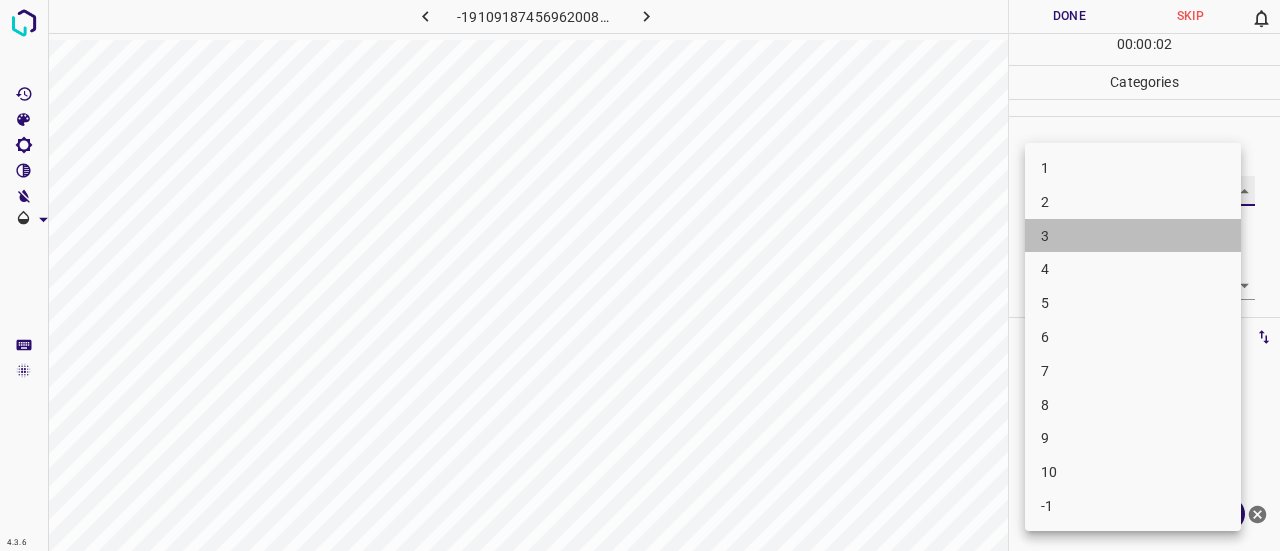 type on "3" 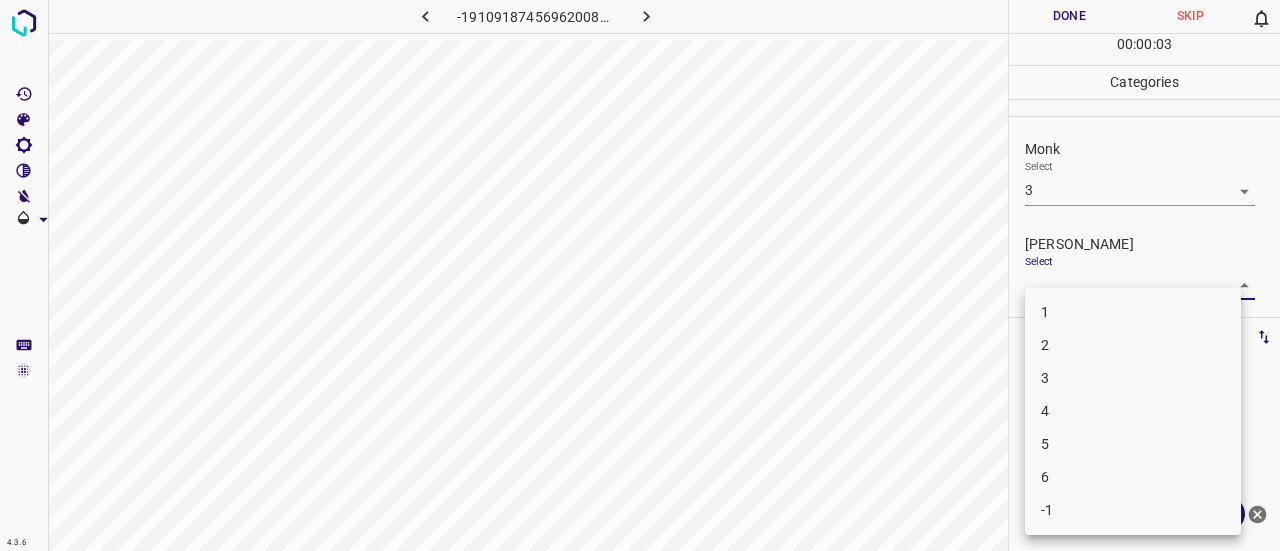 click on "4.3.6  -1910918745696200867.png Done Skip 0 00   : 00   : 03   Categories Monk   Select 3 3  [PERSON_NAME]   Select ​ Labels   0 Categories 1 Monk 2  [PERSON_NAME] Tools Space Change between modes (Draw & Edit) I Auto labeling R Restore zoom M Zoom in N Zoom out Delete Delete selecte label Filters Z Restore filters X Saturation filter C Brightness filter V Contrast filter B Gray scale filter General O Download ¿Necesitas ayuda? Texto original Valora esta traducción Tu opinión servirá para ayudar a mejorar el Traductor de Google - Texto - Esconder - Borrar 1 2 3 4 5 6 -1" at bounding box center [640, 275] 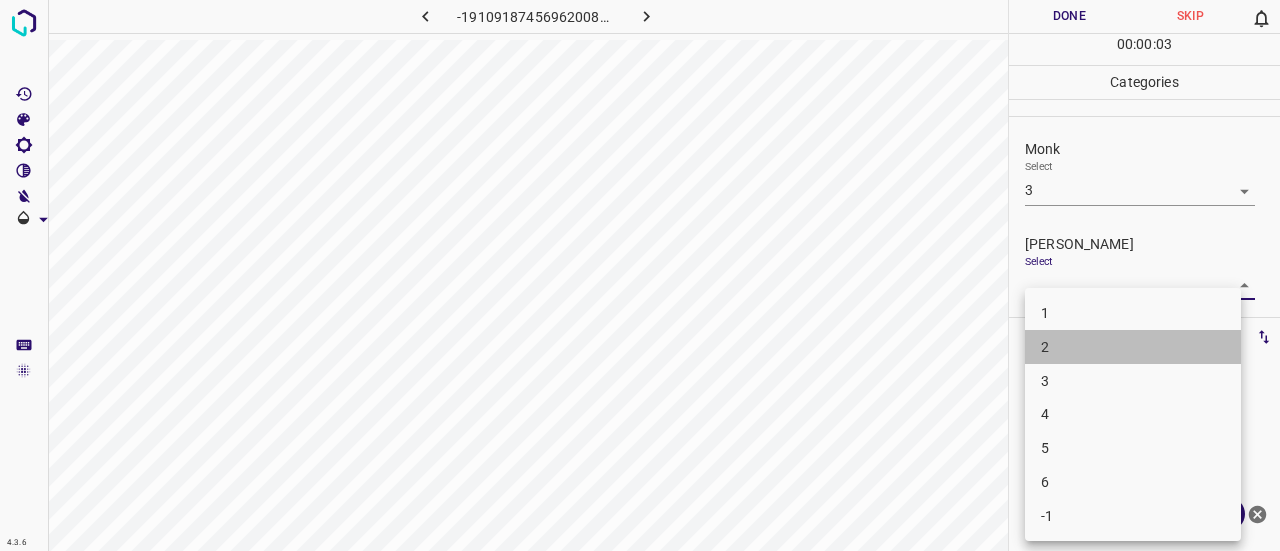 click on "2" at bounding box center (1133, 347) 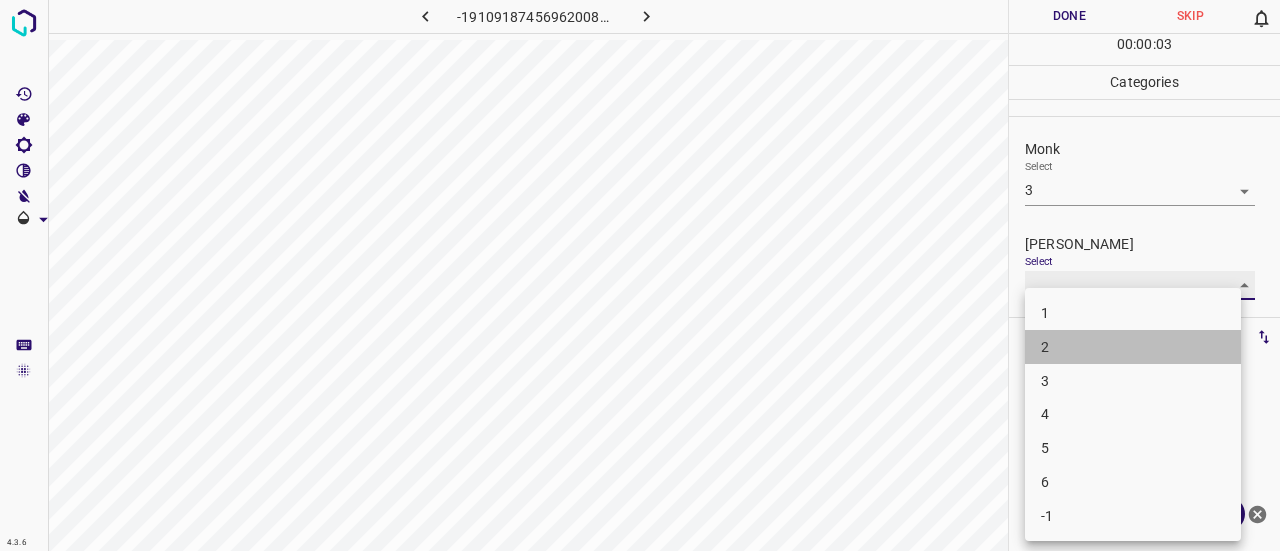 type on "2" 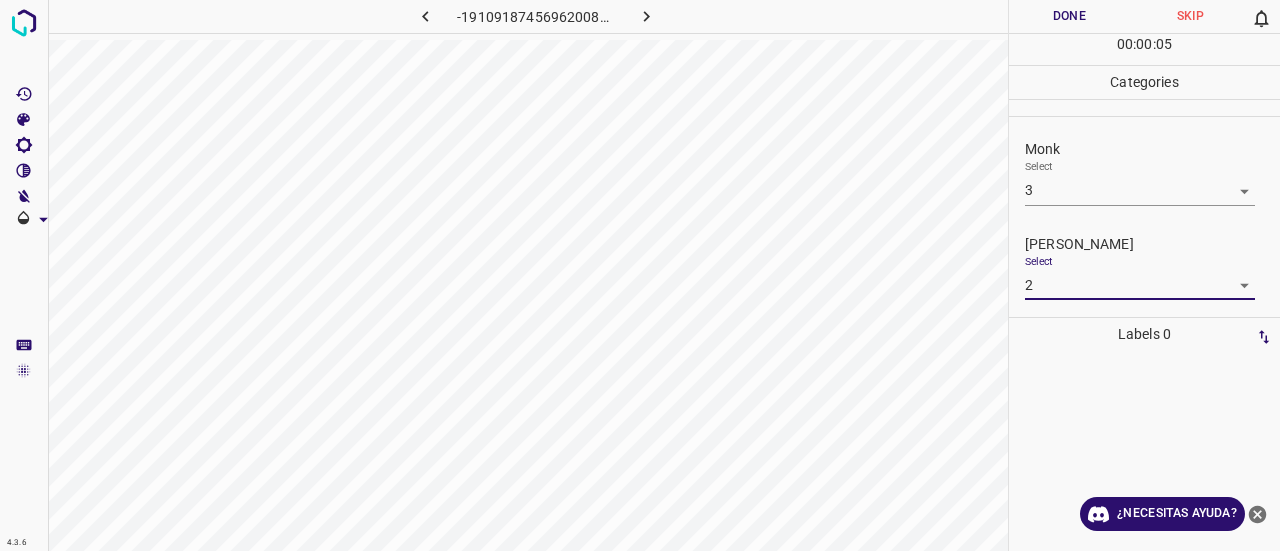 click on "Done" at bounding box center [1069, 16] 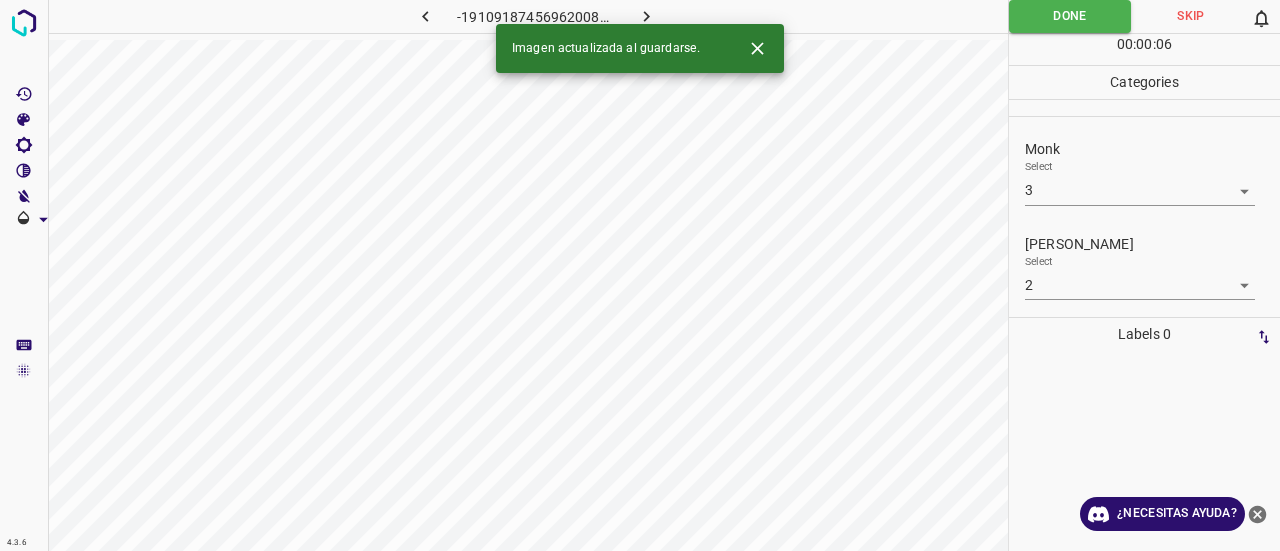 click 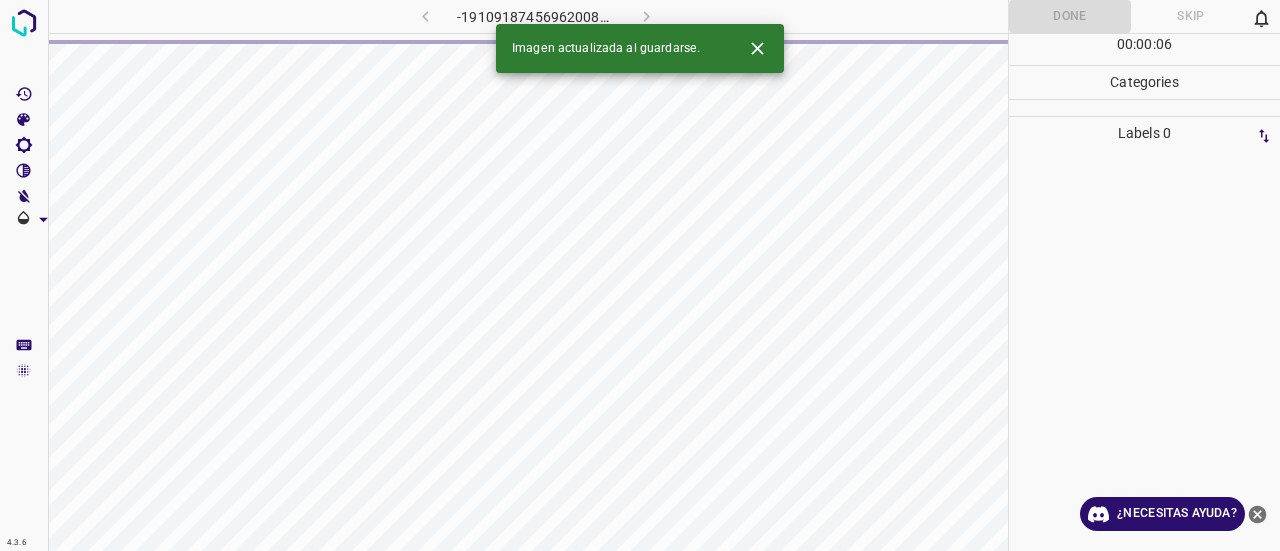 click 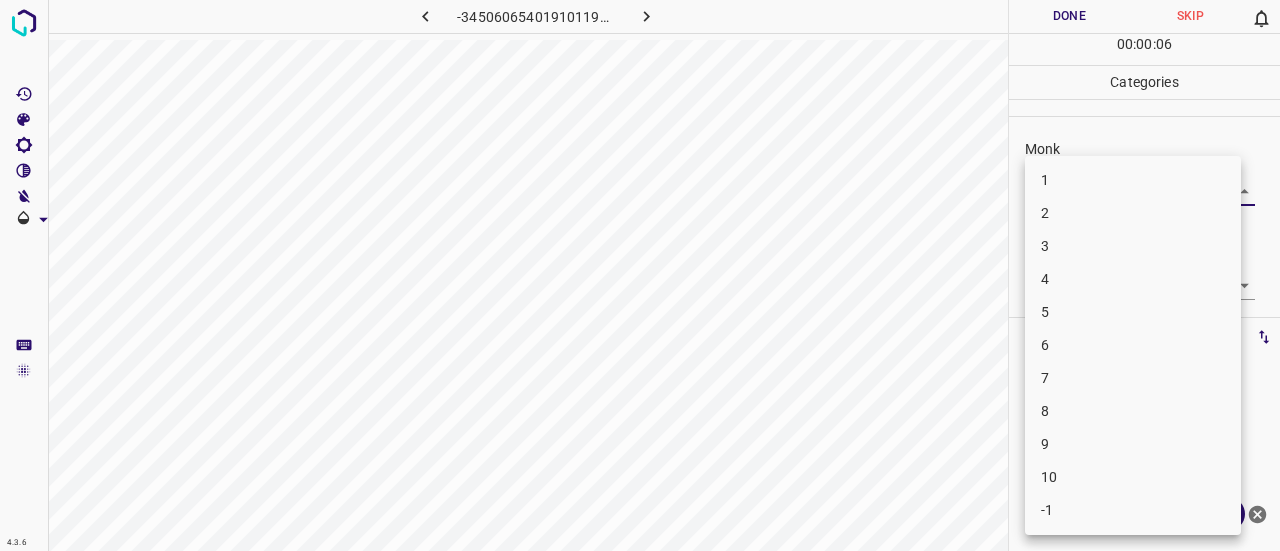 click on "4.3.6  -3450606540191011924.png Done Skip 0 00   : 00   : 06   Categories Monk   Select ​  [PERSON_NAME]   Select ​ Labels   0 Categories 1 Monk 2  [PERSON_NAME] Tools Space Change between modes (Draw & Edit) I Auto labeling R Restore zoom M Zoom in N Zoom out Delete Delete selecte label Filters Z Restore filters X Saturation filter C Brightness filter V Contrast filter B Gray scale filter General O Download ¿Necesitas ayuda? Texto original Valora esta traducción Tu opinión servirá para ayudar a mejorar el Traductor de Google - Texto - Esconder - Borrar 1 2 3 4 5 6 7 8 9 10 -1" at bounding box center [640, 275] 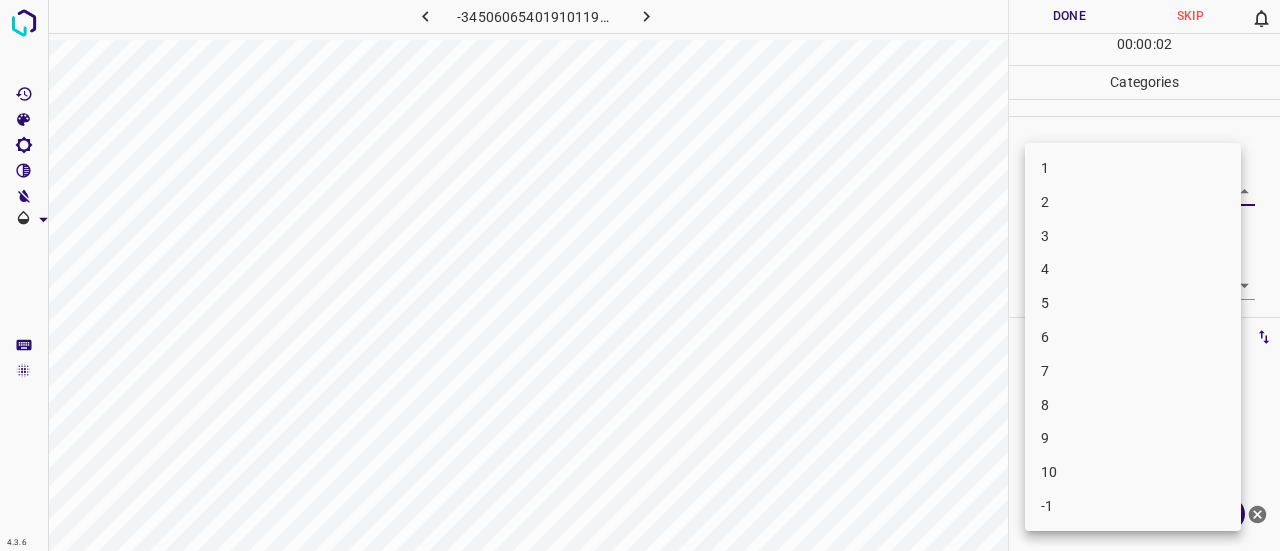 click on "3" at bounding box center (1133, 236) 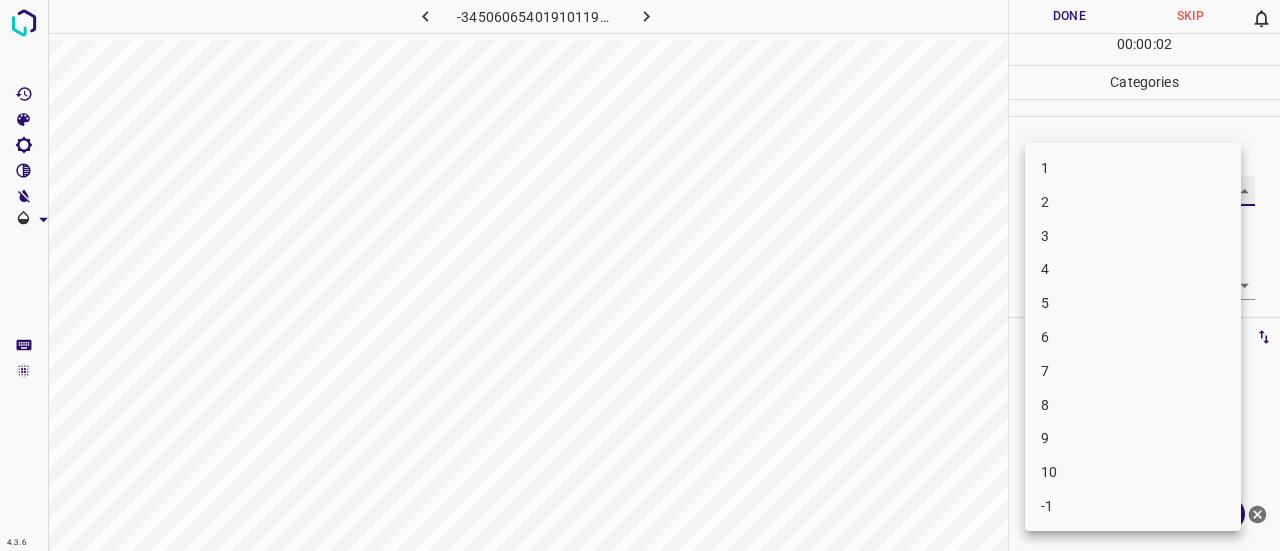 type on "3" 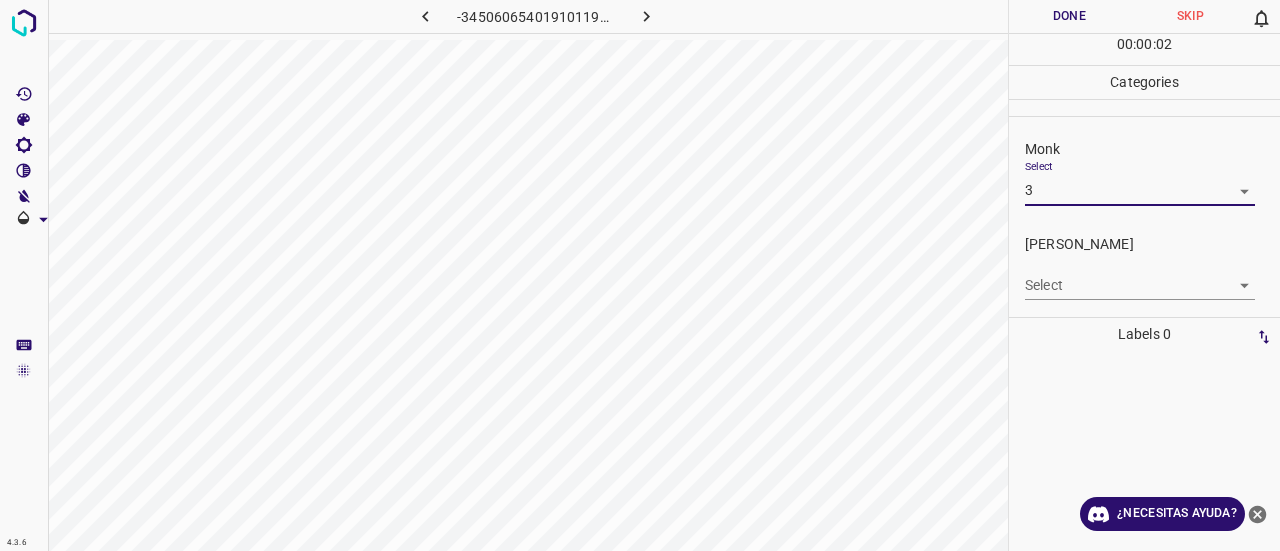 click on "4.3.6  -3450606540191011924.png Done Skip 0 00   : 00   : 02   Categories Monk   Select 3 3  [PERSON_NAME]   Select ​ Labels   0 Categories 1 Monk 2  [PERSON_NAME] Tools Space Change between modes (Draw & Edit) I Auto labeling R Restore zoom M Zoom in N Zoom out Delete Delete selecte label Filters Z Restore filters X Saturation filter C Brightness filter V Contrast filter B Gray scale filter General O Download ¿Necesitas ayuda? Texto original Valora esta traducción Tu opinión servirá para ayudar a mejorar el Traductor de Google - Texto - Esconder - Borrar" at bounding box center [640, 275] 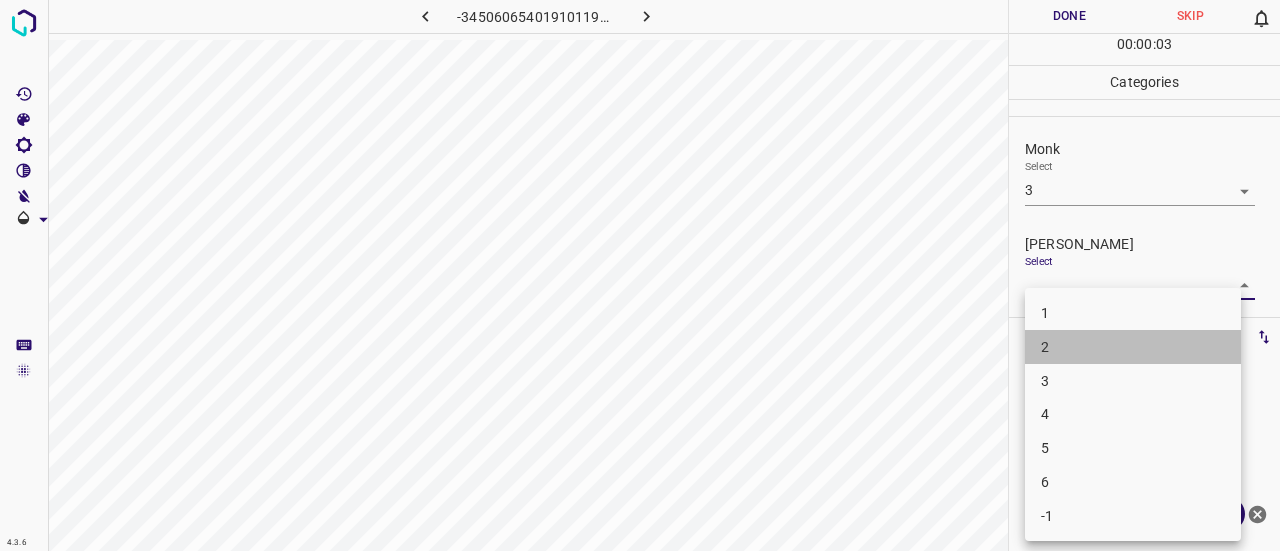 click on "2" at bounding box center [1045, 347] 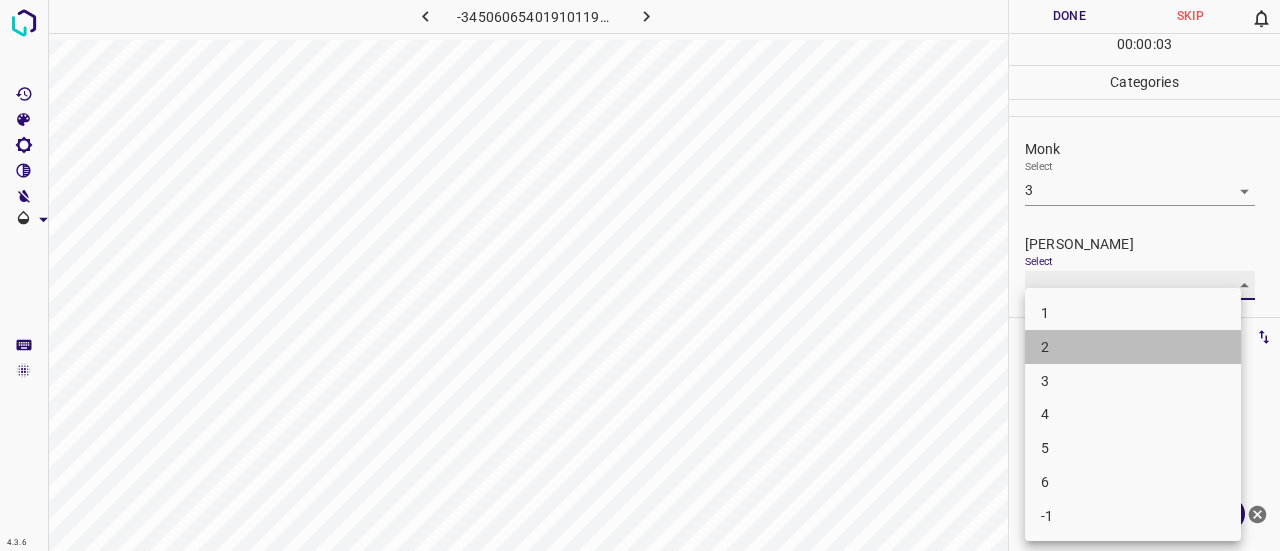 type on "2" 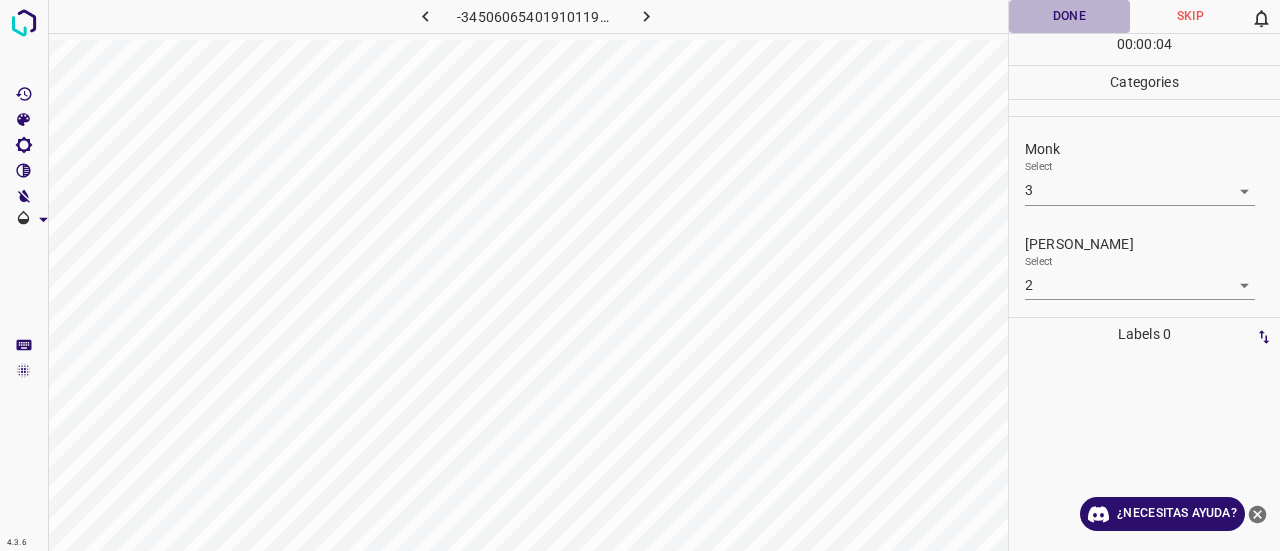 click on "Done" at bounding box center (1069, 16) 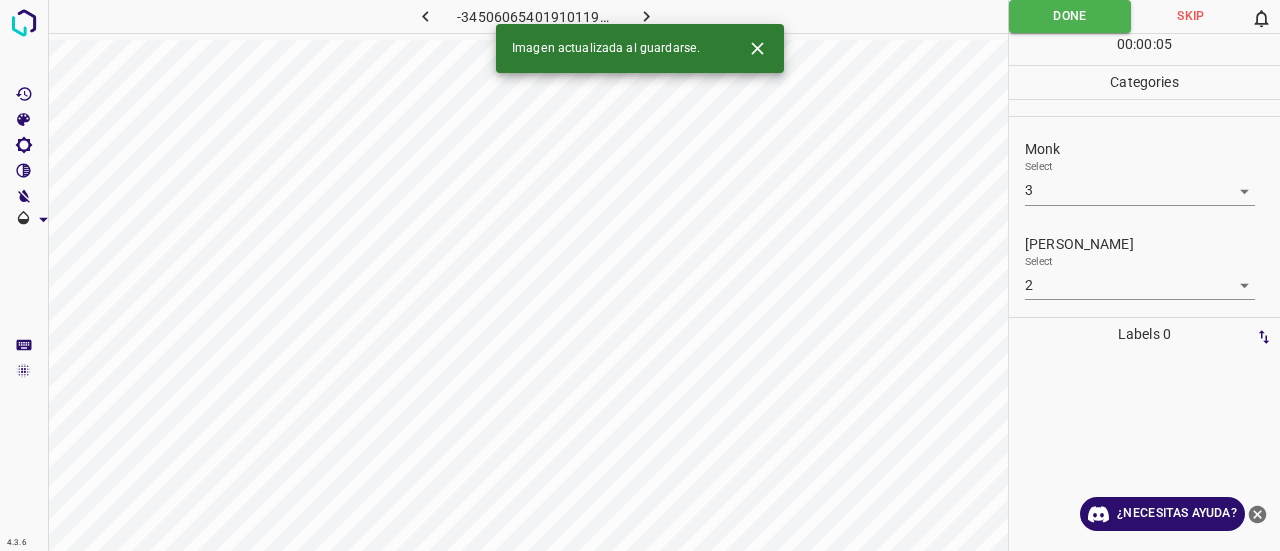 click 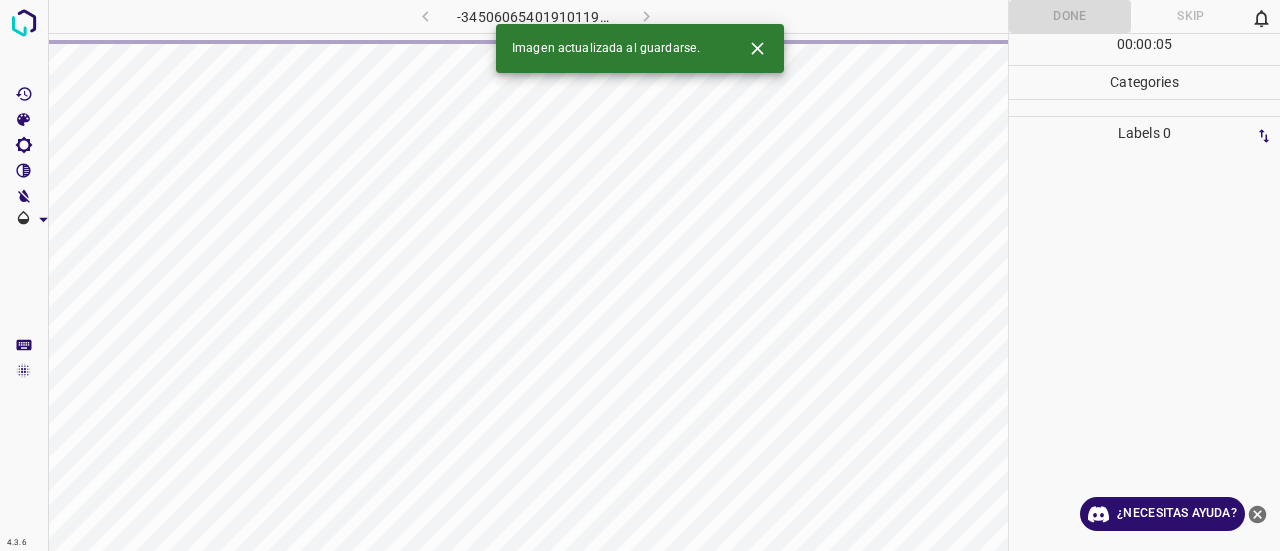 click 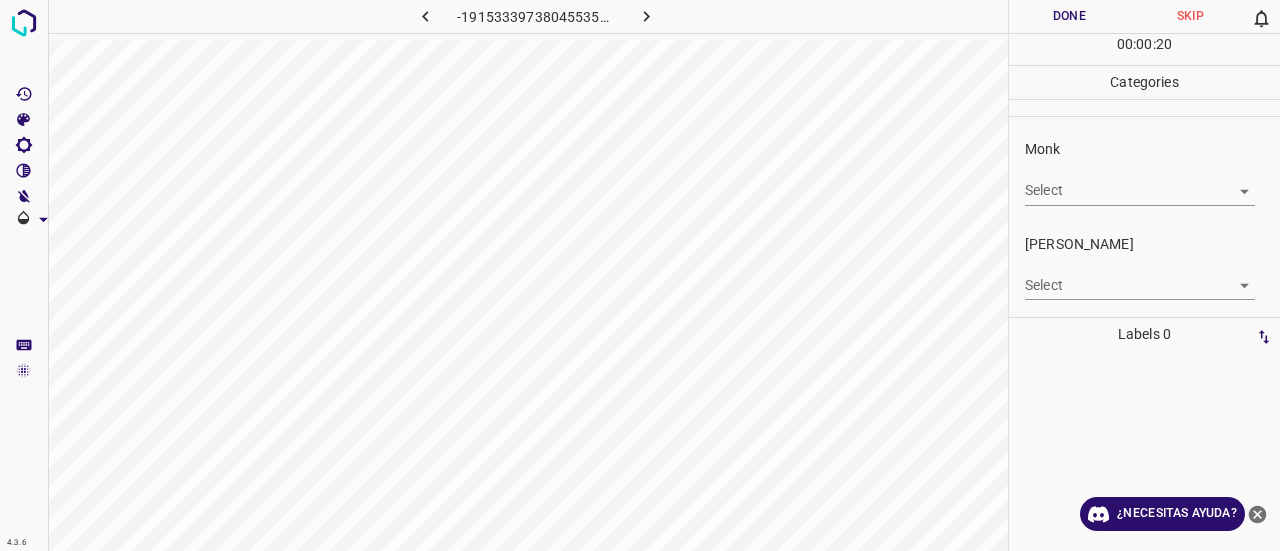 click on "4.3.6  -1915333973804553575.png Done Skip 0 00   : 00   : 20   Categories Monk   Select ​  [PERSON_NAME]   Select ​ Labels   0 Categories 1 Monk 2  [PERSON_NAME] Tools Space Change between modes (Draw & Edit) I Auto labeling R Restore zoom M Zoom in N Zoom out Delete Delete selecte label Filters Z Restore filters X Saturation filter C Brightness filter V Contrast filter B Gray scale filter General O Download ¿Necesitas ayuda? Texto original Valora esta traducción Tu opinión servirá para ayudar a mejorar el Traductor de Google - Texto - Esconder - Borrar" at bounding box center (640, 275) 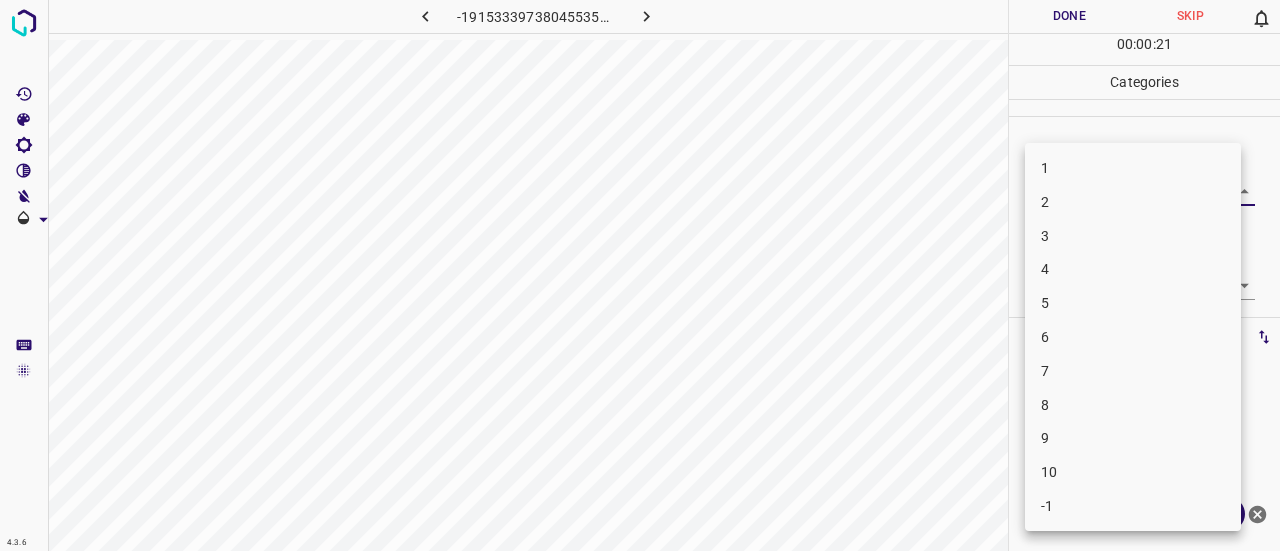 click on "2" at bounding box center (1133, 202) 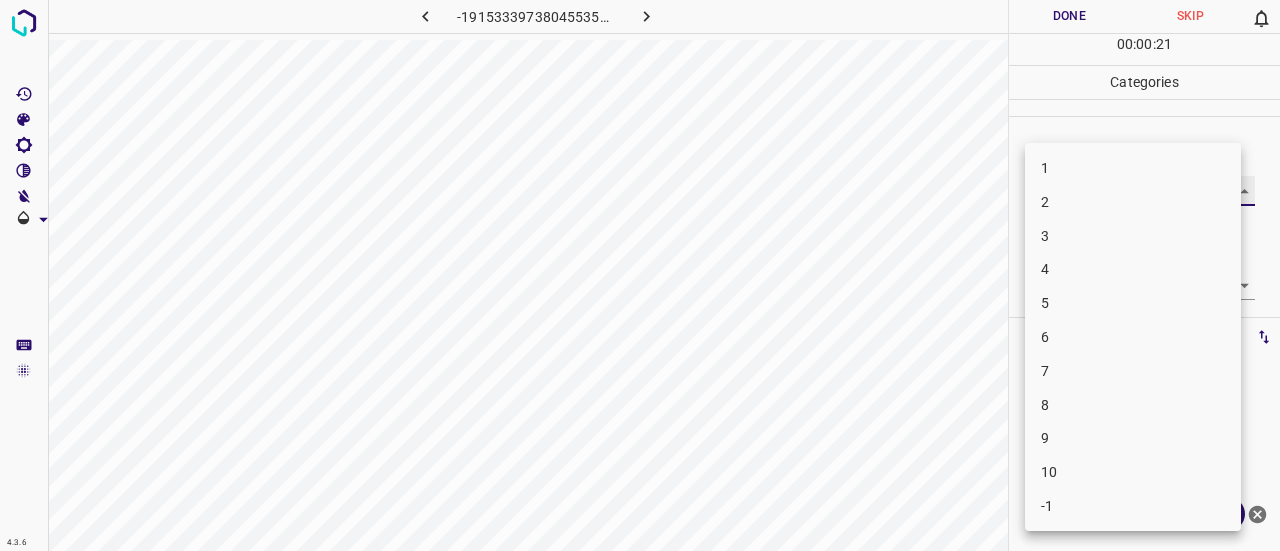 type on "2" 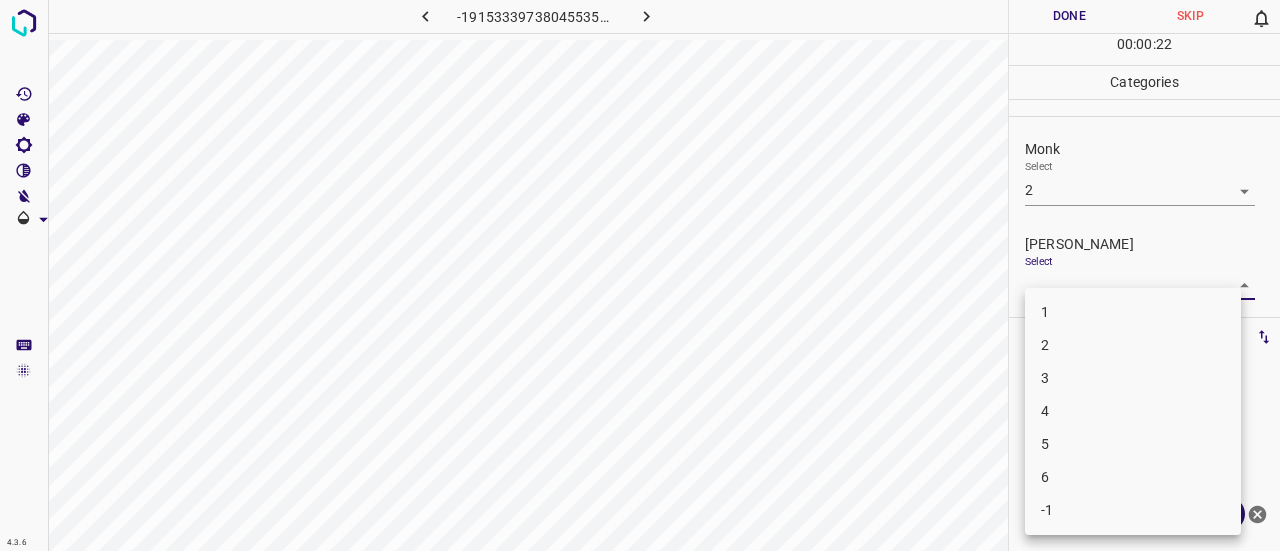click on "4.3.6  -1915333973804553575.png Done Skip 0 00   : 00   : 22   Categories Monk   Select 2 2  [PERSON_NAME]   Select ​ Labels   0 Categories 1 Monk 2  [PERSON_NAME] Tools Space Change between modes (Draw & Edit) I Auto labeling R Restore zoom M Zoom in N Zoom out Delete Delete selecte label Filters Z Restore filters X Saturation filter C Brightness filter V Contrast filter B Gray scale filter General O Download ¿Necesitas ayuda? Texto original Valora esta traducción Tu opinión servirá para ayudar a mejorar el Traductor de Google - Texto - Esconder - Borrar 1 2 3 4 5 6 -1" at bounding box center [640, 275] 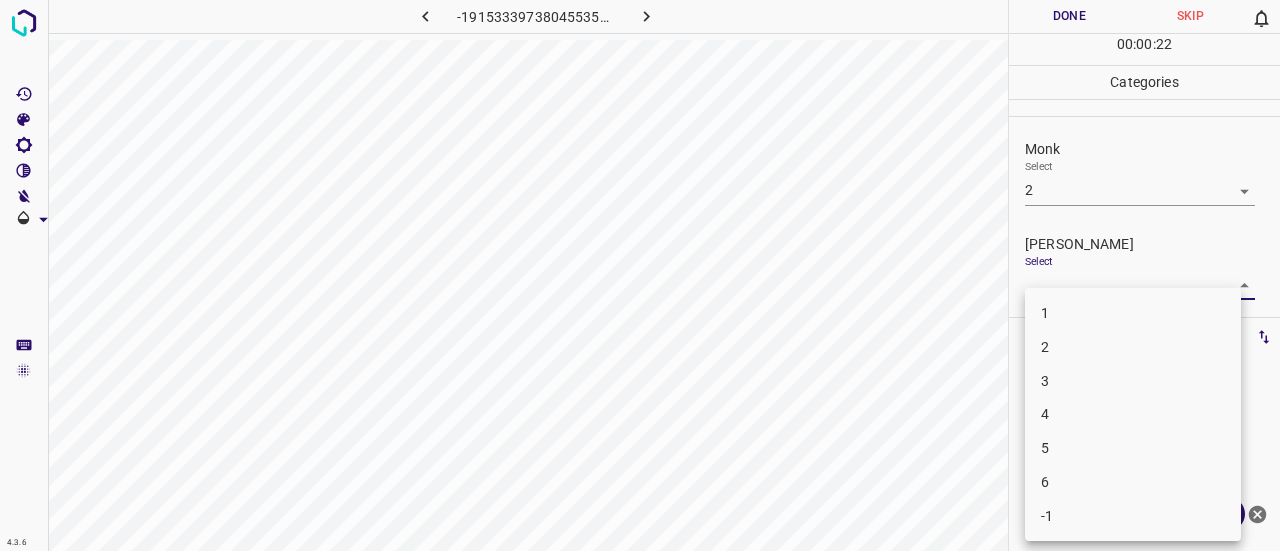 click on "1" at bounding box center [1133, 313] 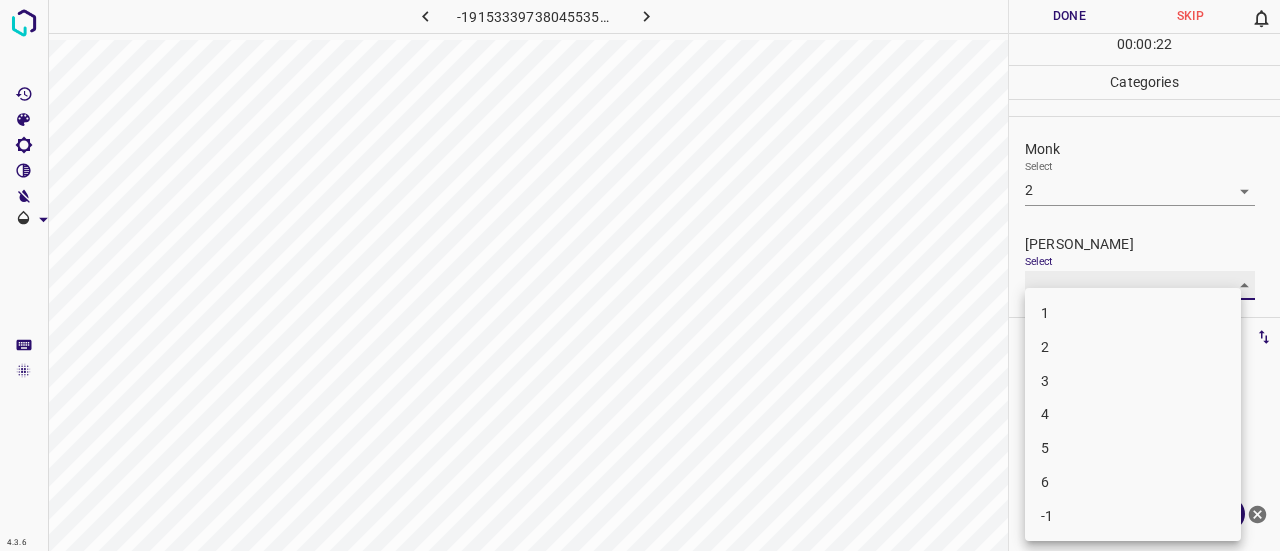 type on "1" 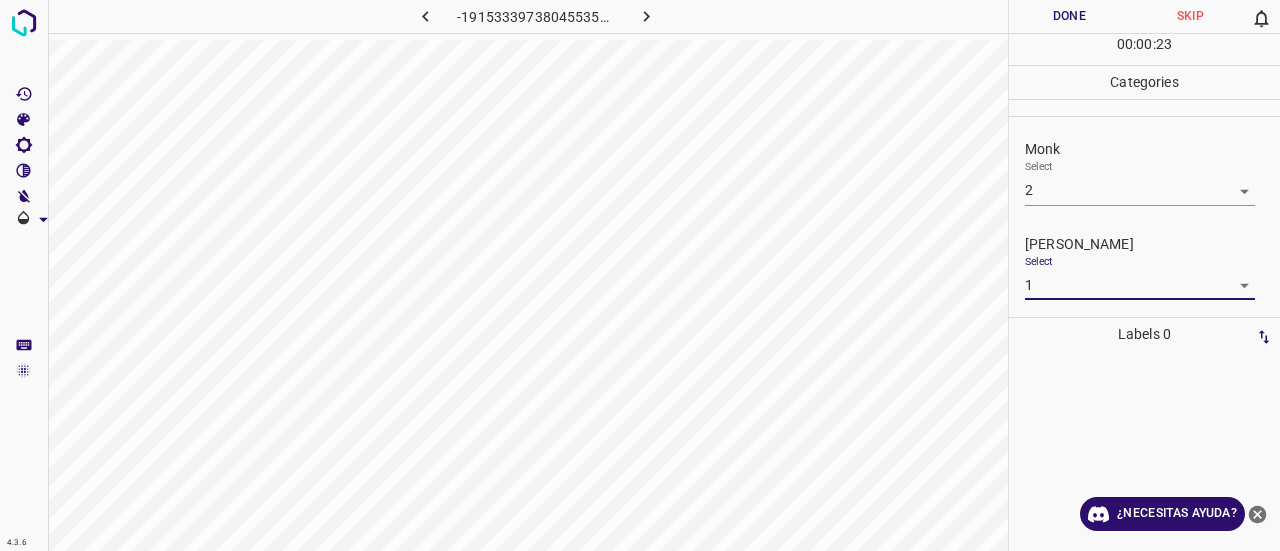 click on "Done" at bounding box center (1069, 16) 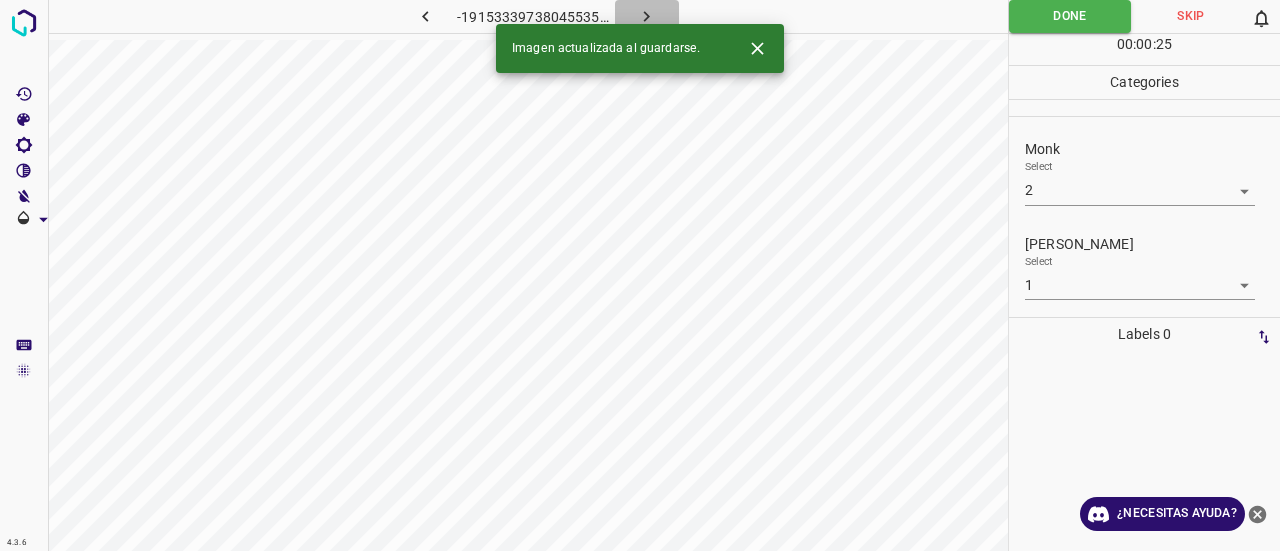 click 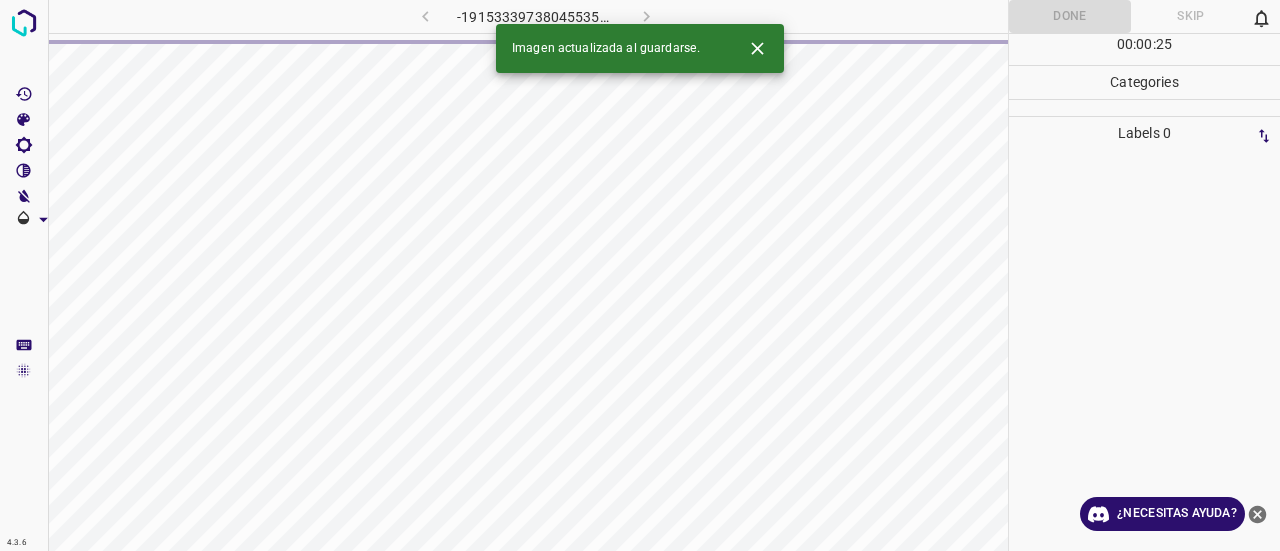 click 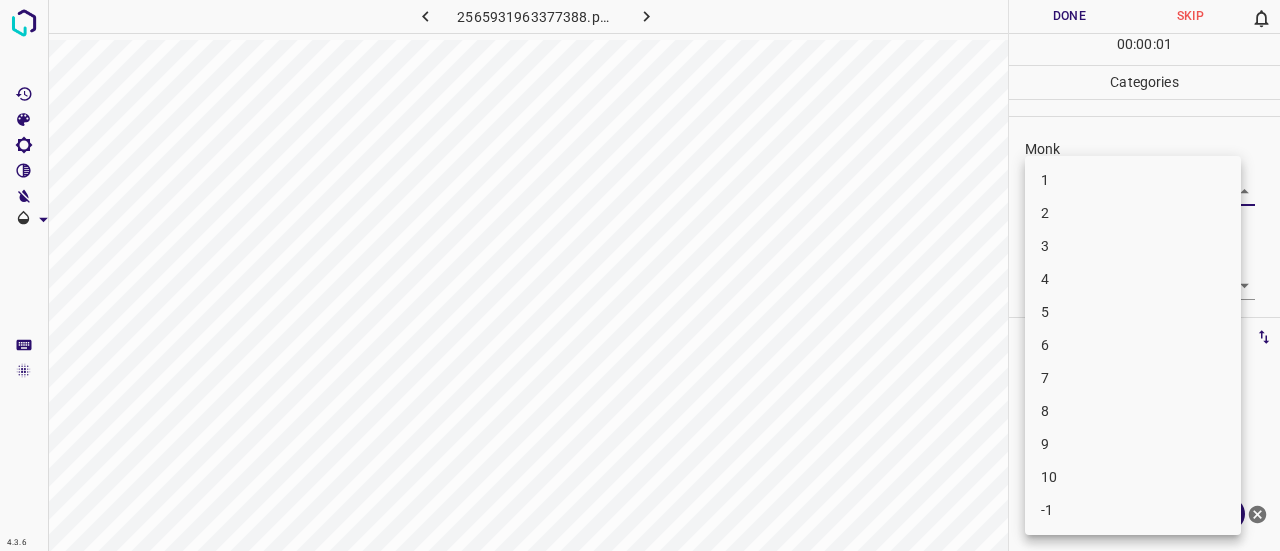 click on "4.3.6  2565931963377388.png Done Skip 0 00   : 00   : 01   Categories Monk   Select ​  [PERSON_NAME]   Select ​ Labels   0 Categories 1 Monk 2  [PERSON_NAME] Tools Space Change between modes (Draw & Edit) I Auto labeling R Restore zoom M Zoom in N Zoom out Delete Delete selecte label Filters Z Restore filters X Saturation filter C Brightness filter V Contrast filter B Gray scale filter General O Download ¿Necesitas ayuda? Texto original Valora esta traducción Tu opinión servirá para ayudar a mejorar el Traductor de Google - Texto - Esconder - Borrar 1 2 3 4 5 6 7 8 9 10 -1" at bounding box center (640, 275) 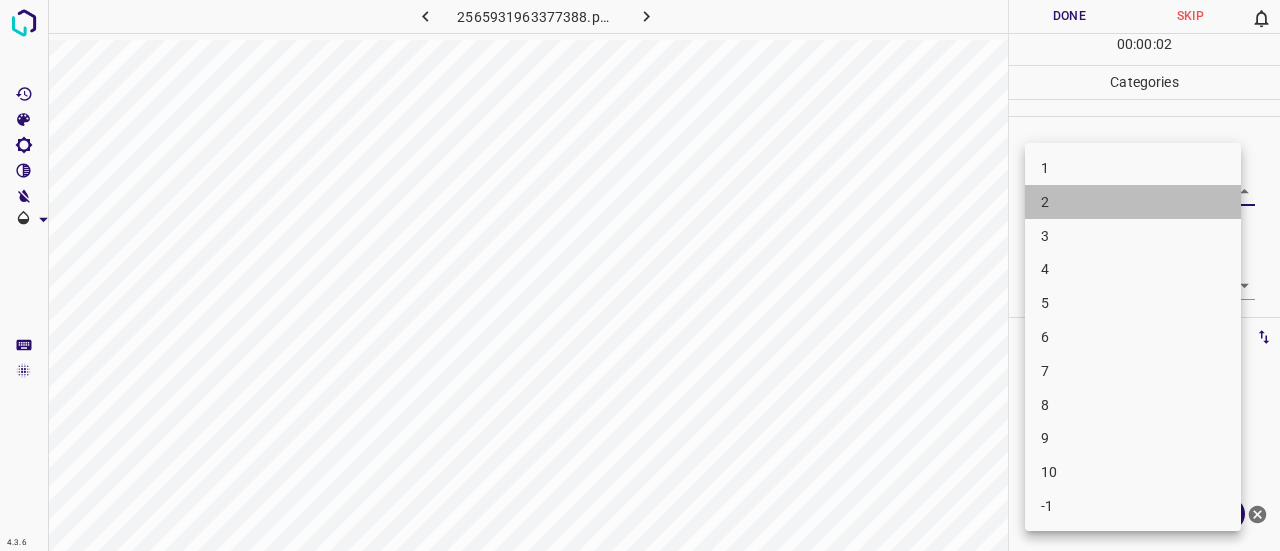 click on "2" at bounding box center [1133, 202] 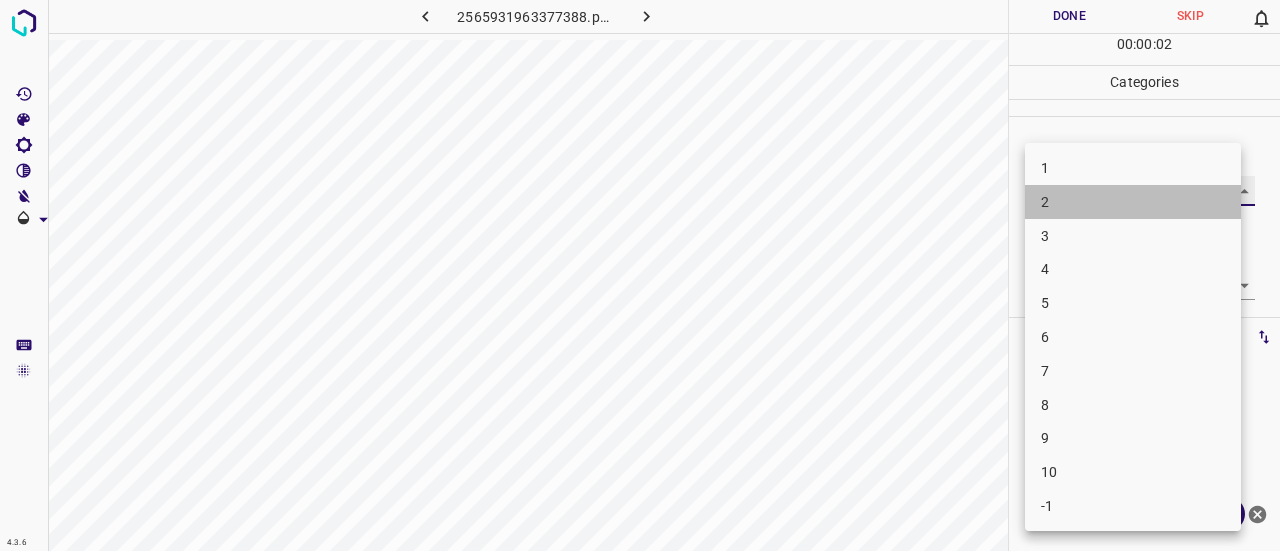 type on "2" 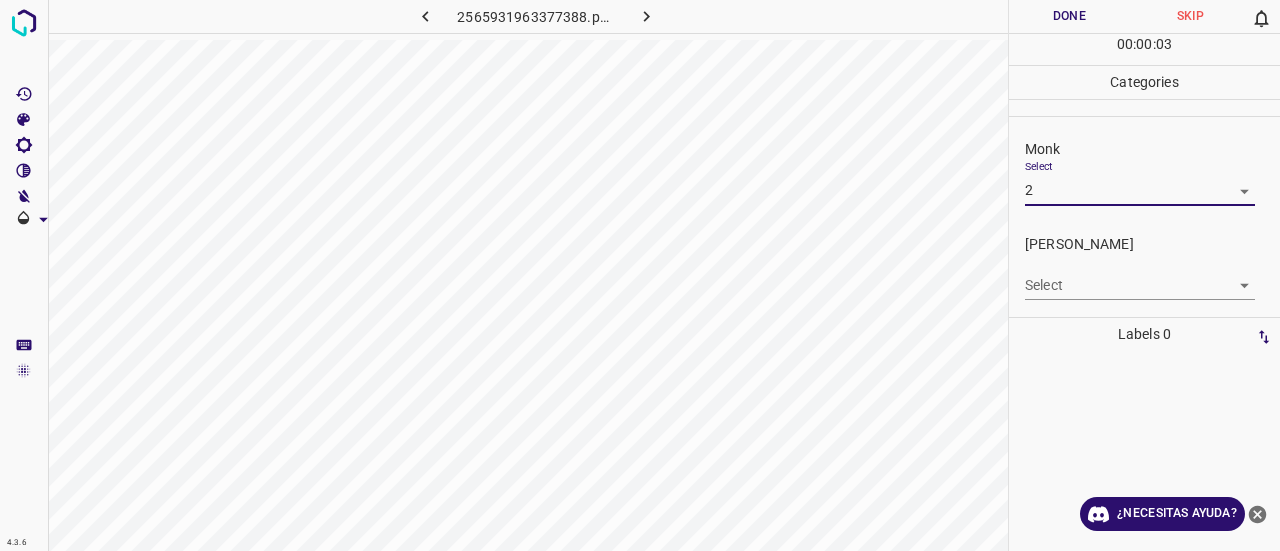 click on "4.3.6  2565931963377388.png Done Skip 0 00   : 00   : 03   Categories Monk   Select 2 2  [PERSON_NAME]   Select ​ Labels   0 Categories 1 Monk 2  [PERSON_NAME] Tools Space Change between modes (Draw & Edit) I Auto labeling R Restore zoom M Zoom in N Zoom out Delete Delete selecte label Filters Z Restore filters X Saturation filter C Brightness filter V Contrast filter B Gray scale filter General O Download ¿Necesitas ayuda? Texto original Valora esta traducción Tu opinión servirá para ayudar a mejorar el Traductor de Google - Texto - Esconder - Borrar" at bounding box center (640, 275) 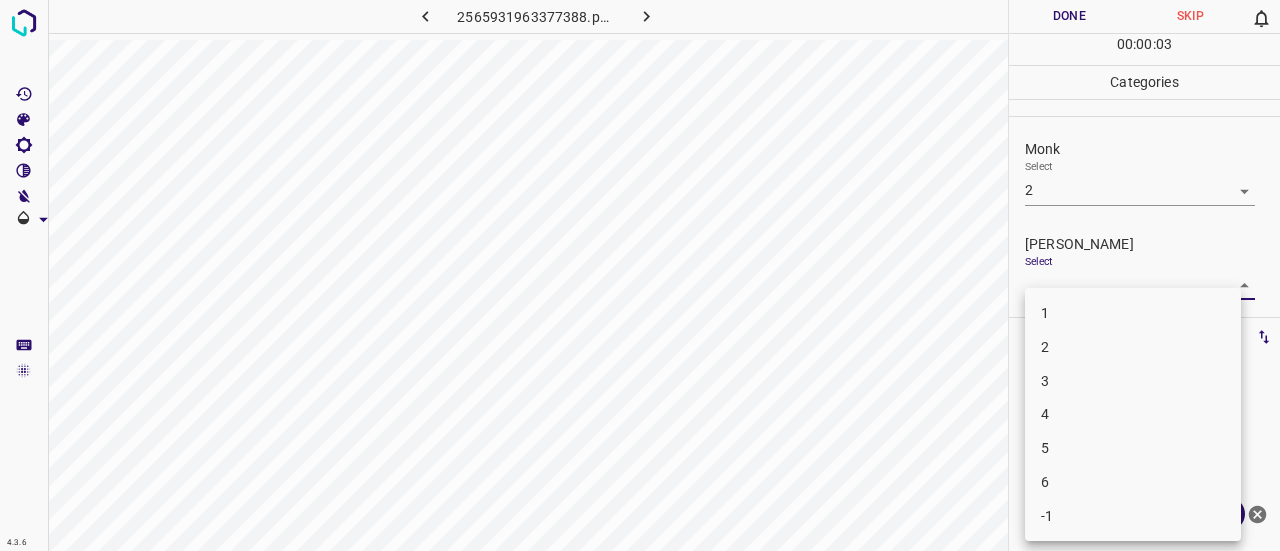 click on "1 2 3 4 5 6 -1" at bounding box center (1133, 414) 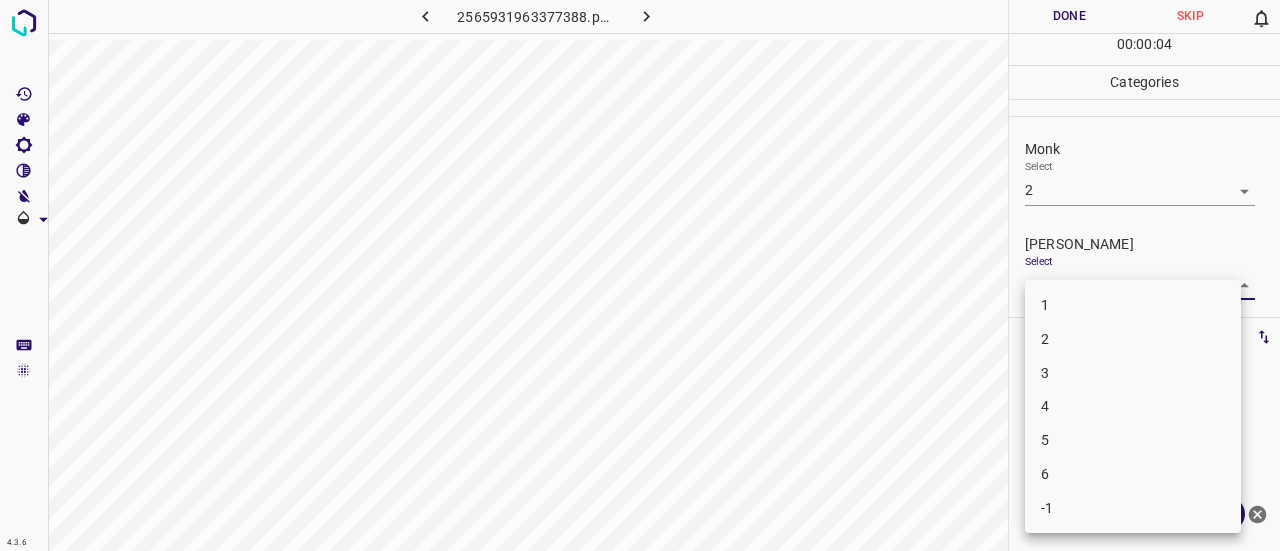 click on "1" at bounding box center (1133, 305) 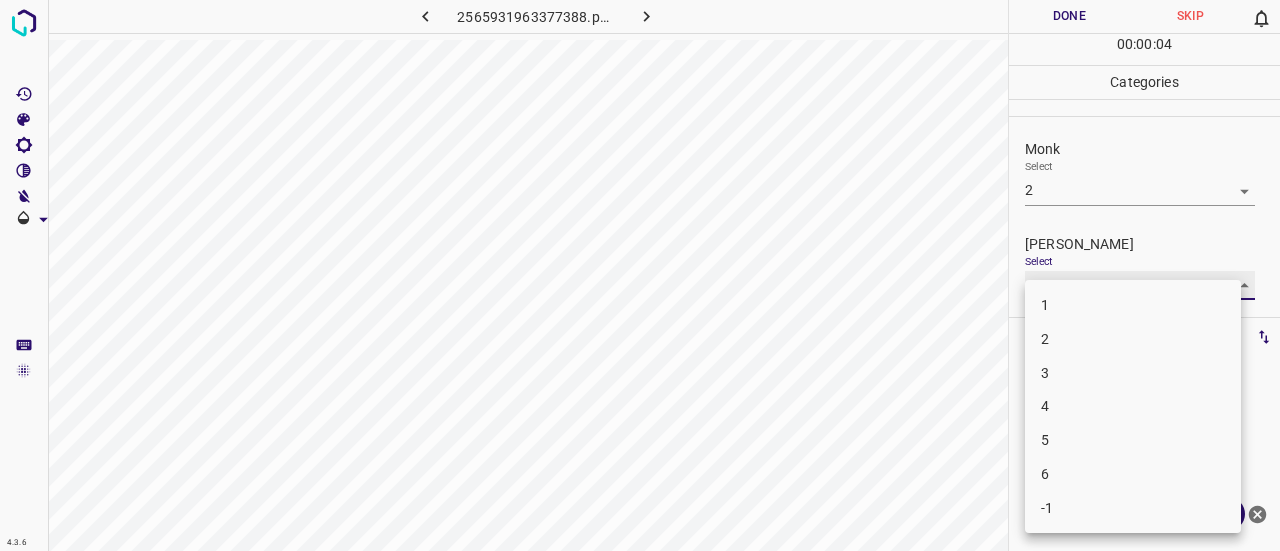 type on "1" 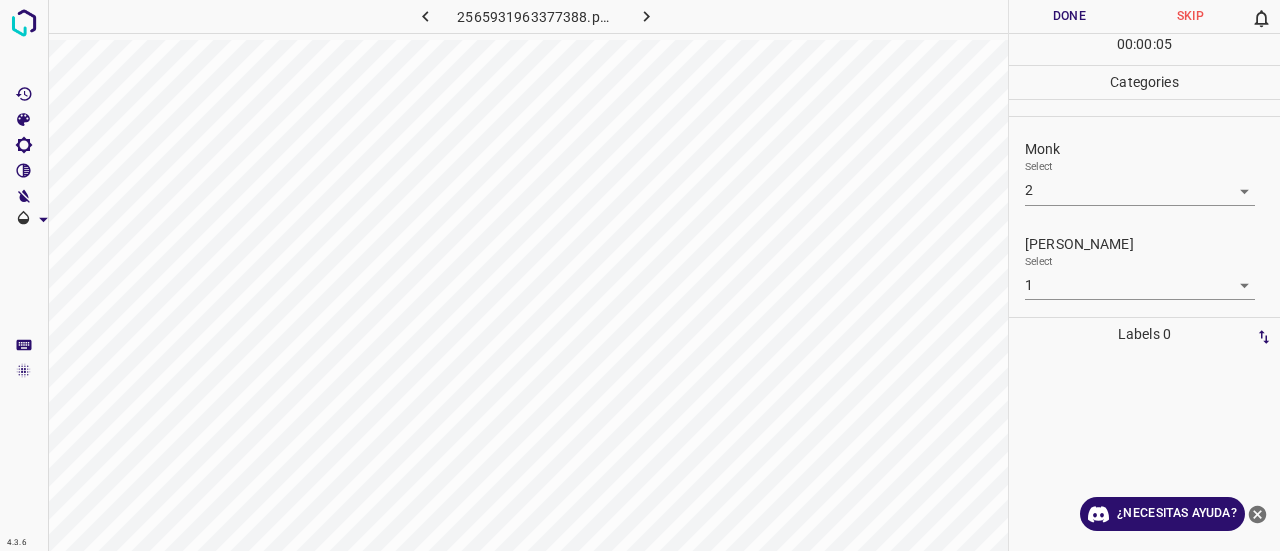 click on "00   : 00   : 05" at bounding box center (1144, 49) 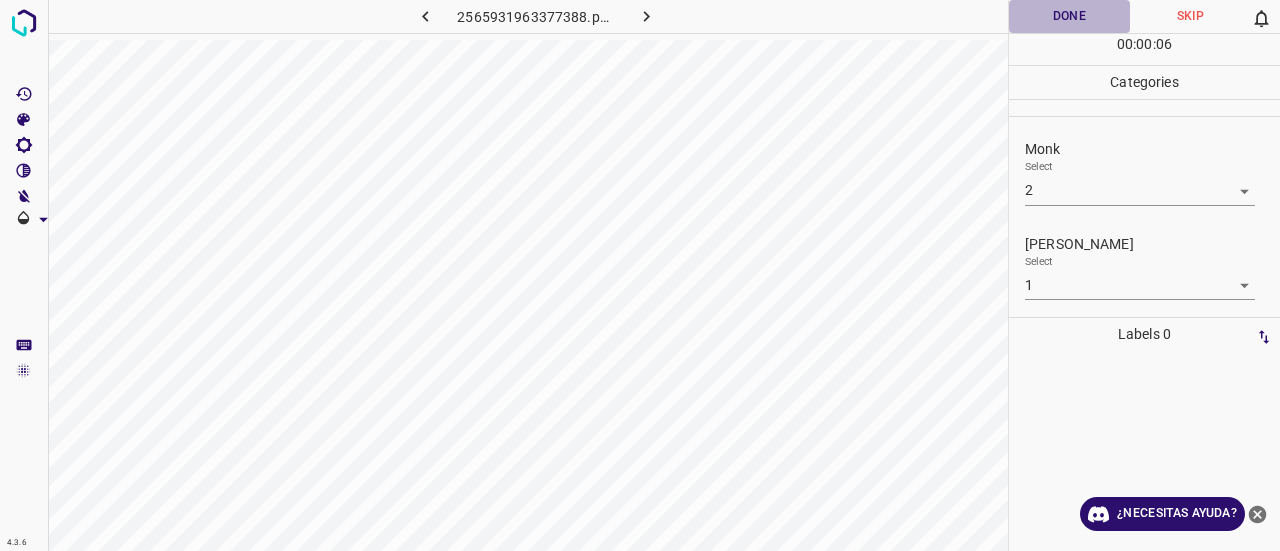 click on "Done" at bounding box center [1069, 16] 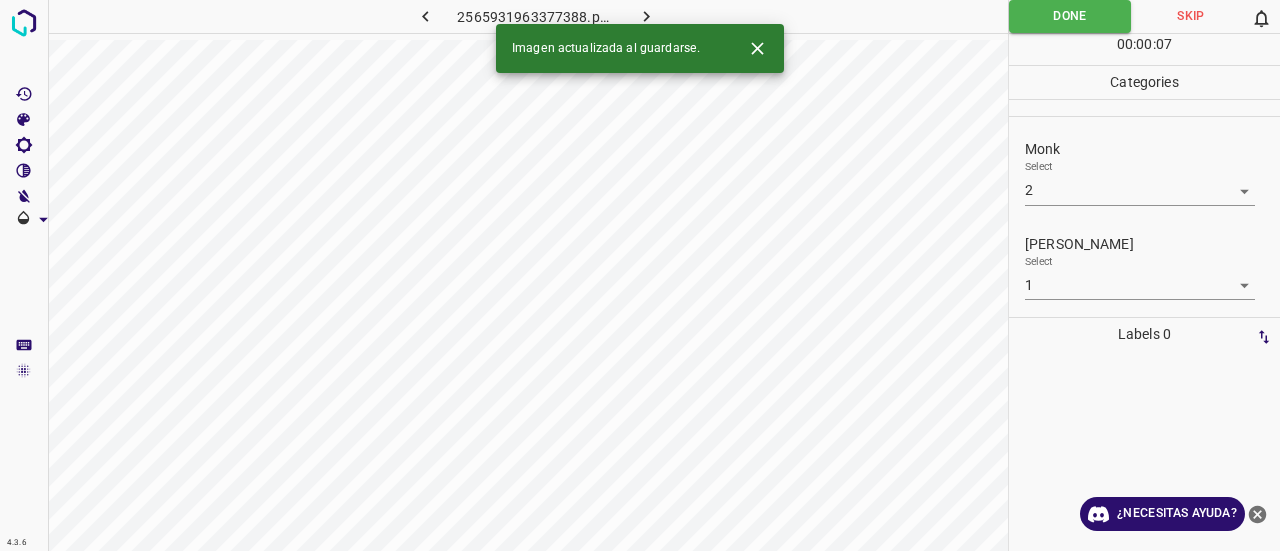 click at bounding box center [647, 16] 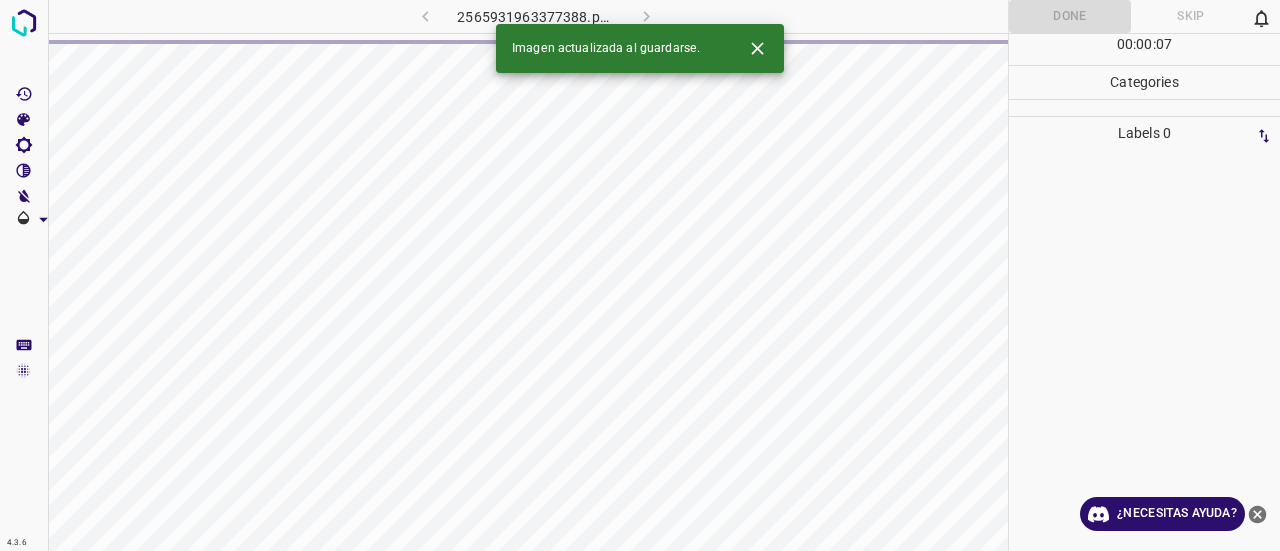 click 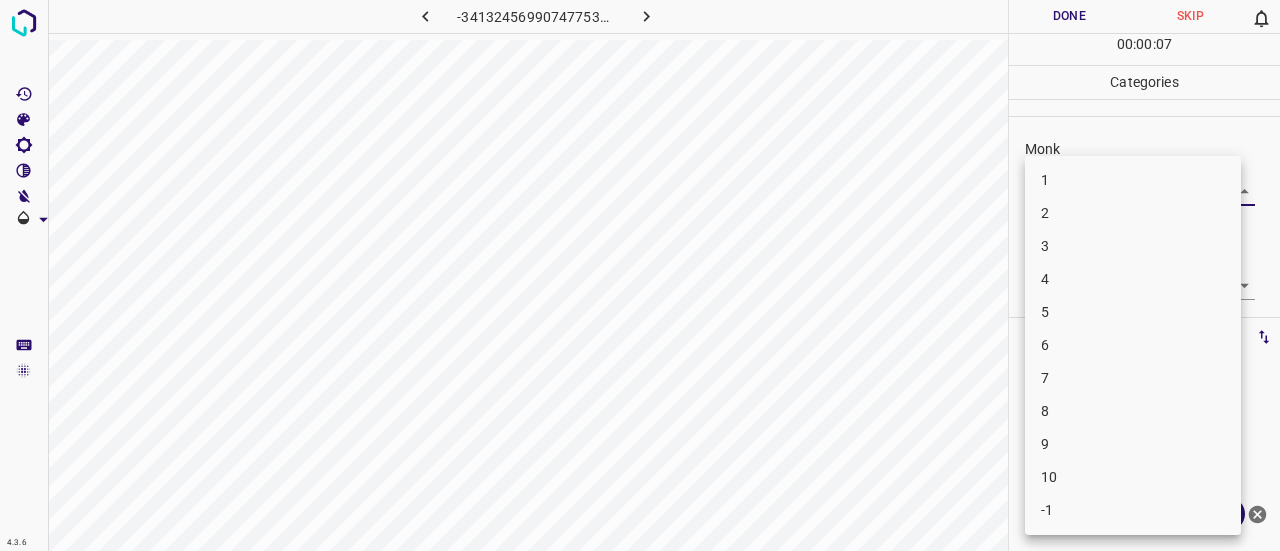 click on "4.3.6  -341324569907477536.png Done Skip 0 00   : 00   : 07   Categories Monk   Select ​  [PERSON_NAME]   Select ​ Labels   0 Categories 1 Monk 2  [PERSON_NAME] Tools Space Change between modes (Draw & Edit) I Auto labeling R Restore zoom M Zoom in N Zoom out Delete Delete selecte label Filters Z Restore filters X Saturation filter C Brightness filter V Contrast filter B Gray scale filter General O Download ¿Necesitas ayuda? Texto original Valora esta traducción Tu opinión servirá para ayudar a mejorar el Traductor de Google - Texto - Esconder - Borrar 1 2 3 4 5 6 7 8 9 10 -1" at bounding box center [640, 275] 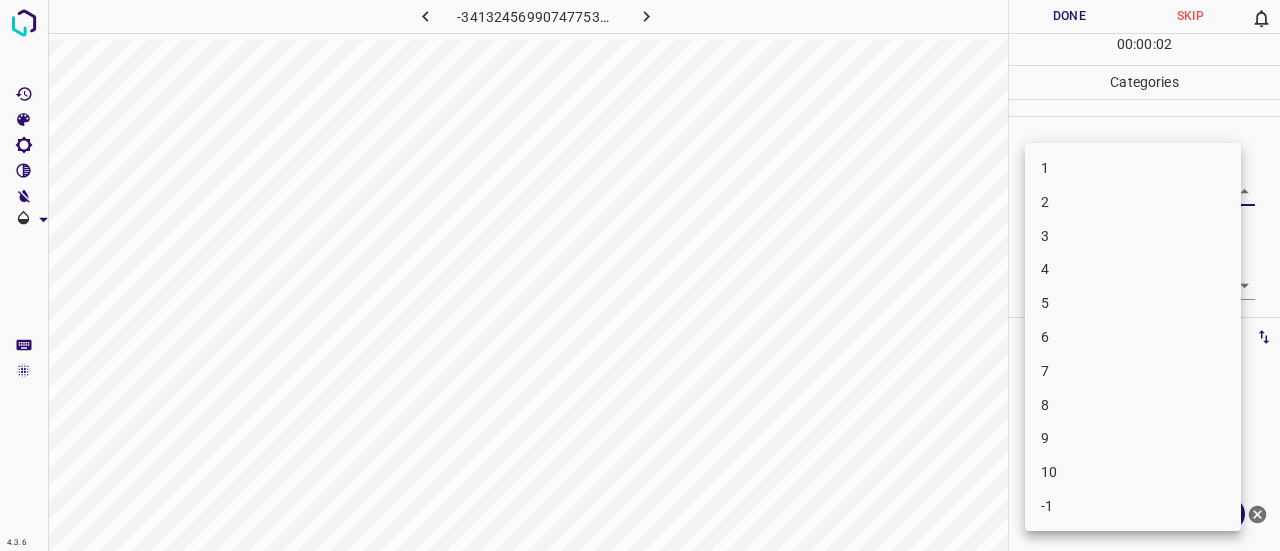 click on "2" at bounding box center [1133, 202] 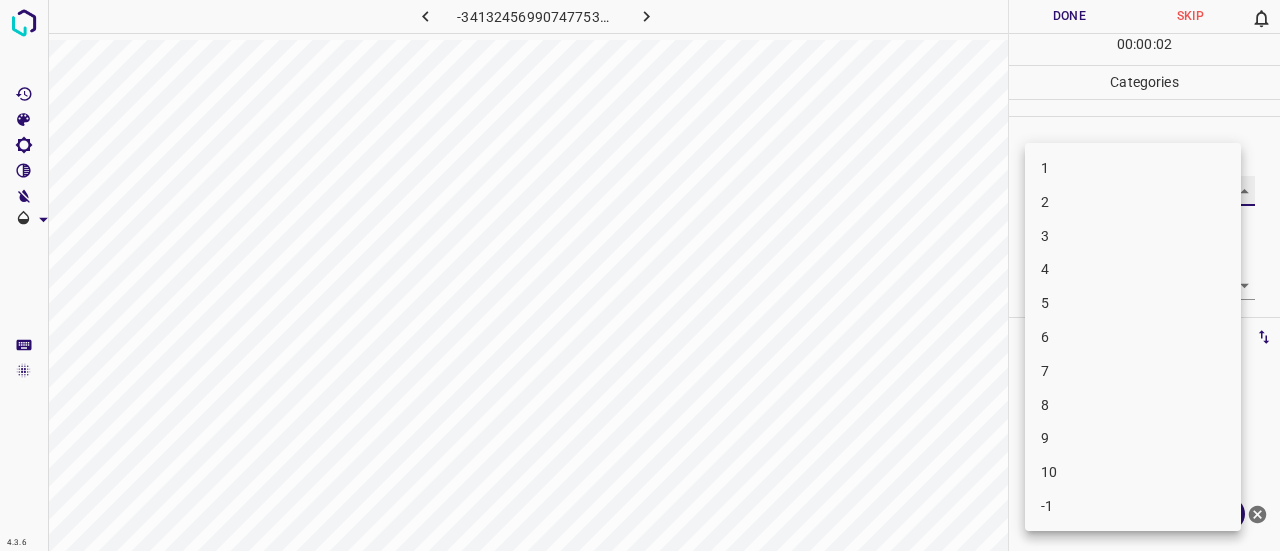 type on "2" 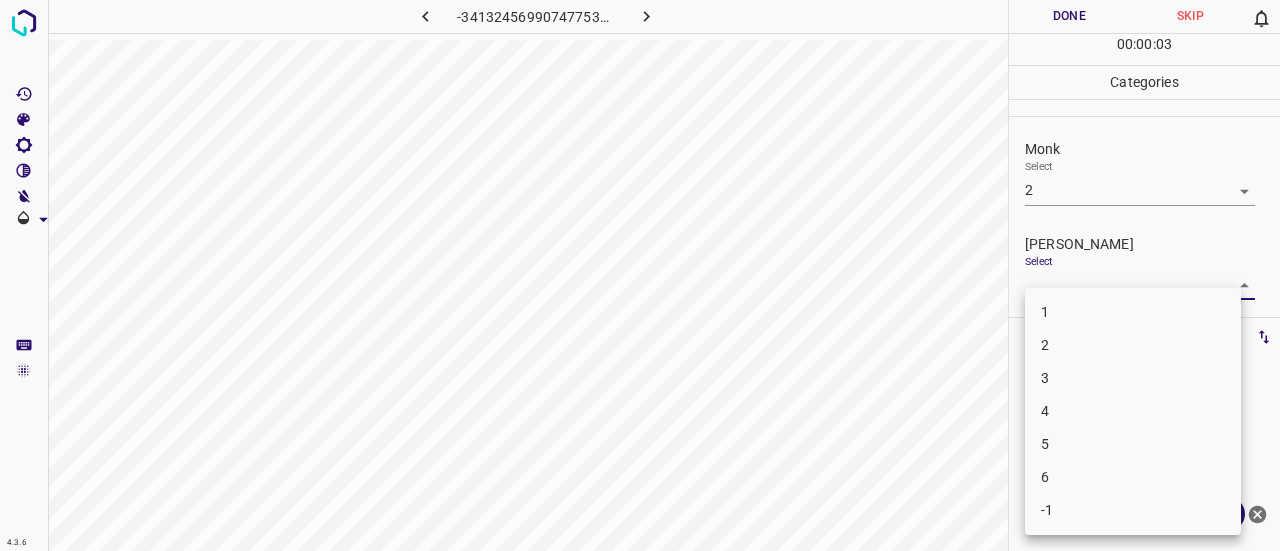 click on "4.3.6  -341324569907477536.png Done Skip 0 00   : 00   : 03   Categories Monk   Select 2 2  [PERSON_NAME]   Select ​ Labels   0 Categories 1 Monk 2  [PERSON_NAME] Tools Space Change between modes (Draw & Edit) I Auto labeling R Restore zoom M Zoom in N Zoom out Delete Delete selecte label Filters Z Restore filters X Saturation filter C Brightness filter V Contrast filter B Gray scale filter General O Download ¿Necesitas ayuda? Texto original Valora esta traducción Tu opinión servirá para ayudar a mejorar el Traductor de Google - Texto - Esconder - Borrar 1 2 3 4 5 6 -1" at bounding box center (640, 275) 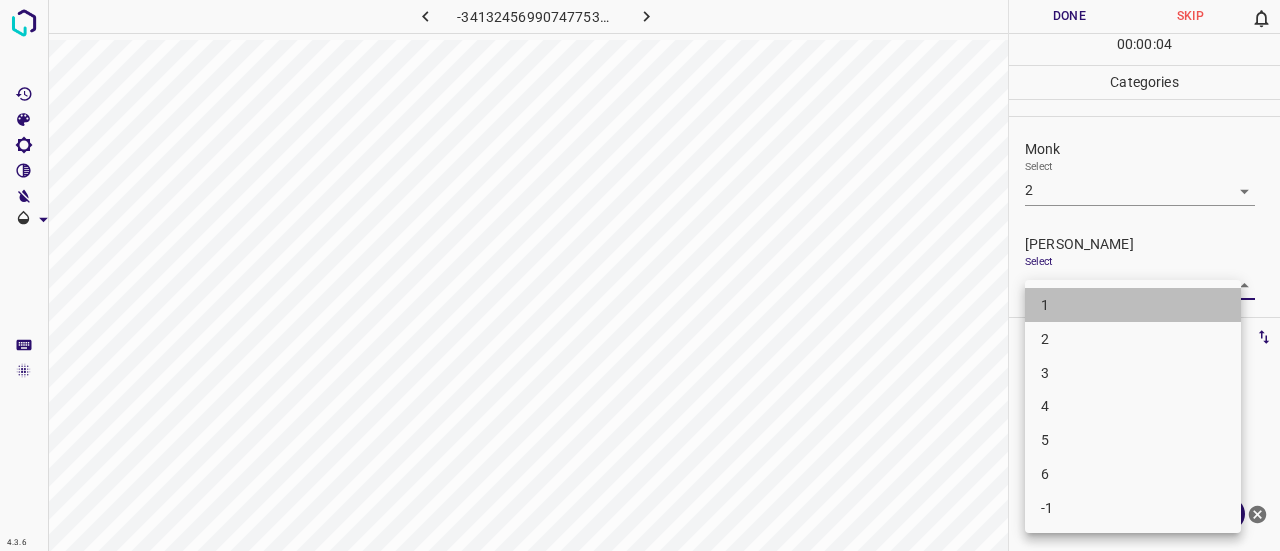 click on "1" at bounding box center [1133, 305] 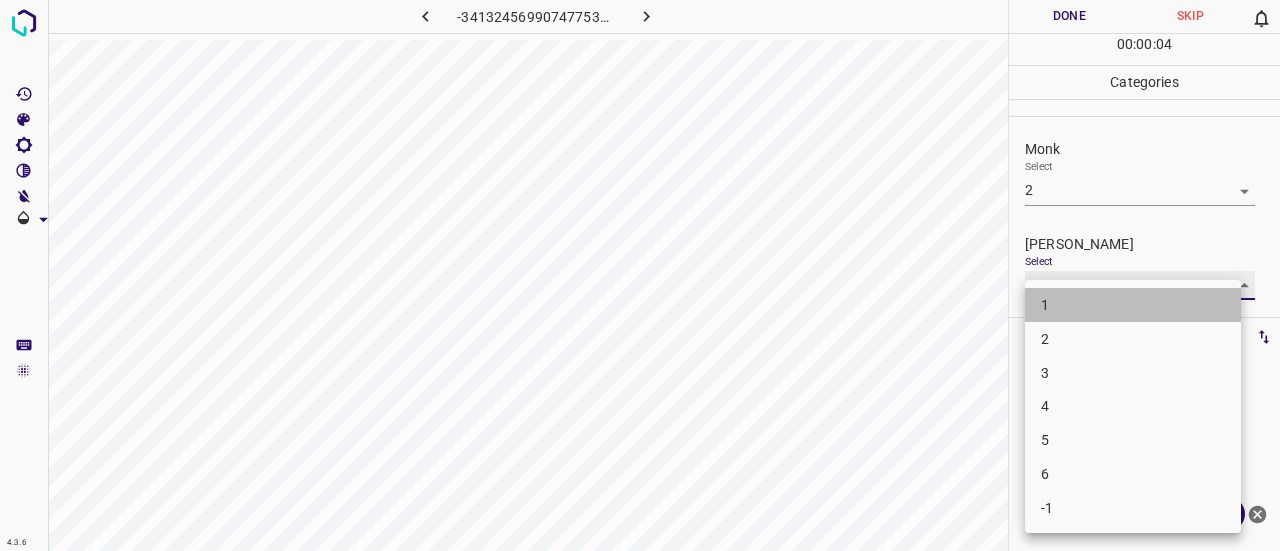 type on "1" 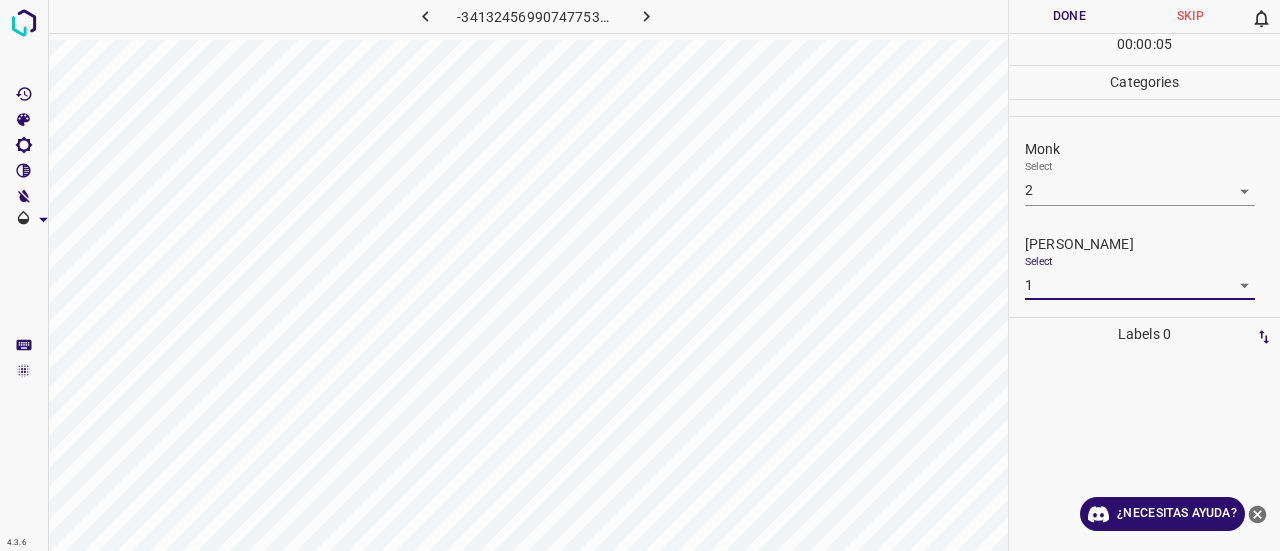click on "Done" at bounding box center (1069, 16) 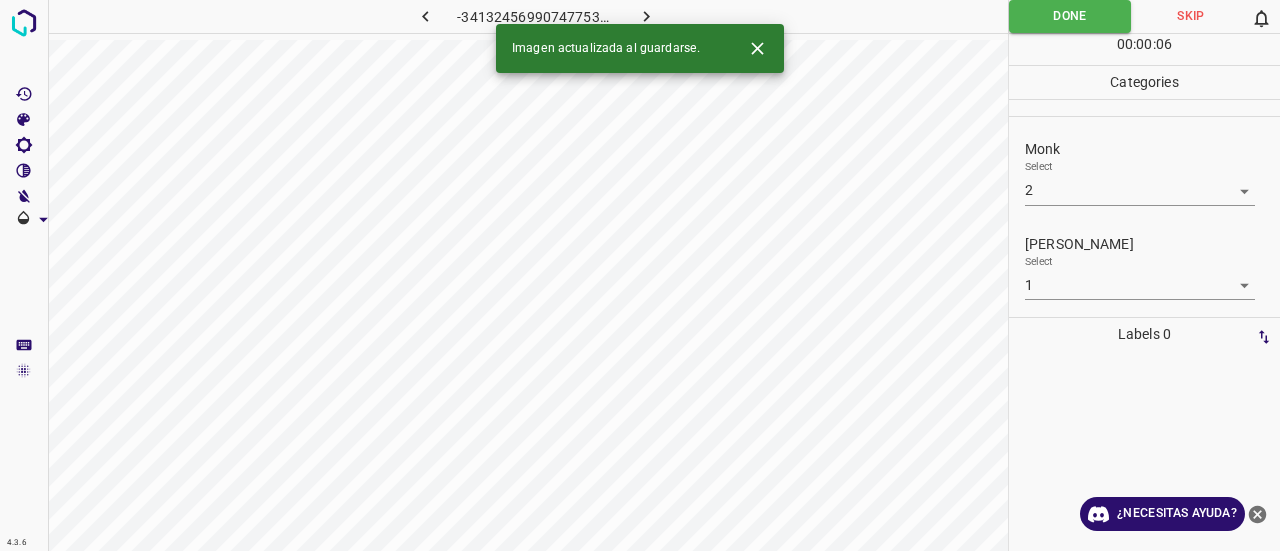 click on "Imagen actualizada al guardarse." at bounding box center [640, 48] 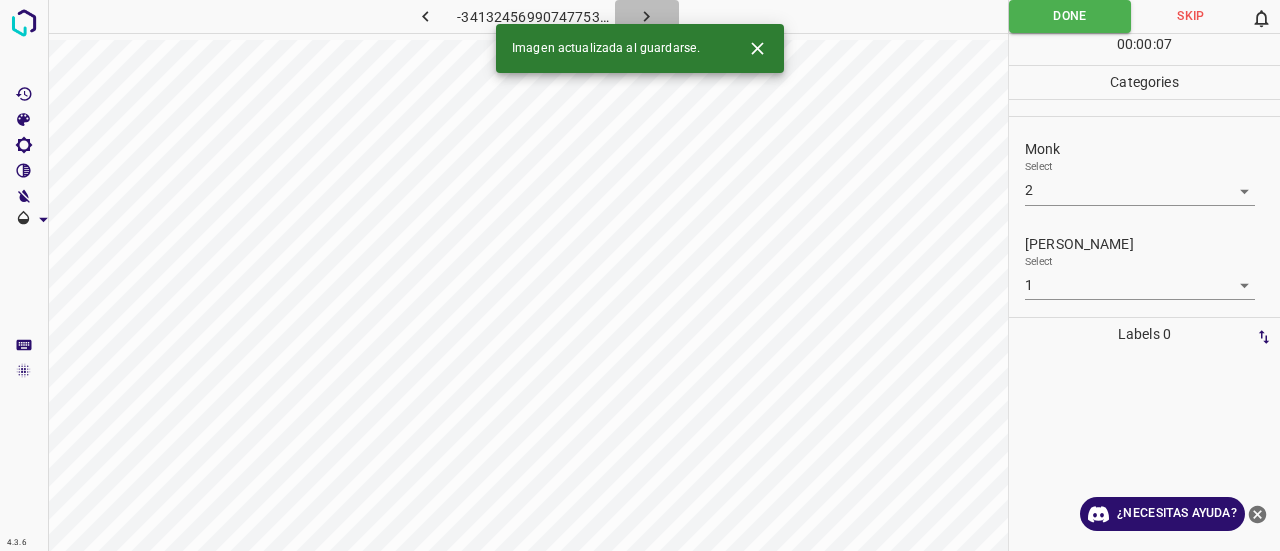 click 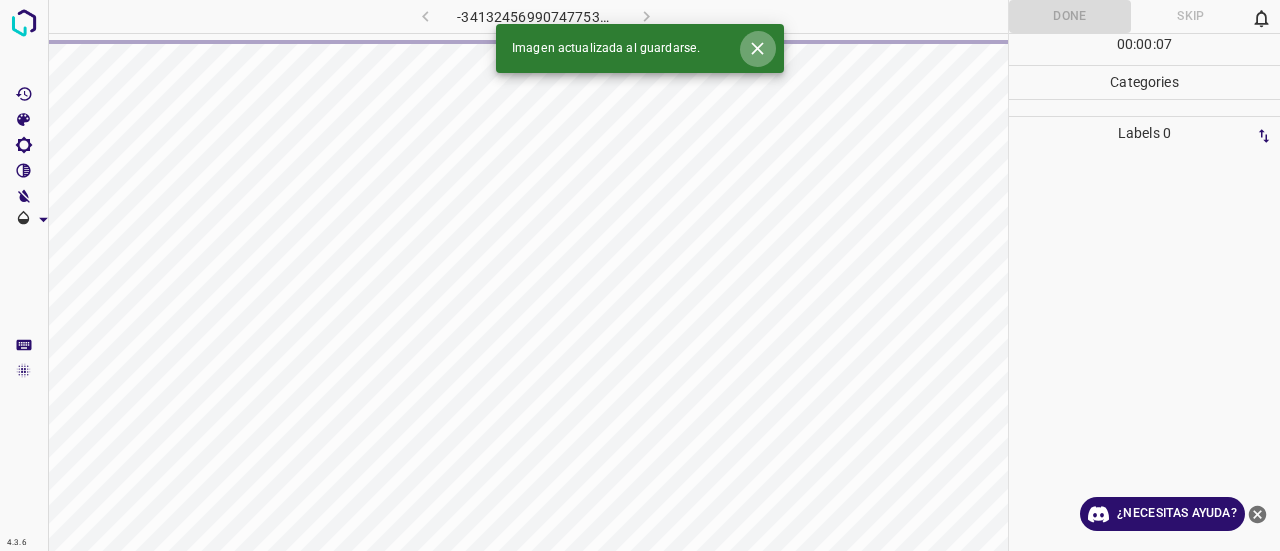 click 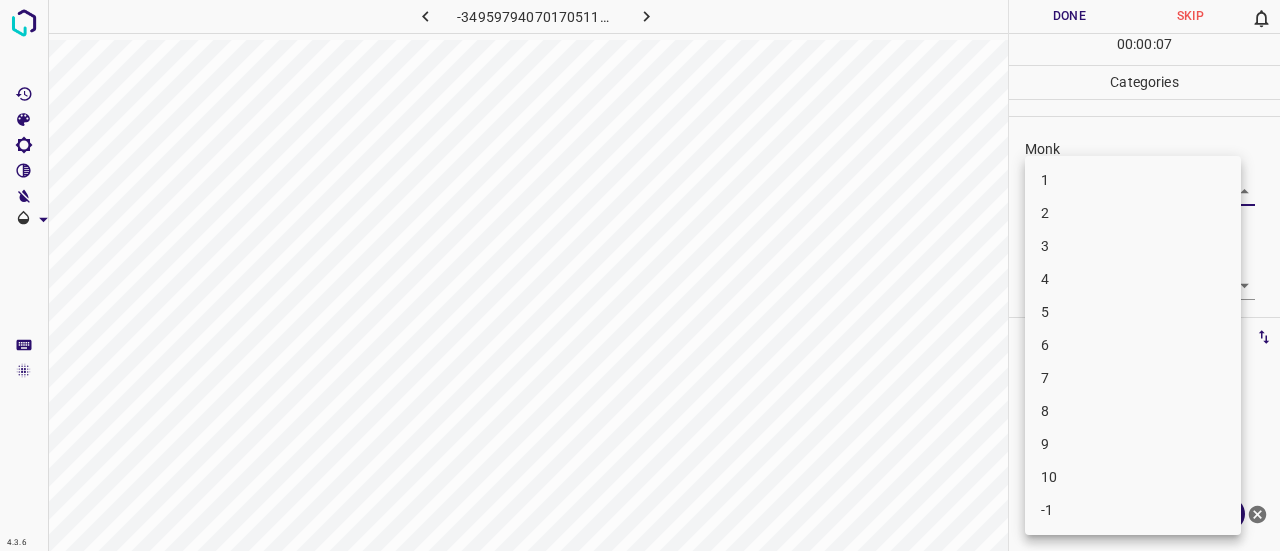 click on "4.3.6  -3495979407017051117.png Done Skip 0 00   : 00   : 07   Categories Monk   Select ​  [PERSON_NAME]   Select ​ Labels   0 Categories 1 Monk 2  [PERSON_NAME] Tools Space Change between modes (Draw & Edit) I Auto labeling R Restore zoom M Zoom in N Zoom out Delete Delete selecte label Filters Z Restore filters X Saturation filter C Brightness filter V Contrast filter B Gray scale filter General O Download ¿Necesitas ayuda? Texto original Valora esta traducción Tu opinión servirá para ayudar a mejorar el Traductor de Google - Texto - Esconder - Borrar 1 2 3 4 5 6 7 8 9 10 -1" at bounding box center (640, 275) 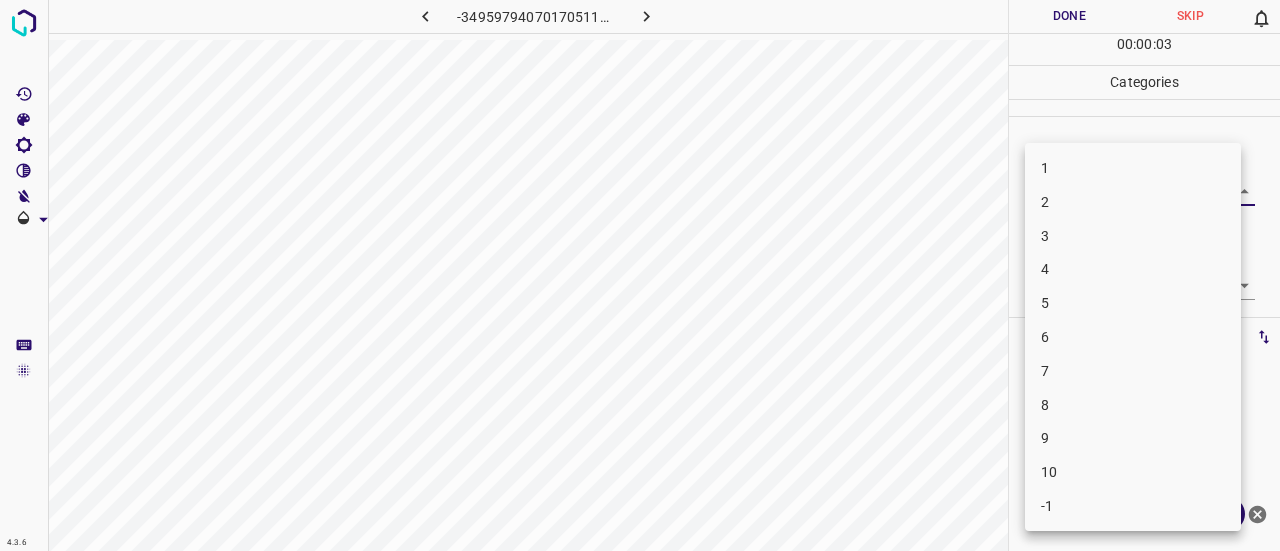 click on "3" at bounding box center (1133, 236) 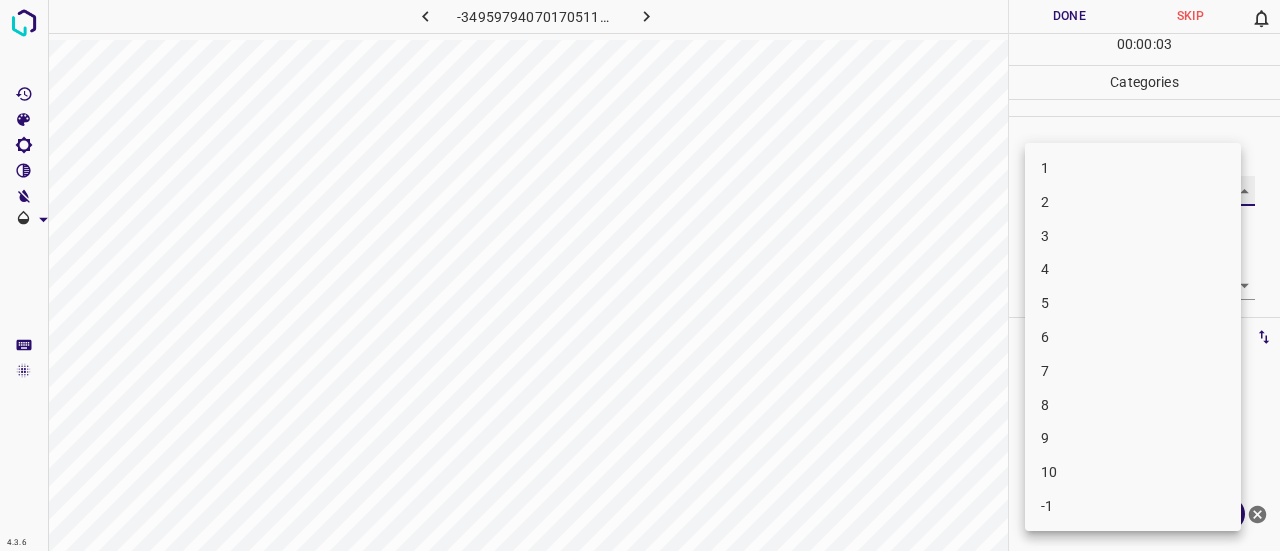 type on "3" 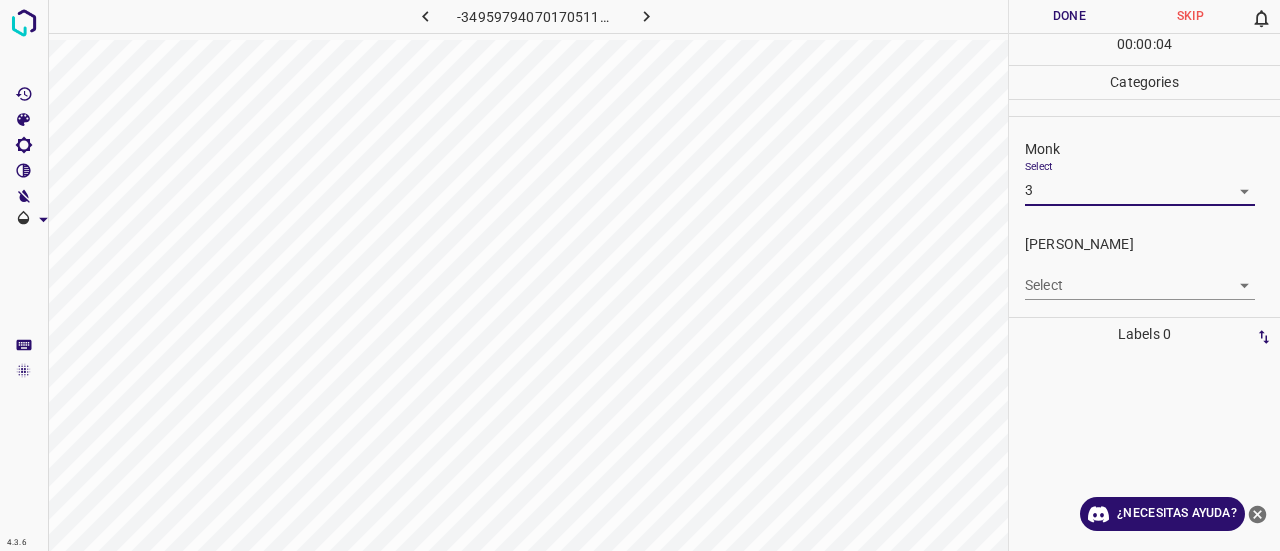click on "4.3.6  -3495979407017051117.png Done Skip 0 00   : 00   : 04   Categories Monk   Select 3 3  [PERSON_NAME]   Select ​ Labels   0 Categories 1 Monk 2  [PERSON_NAME] Tools Space Change between modes (Draw & Edit) I Auto labeling R Restore zoom M Zoom in N Zoom out Delete Delete selecte label Filters Z Restore filters X Saturation filter C Brightness filter V Contrast filter B Gray scale filter General O Download ¿Necesitas ayuda? Texto original Valora esta traducción Tu opinión servirá para ayudar a mejorar el Traductor de Google - Texto - Esconder - Borrar" at bounding box center [640, 275] 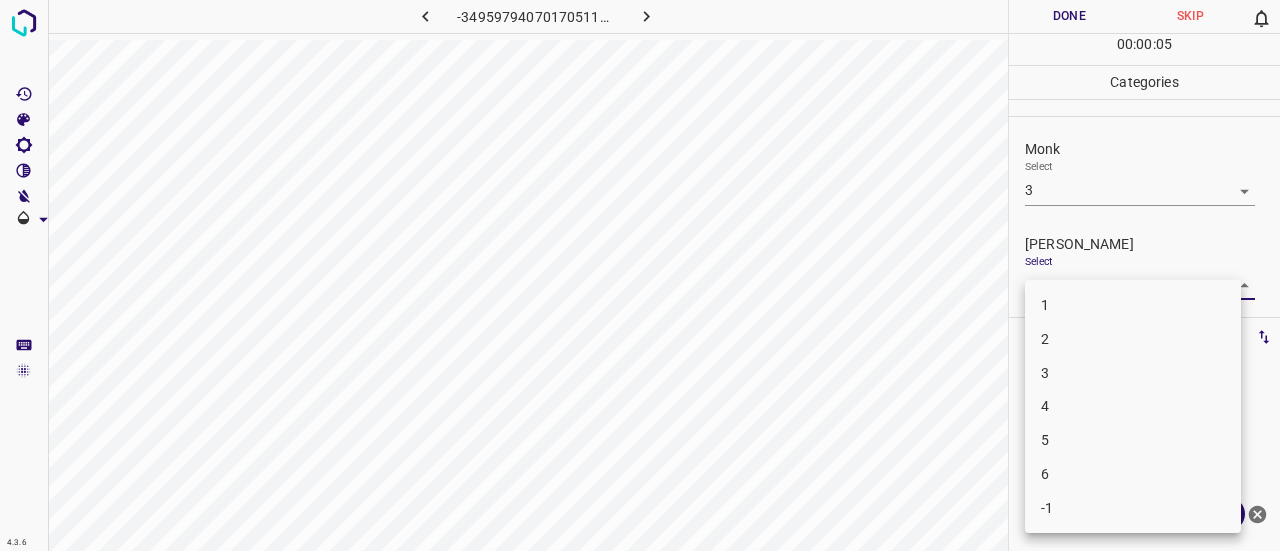 click on "1" at bounding box center [1133, 305] 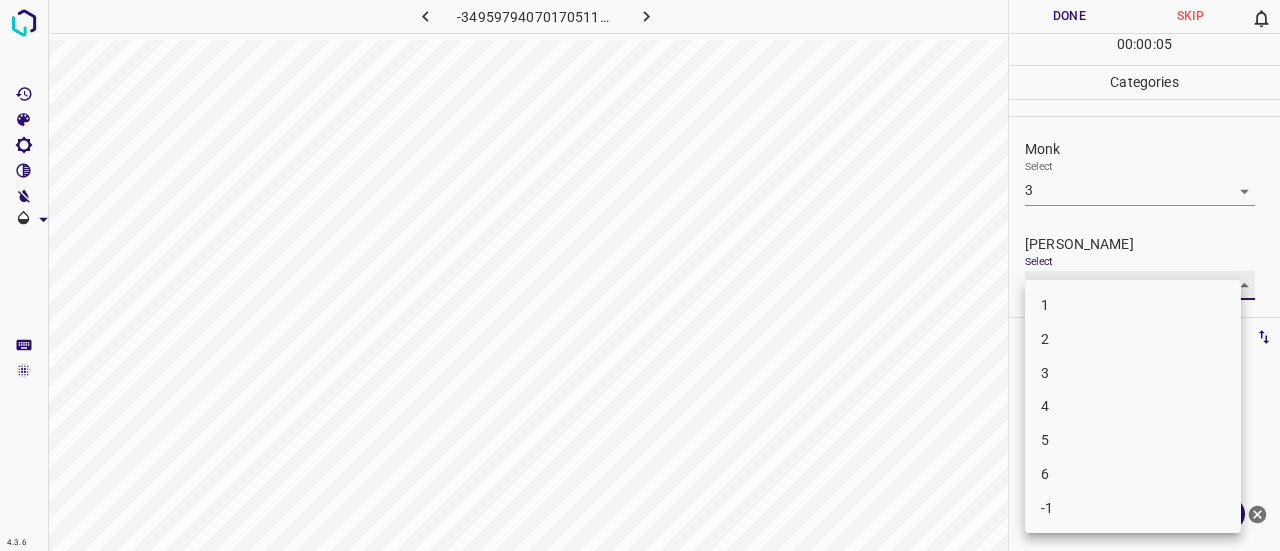 type on "1" 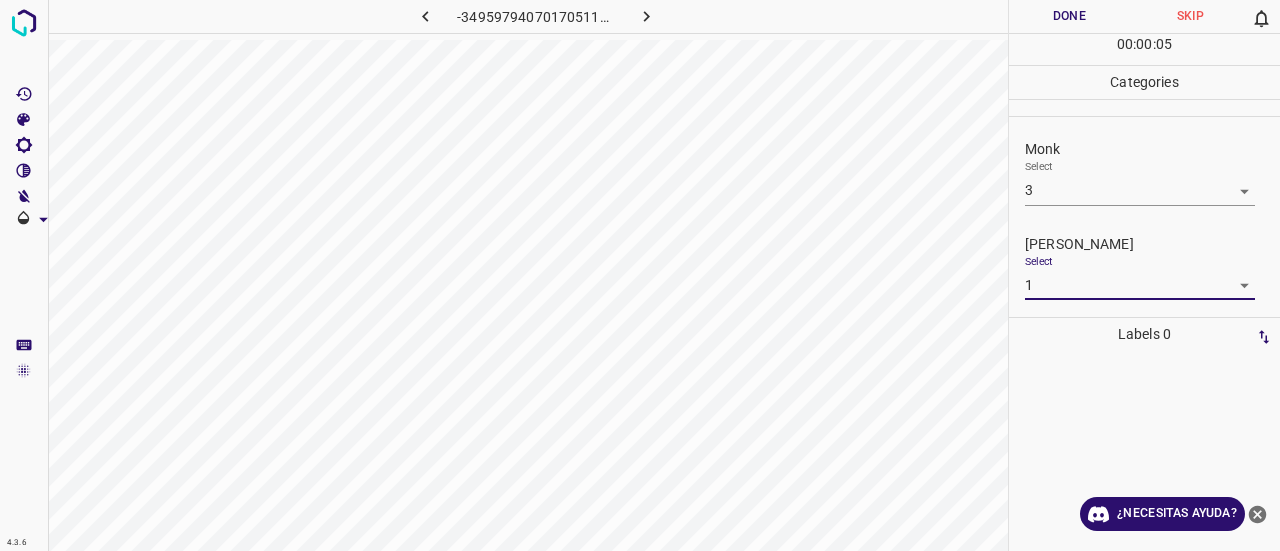 click on "Done" at bounding box center (1069, 16) 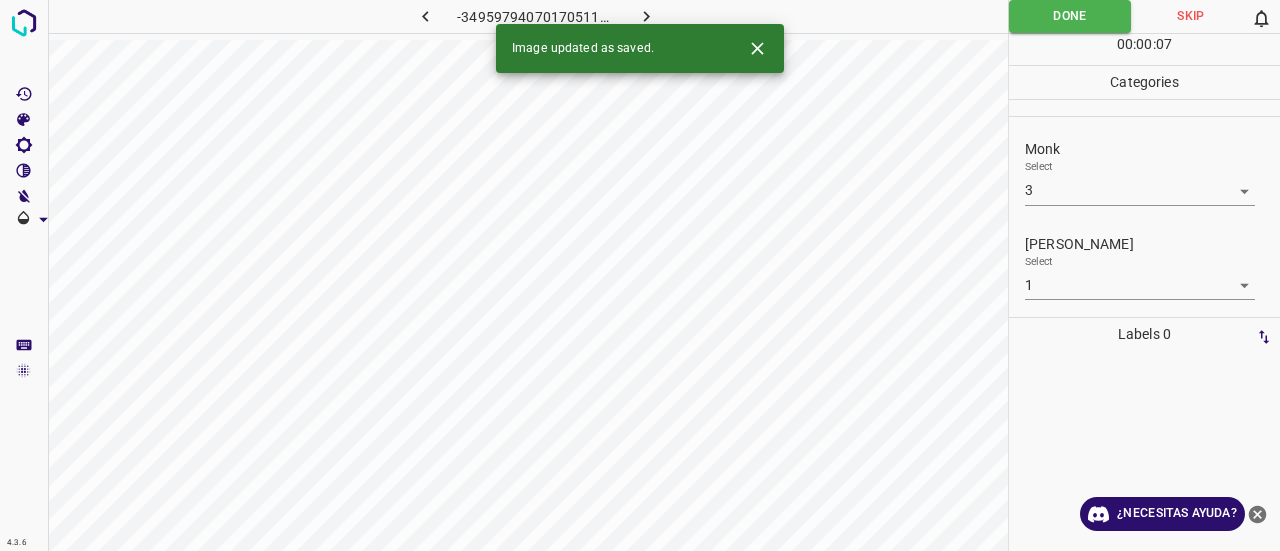 click at bounding box center [647, 16] 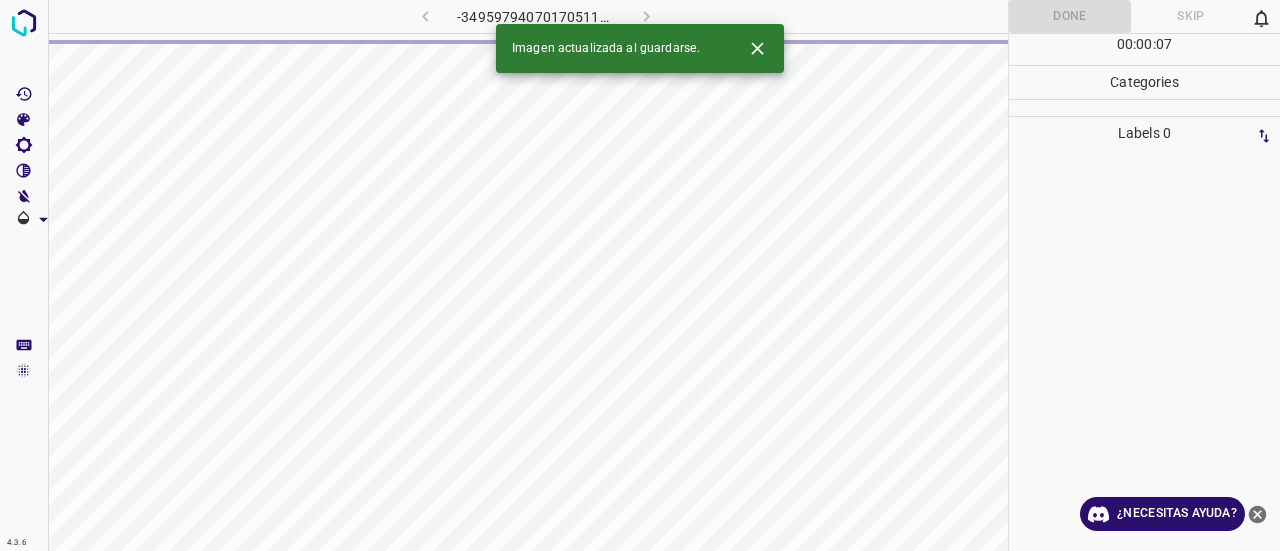 click 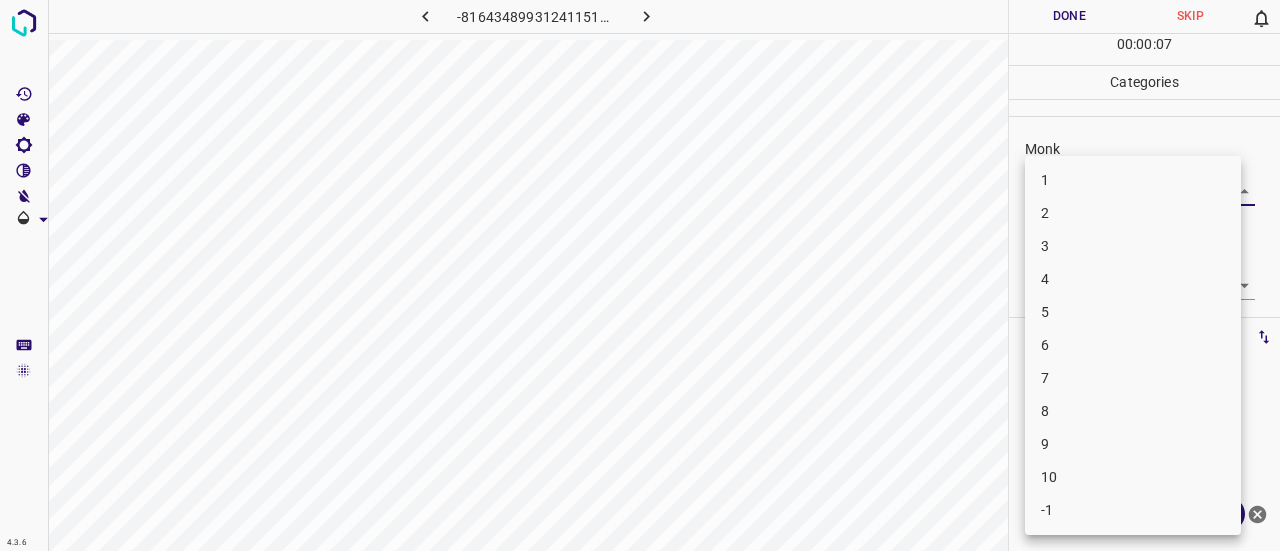 click on "4.3.6  -8164348993124115108.png Done Skip 0 00   : 00   : 07   Categories Monk   Select ​  [PERSON_NAME]   Select ​ Labels   0 Categories 1 Monk 2  [PERSON_NAME] Tools Space Change between modes (Draw & Edit) I Auto labeling R Restore zoom M Zoom in N Zoom out Delete Delete selecte label Filters Z Restore filters X Saturation filter C Brightness filter V Contrast filter B Gray scale filter General O Download ¿Necesitas ayuda? Texto original Valora esta traducción Tu opinión servirá para ayudar a mejorar el Traductor de Google - Texto - Esconder - Borrar 1 2 3 4 5 6 7 8 9 10 -1" at bounding box center [640, 275] 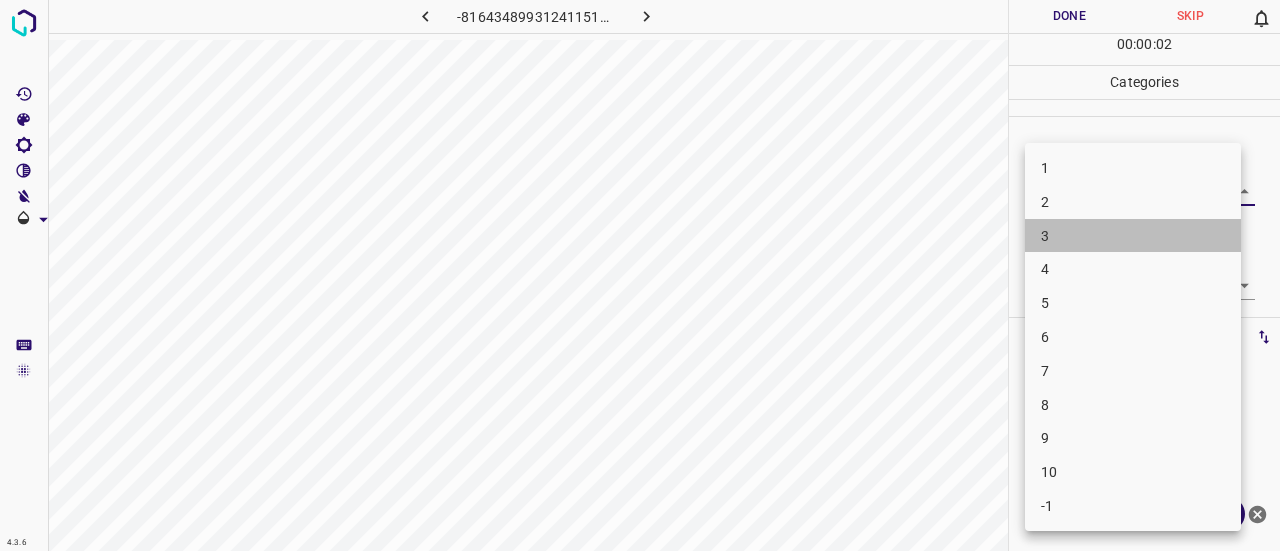 click on "3" at bounding box center (1133, 236) 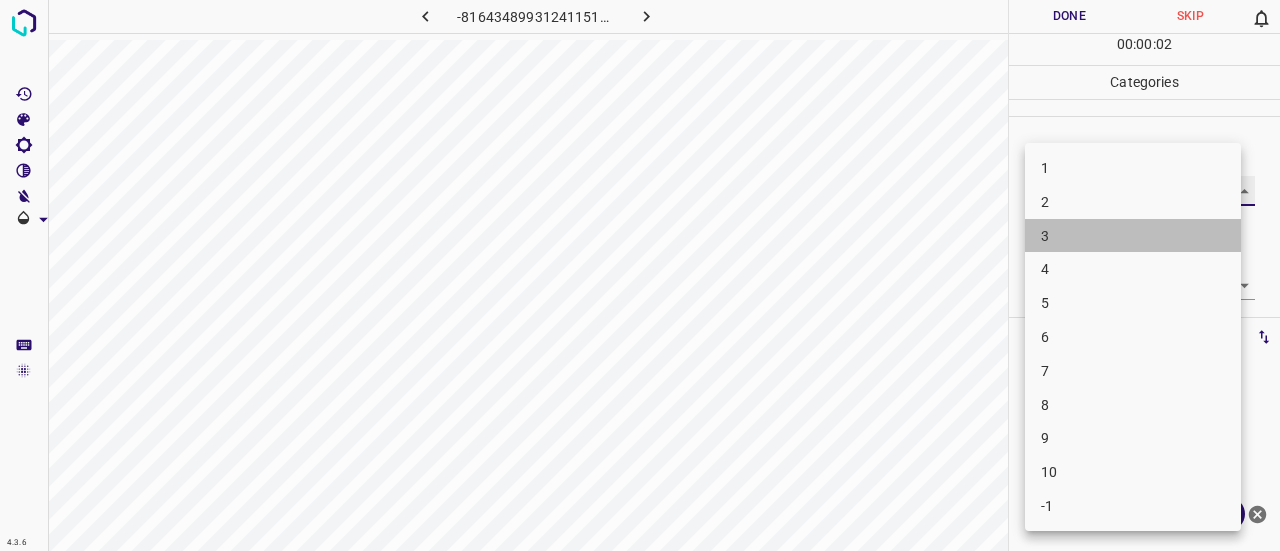 type on "3" 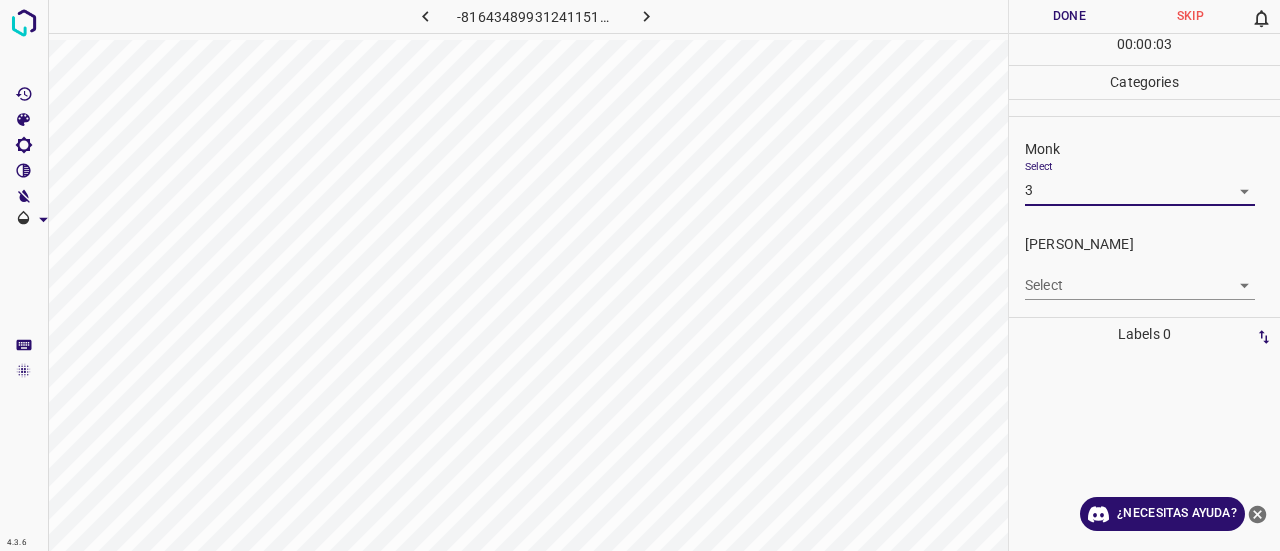 click on "4.3.6  -8164348993124115108.png Done Skip 0 00   : 00   : 03   Categories Monk   Select 3 3  [PERSON_NAME]   Select ​ Labels   0 Categories 1 Monk 2  [PERSON_NAME] Tools Space Change between modes (Draw & Edit) I Auto labeling R Restore zoom M Zoom in N Zoom out Delete Delete selecte label Filters Z Restore filters X Saturation filter C Brightness filter V Contrast filter B Gray scale filter General O Download ¿Necesitas ayuda? Texto original Valora esta traducción Tu opinión servirá para ayudar a mejorar el Traductor de Google - Texto - Esconder - Borrar" at bounding box center (640, 275) 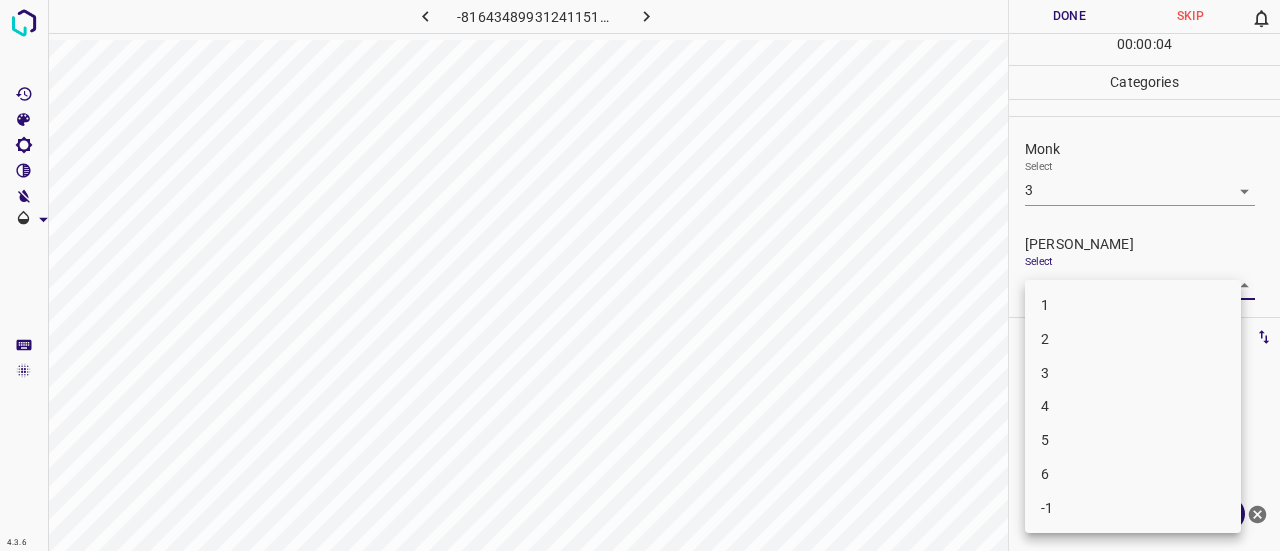 click on "1" at bounding box center (1133, 305) 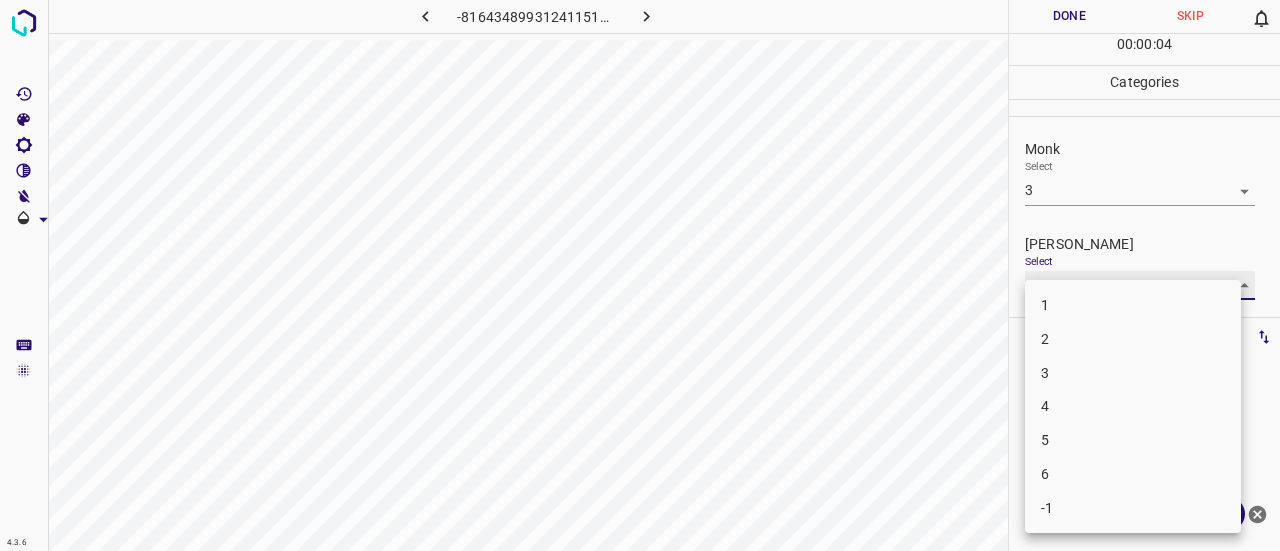 type on "1" 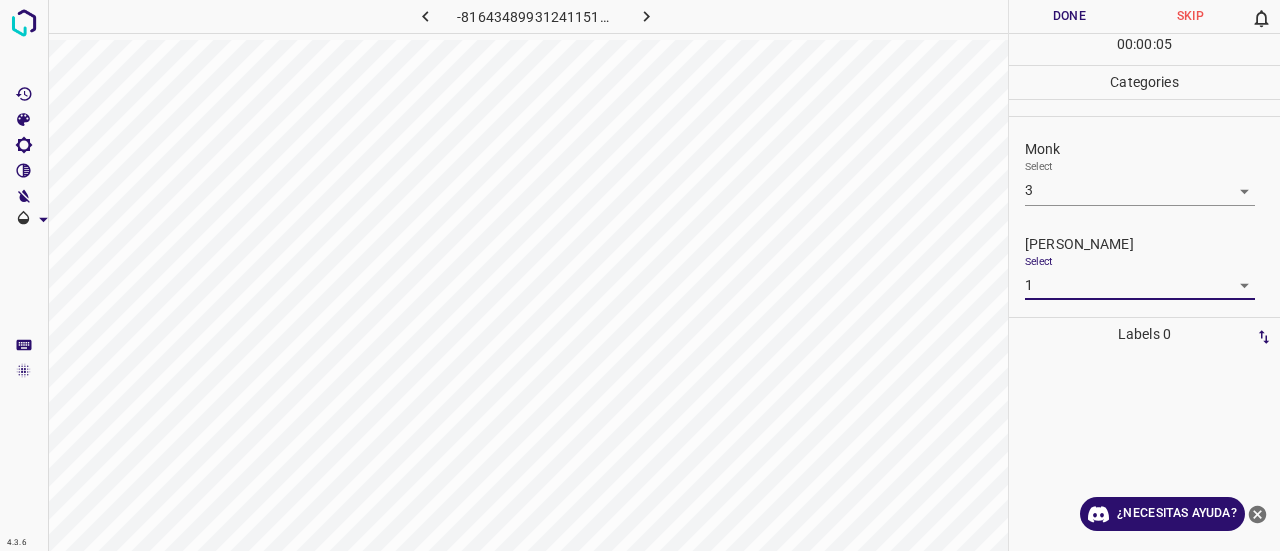 click on "Done" at bounding box center (1069, 16) 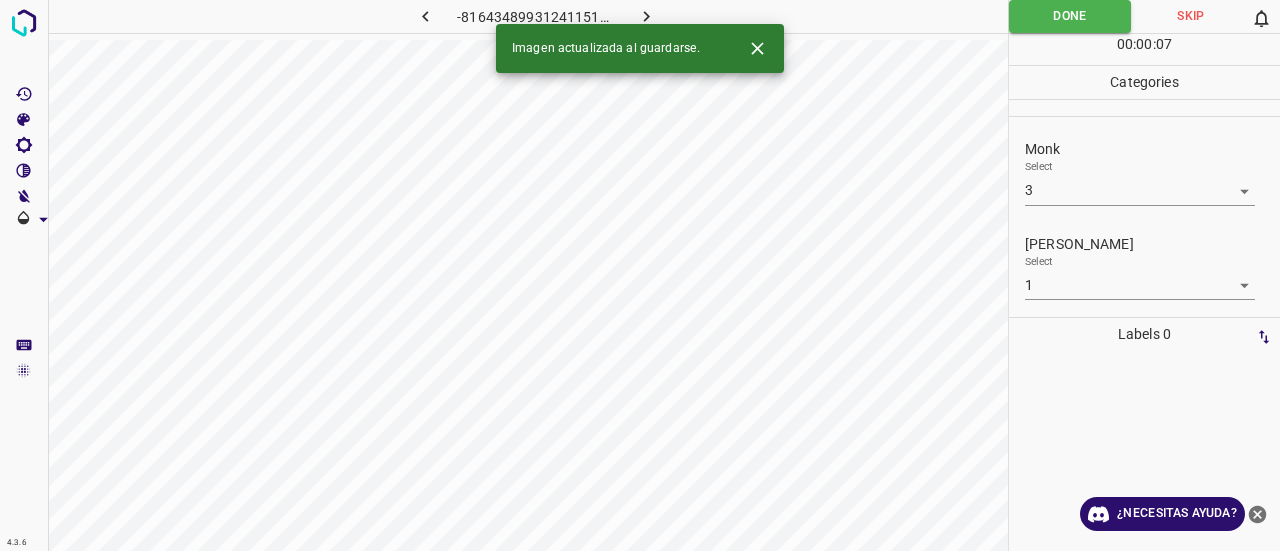 click 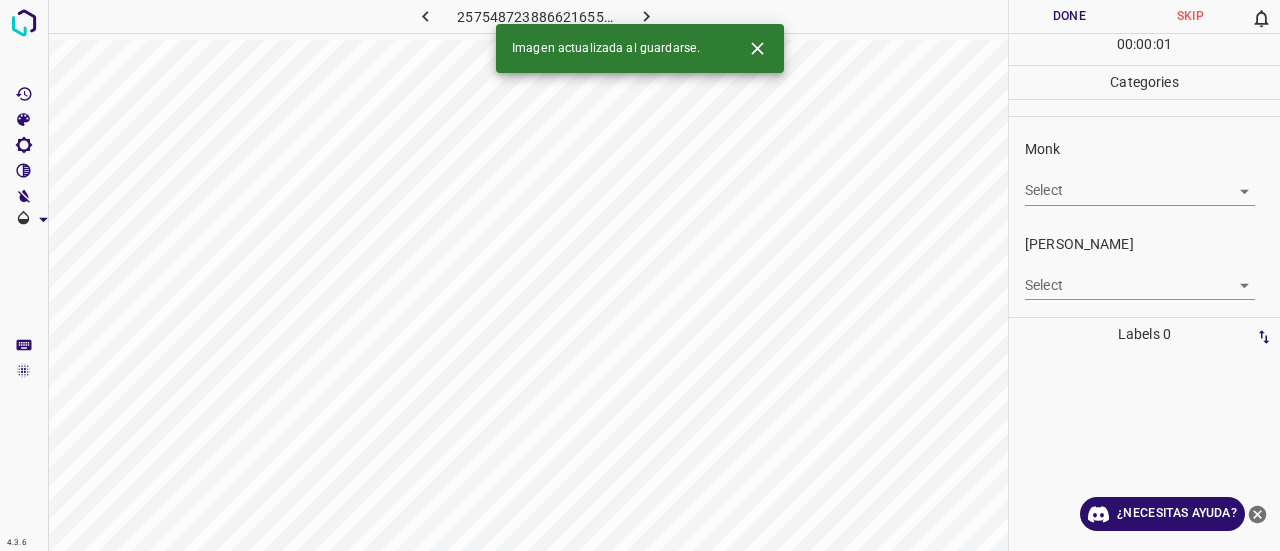 click on "4.3.6  2575487238866216554.png Done Skip 0 00   : 00   : 01   Categories Monk   Select ​  [PERSON_NAME]   Select ​ Labels   0 Categories 1 Monk 2  [PERSON_NAME] Tools Space Change between modes (Draw & Edit) I Auto labeling R Restore zoom M Zoom in N Zoom out Delete Delete selecte label Filters Z Restore filters X Saturation filter C Brightness filter V Contrast filter B Gray scale filter General O Download Imagen actualizada al guardarse. ¿Necesitas ayuda? Texto original Valora esta traducción Tu opinión servirá para ayudar a mejorar el Traductor de Google - Texto - Esconder - Borrar" at bounding box center [640, 275] 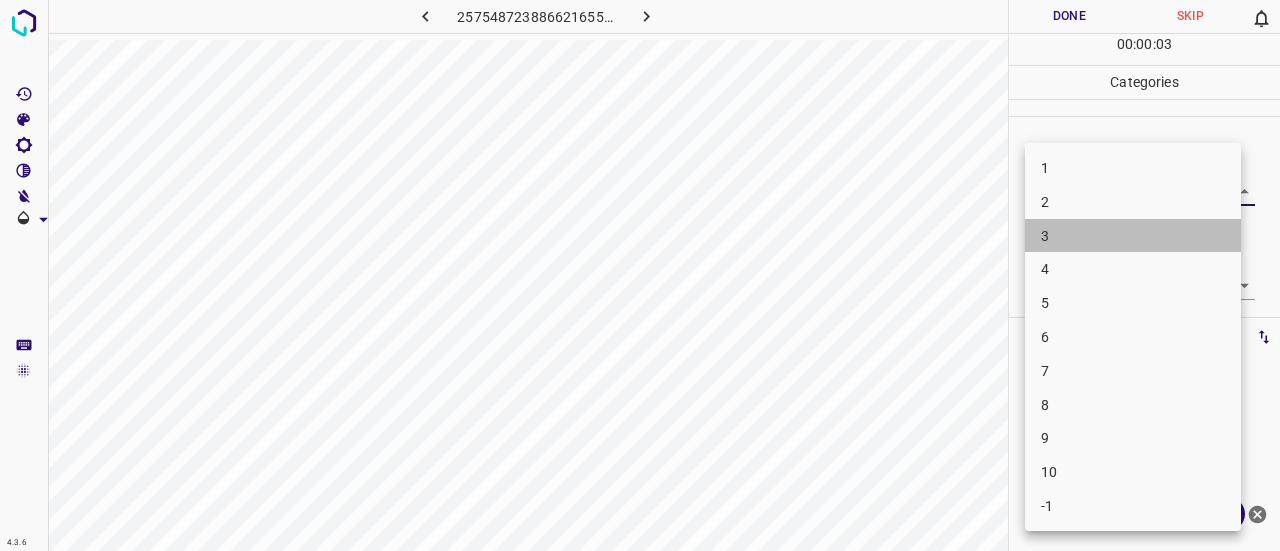 click on "3" at bounding box center [1133, 236] 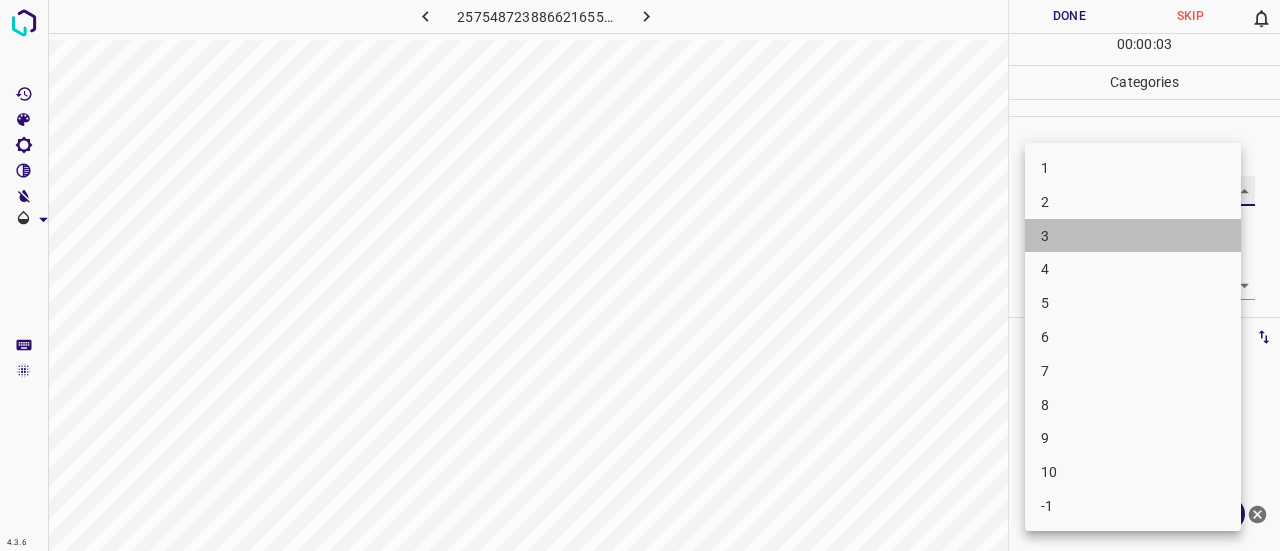 type on "3" 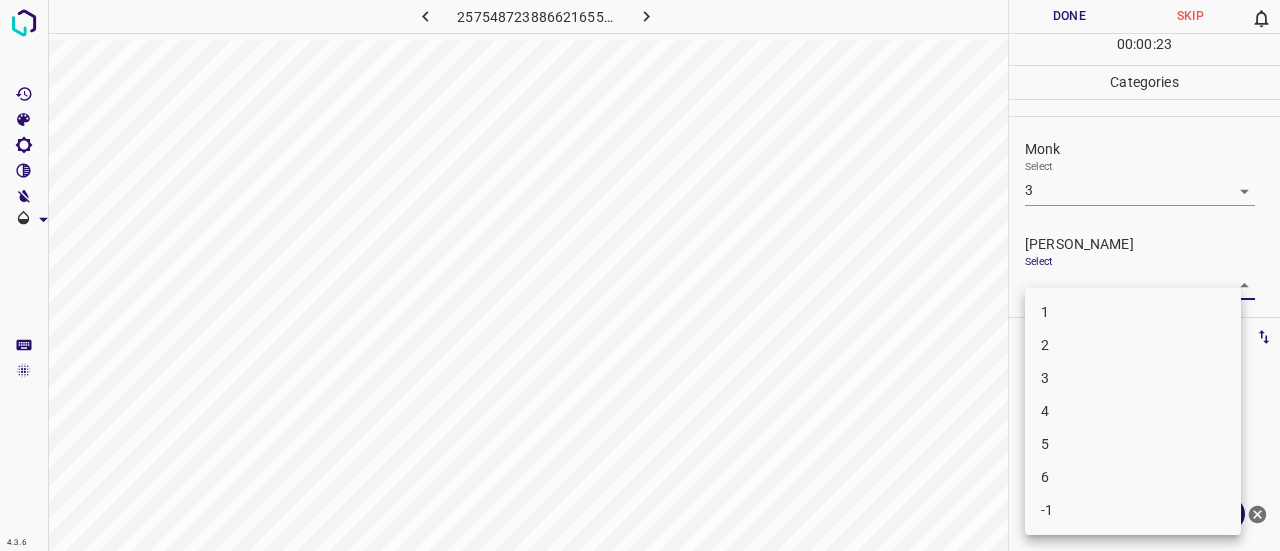 click on "4.3.6  2575487238866216554.png Done Skip 0 00   : 00   : 23   Categories Monk   Select 3 3  [PERSON_NAME]   Select ​ Labels   0 Categories 1 Monk 2  [PERSON_NAME] Tools Space Change between modes (Draw & Edit) I Auto labeling R Restore zoom M Zoom in N Zoom out Delete Delete selecte label Filters Z Restore filters X Saturation filter C Brightness filter V Contrast filter B Gray scale filter General O Download ¿Necesitas ayuda? Texto original Valora esta traducción Tu opinión servirá para ayudar a mejorar el Traductor de Google - Texto - Esconder - Borrar 1 2 3 4 5 6 -1" at bounding box center [640, 275] 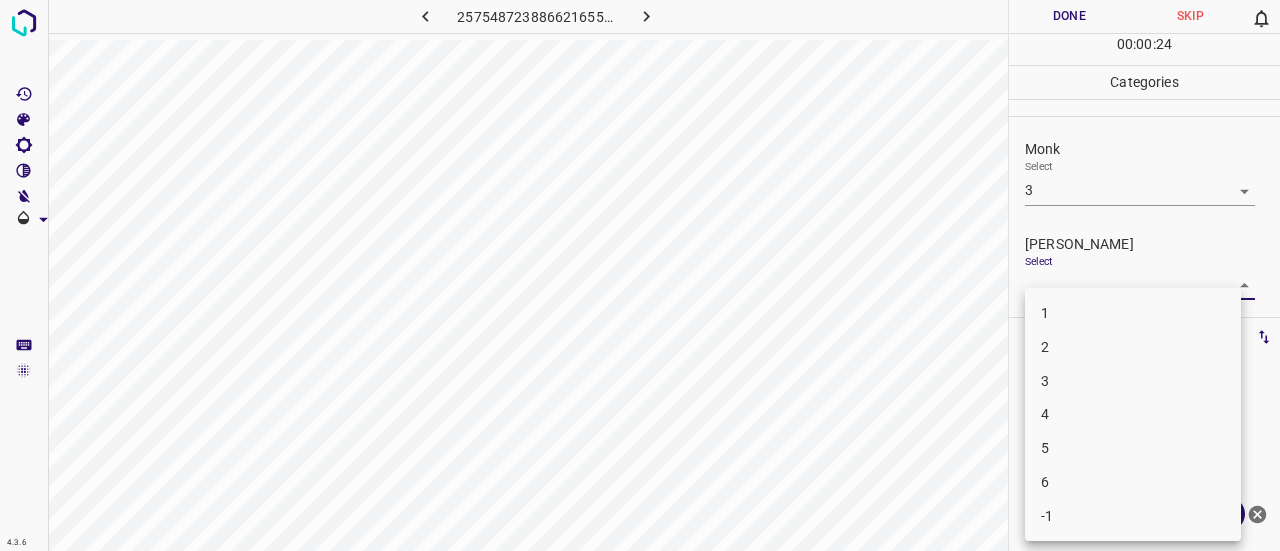 click on "1" at bounding box center (1133, 313) 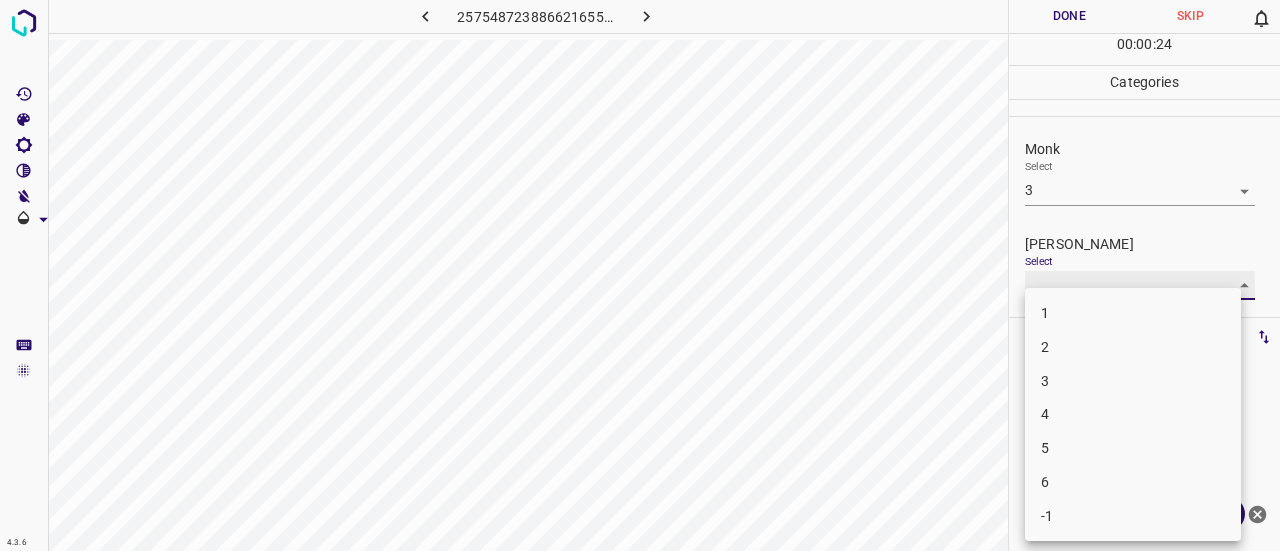 type on "1" 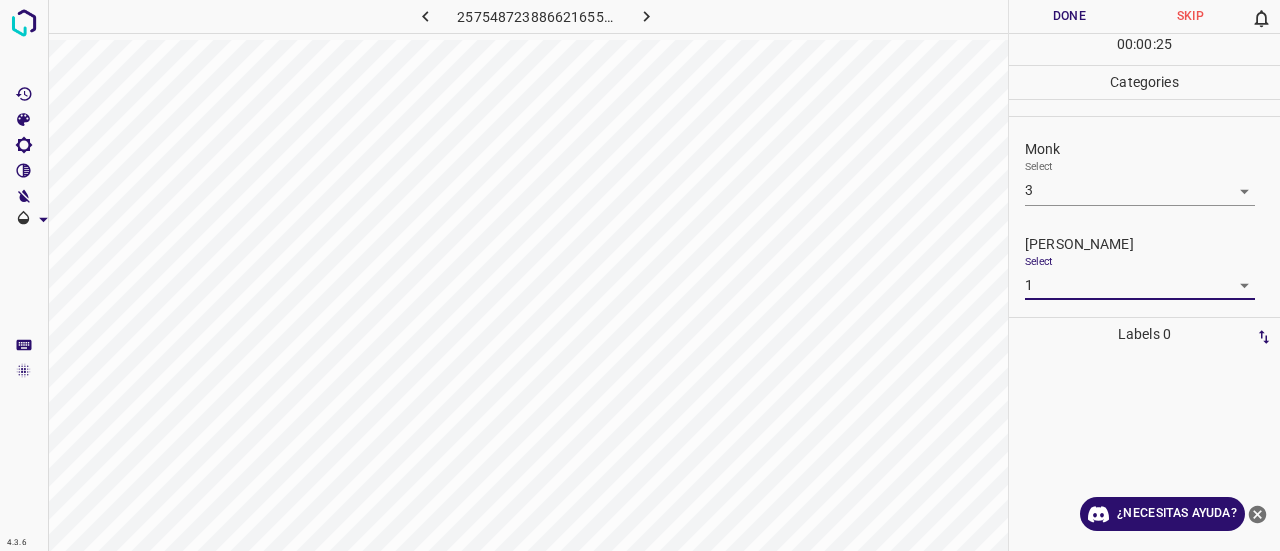 click on "Done" at bounding box center (1069, 16) 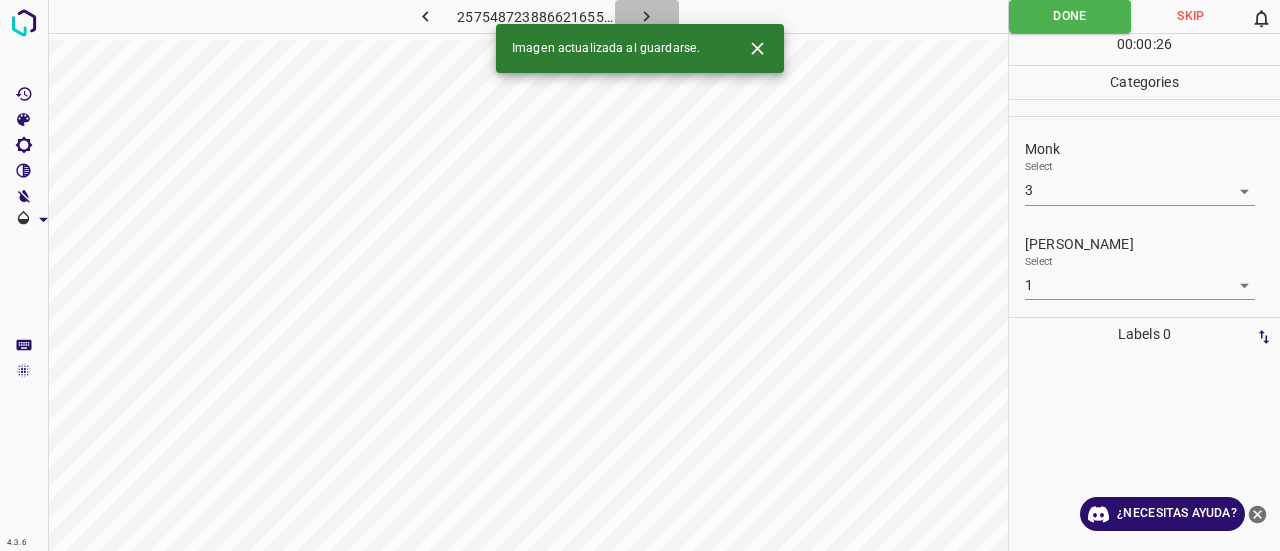 click at bounding box center [647, 16] 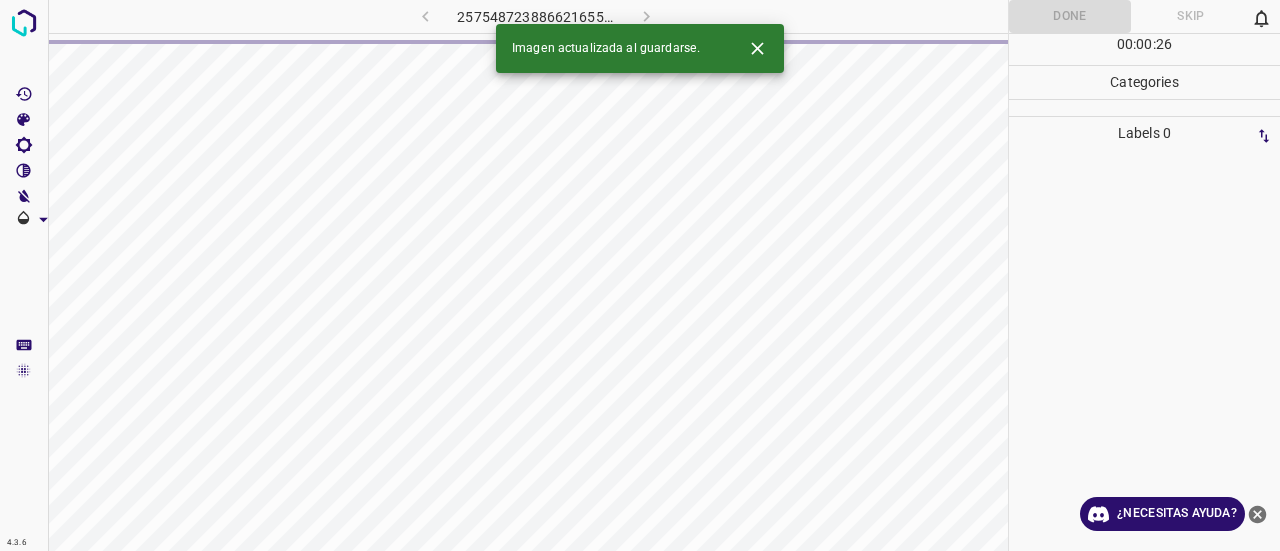 click on "Imagen actualizada al guardarse." at bounding box center [640, 48] 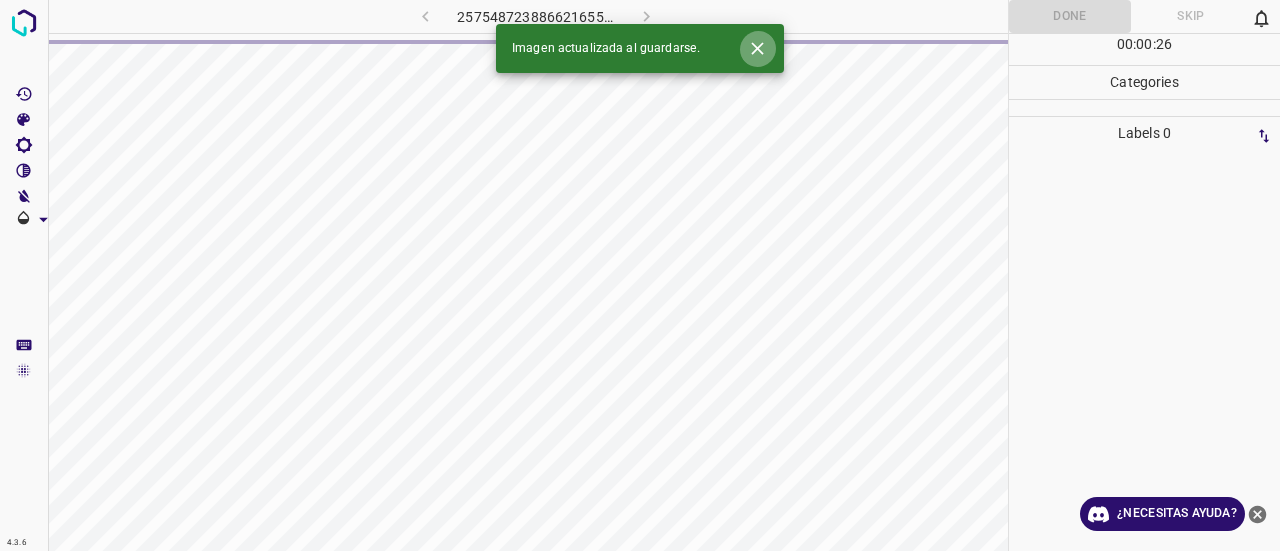 click at bounding box center (757, 48) 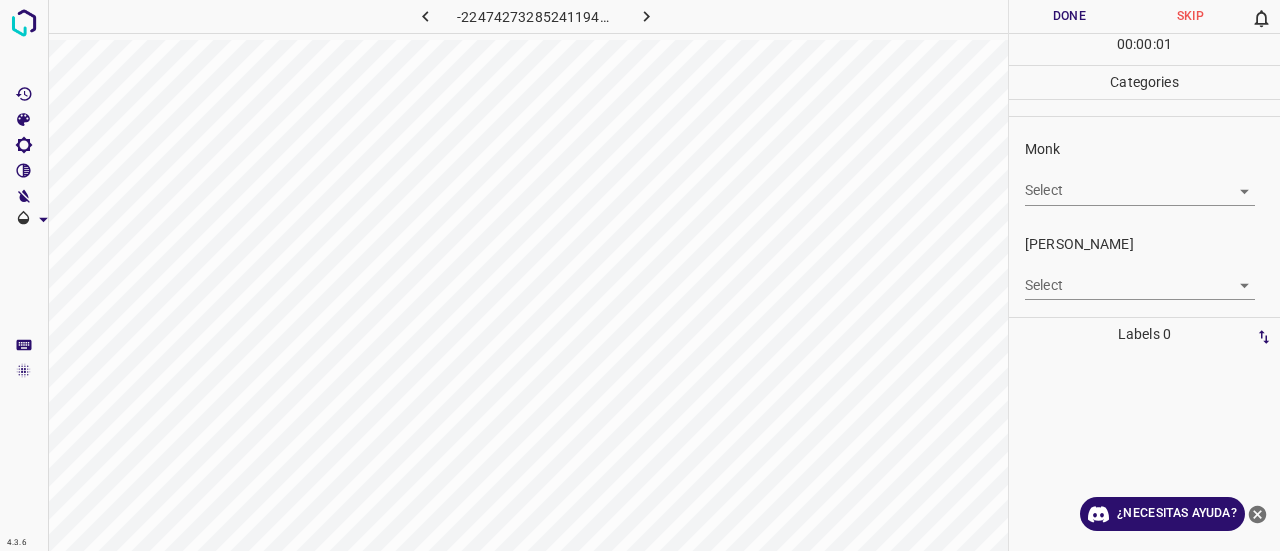 click on "4.3.6  -2247427328524119435.png Done Skip 0 00   : 00   : 01   Categories Monk   Select ​  [PERSON_NAME]   Select ​ Labels   0 Categories 1 Monk 2  [PERSON_NAME] Tools Space Change between modes (Draw & Edit) I Auto labeling R Restore zoom M Zoom in N Zoom out Delete Delete selecte label Filters Z Restore filters X Saturation filter C Brightness filter V Contrast filter B Gray scale filter General O Download ¿Necesitas ayuda? Texto original Valora esta traducción Tu opinión servirá para ayudar a mejorar el Traductor de Google - Texto - Esconder - Borrar" at bounding box center [640, 275] 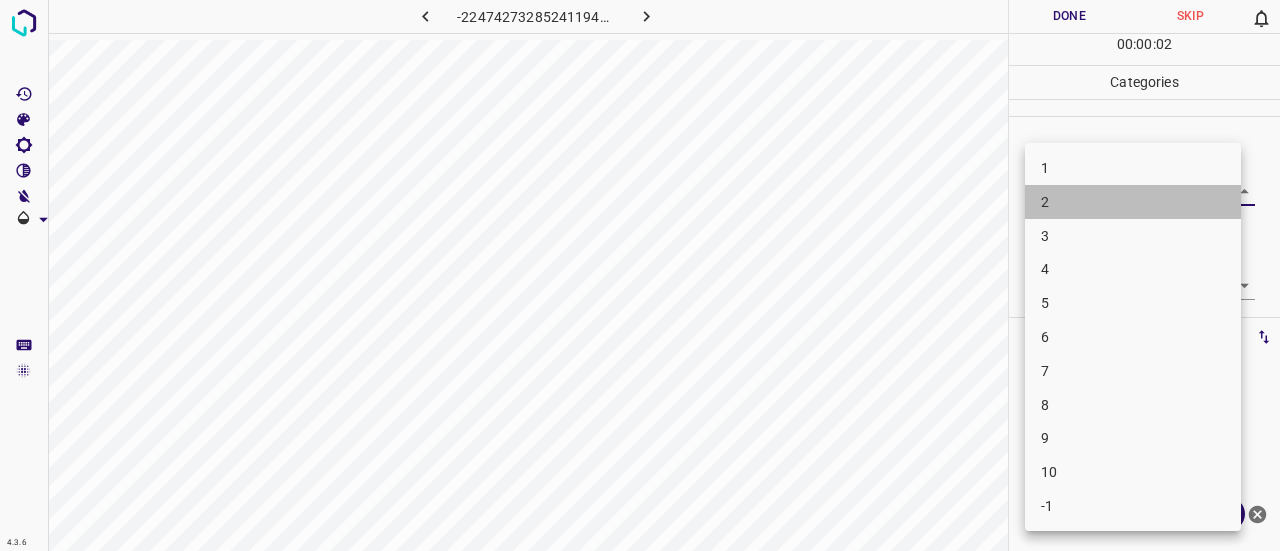 click on "2" at bounding box center [1133, 202] 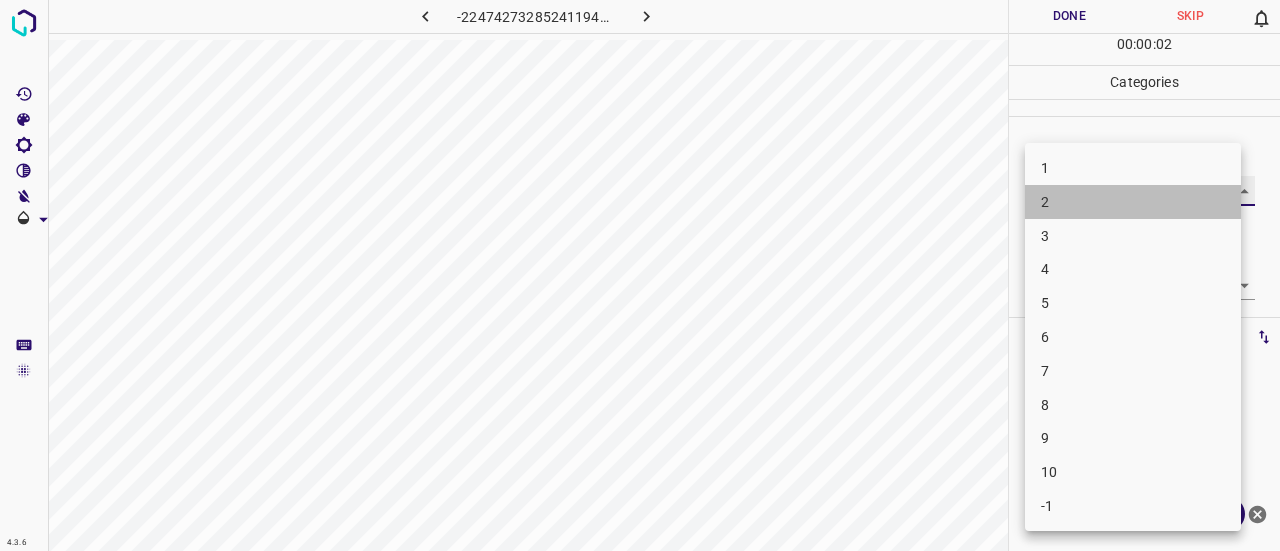 type on "2" 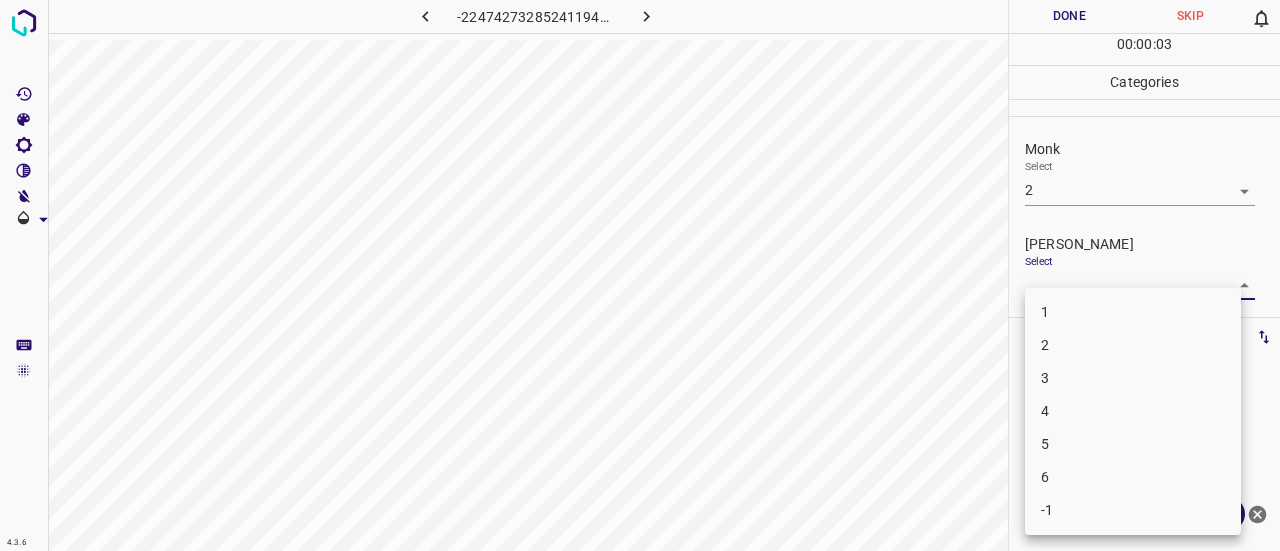 click on "4.3.6  -2247427328524119435.png Done Skip 0 00   : 00   : 03   Categories Monk   Select 2 2  [PERSON_NAME]   Select ​ Labels   0 Categories 1 Monk 2  [PERSON_NAME] Tools Space Change between modes (Draw & Edit) I Auto labeling R Restore zoom M Zoom in N Zoom out Delete Delete selecte label Filters Z Restore filters X Saturation filter C Brightness filter V Contrast filter B Gray scale filter General O Download ¿Necesitas ayuda? Texto original Valora esta traducción Tu opinión servirá para ayudar a mejorar el Traductor de Google - Texto - Esconder - Borrar 1 2 3 4 5 6 -1" at bounding box center [640, 275] 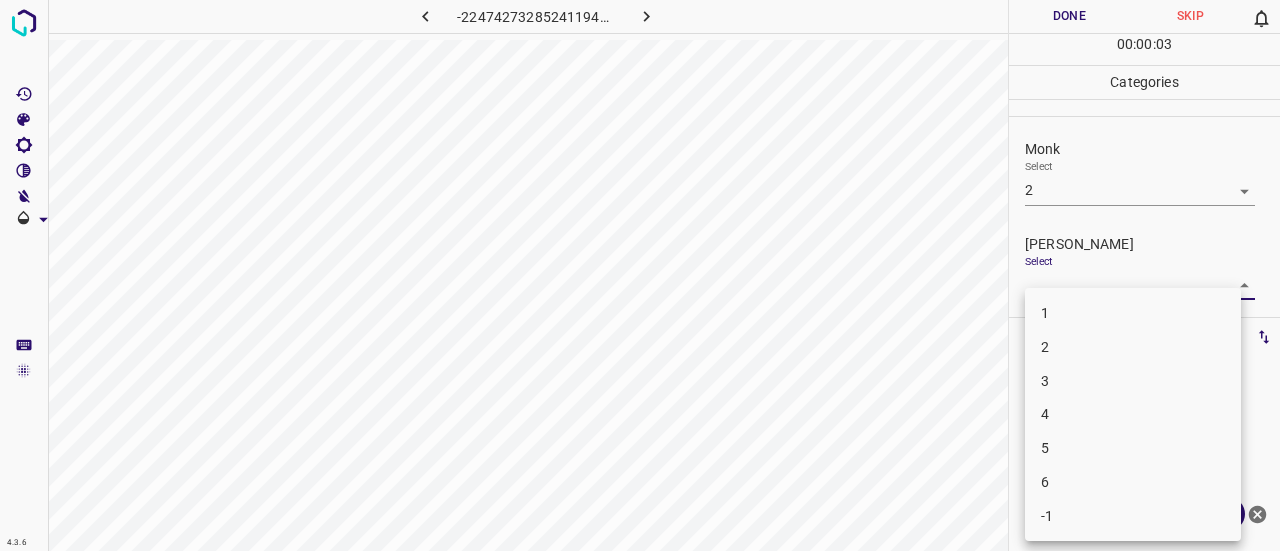 click on "1" at bounding box center (1133, 313) 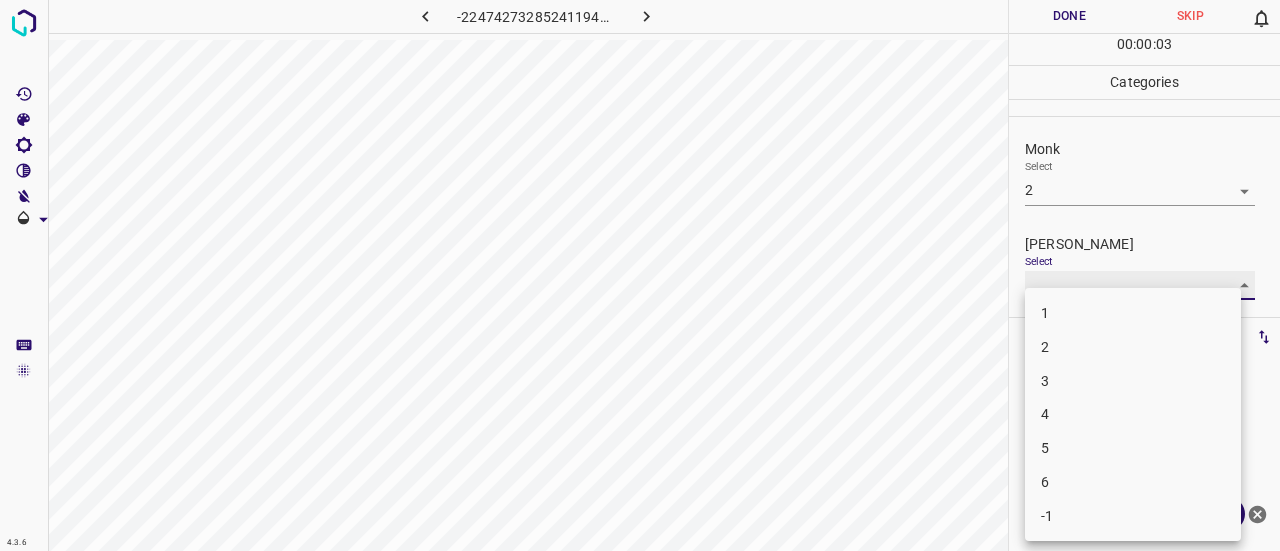 type on "1" 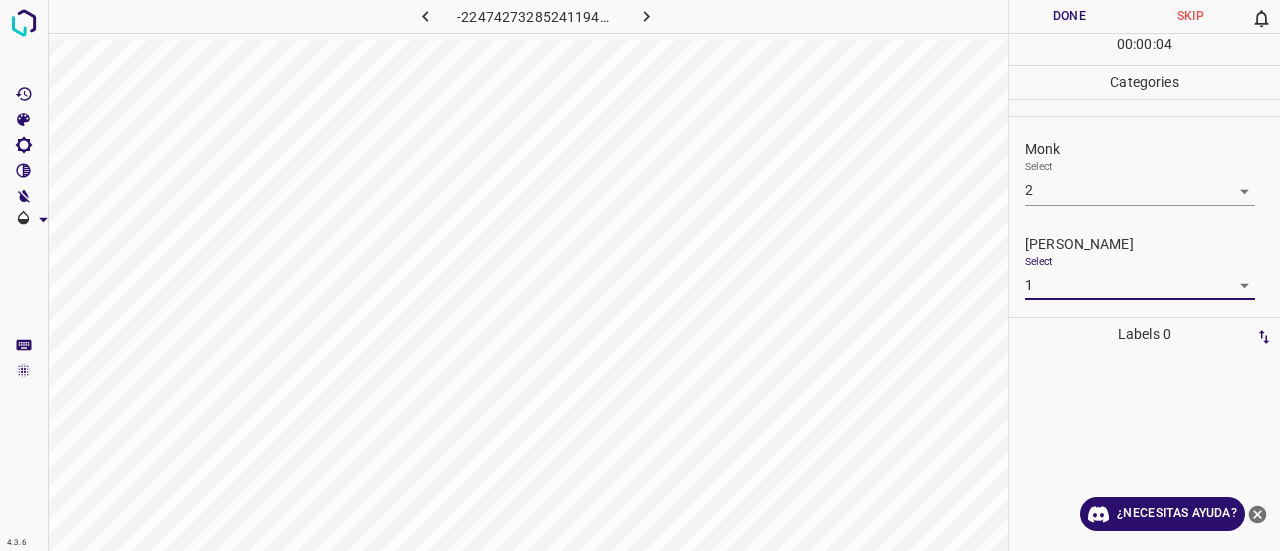 click on "Done" at bounding box center [1069, 16] 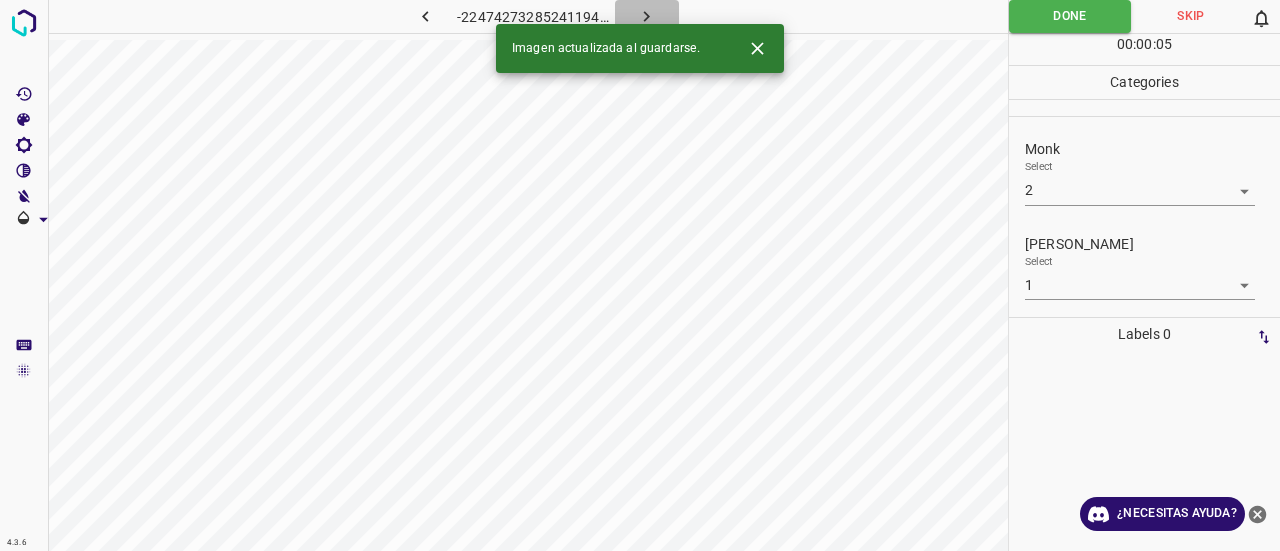click at bounding box center [647, 16] 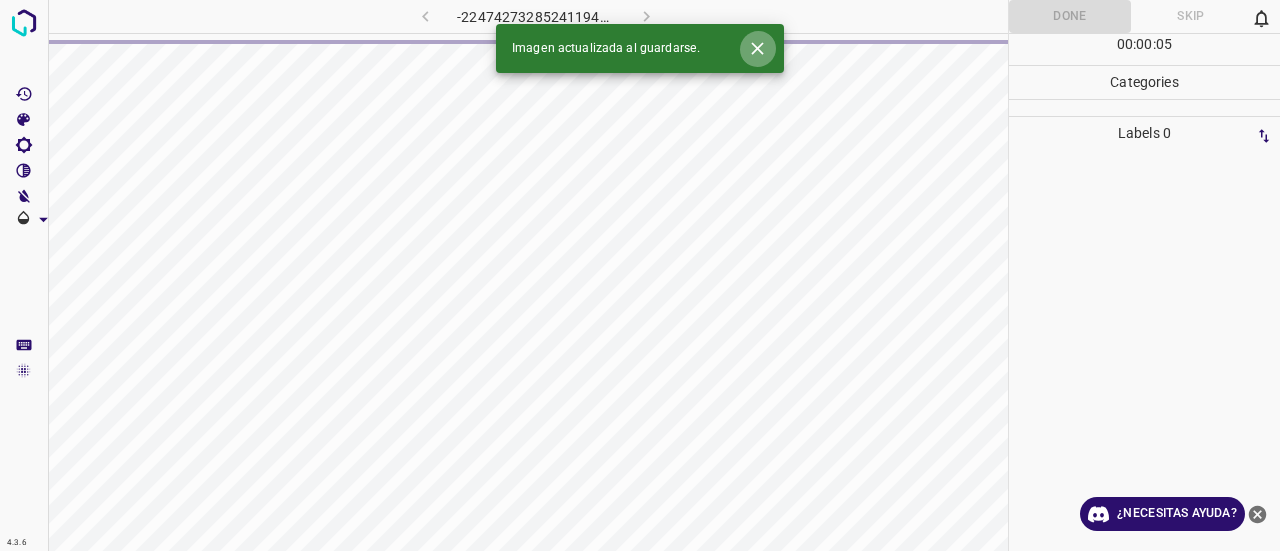 click 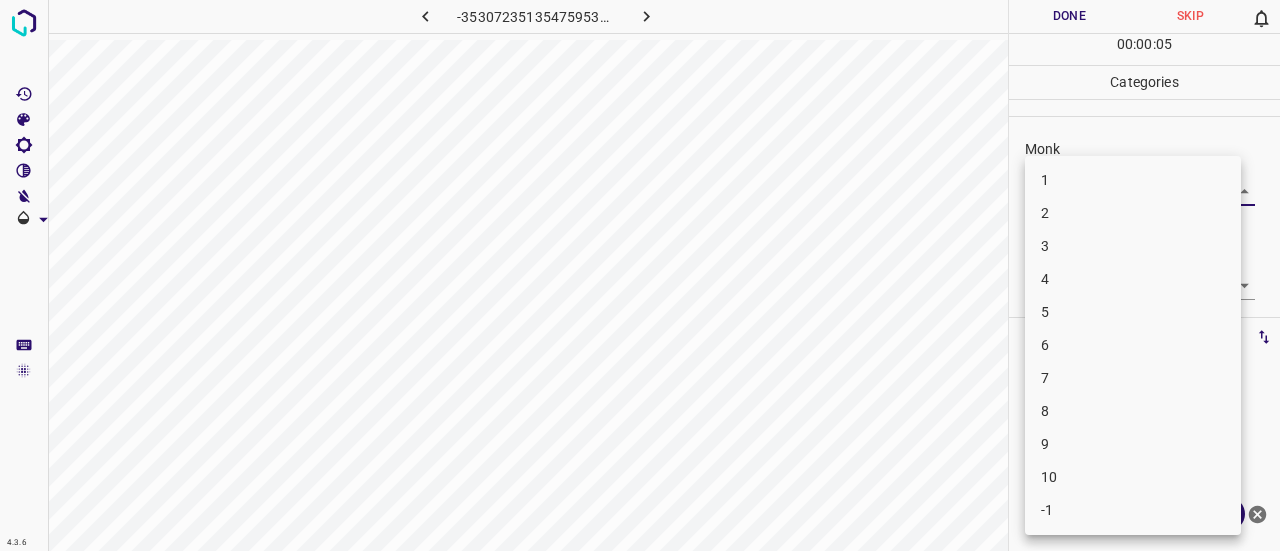 click on "4.3.6  -3530723513547595311.png Done Skip 0 00   : 00   : 05   Categories Monk   Select ​  [PERSON_NAME]   Select ​ Labels   0 Categories 1 Monk 2  [PERSON_NAME] Tools Space Change between modes (Draw & Edit) I Auto labeling R Restore zoom M Zoom in N Zoom out Delete Delete selecte label Filters Z Restore filters X Saturation filter C Brightness filter V Contrast filter B Gray scale filter General O Download ¿Necesitas ayuda? Texto original Valora esta traducción Tu opinión servirá para ayudar a mejorar el Traductor de Google - Texto - Esconder - Borrar 1 2 3 4 5 6 7 8 9 10 -1" at bounding box center (640, 275) 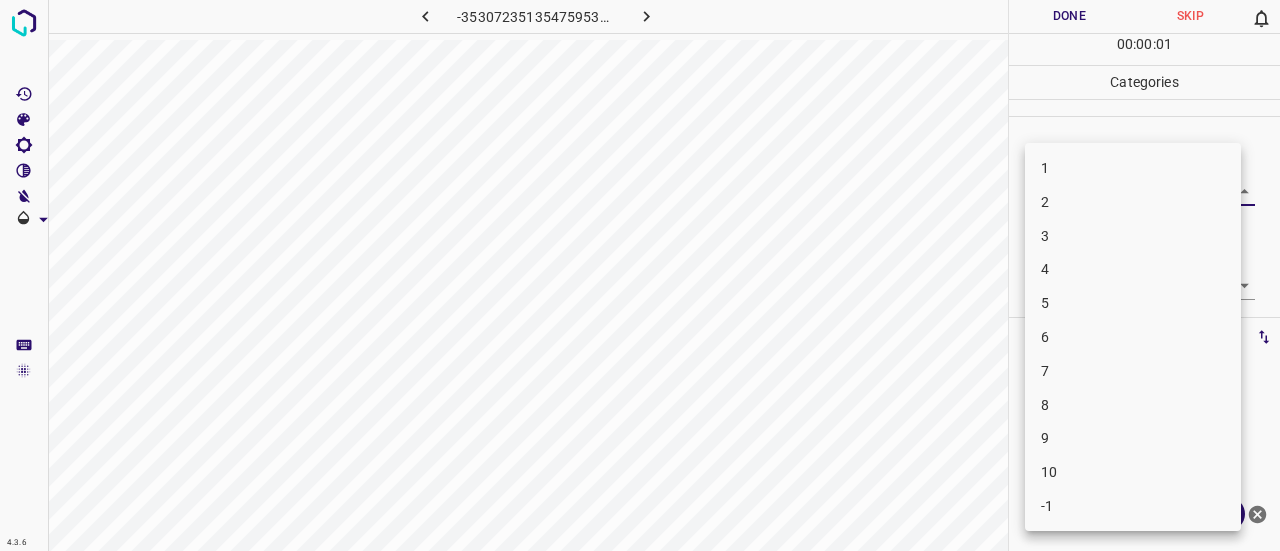 click on "3" at bounding box center [1133, 236] 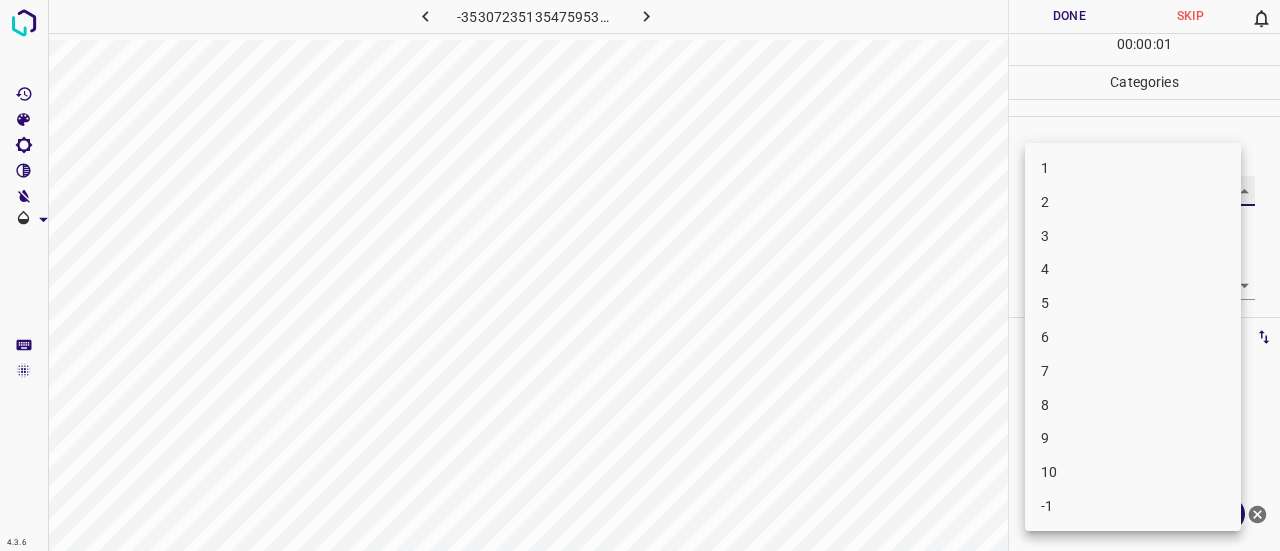 type on "3" 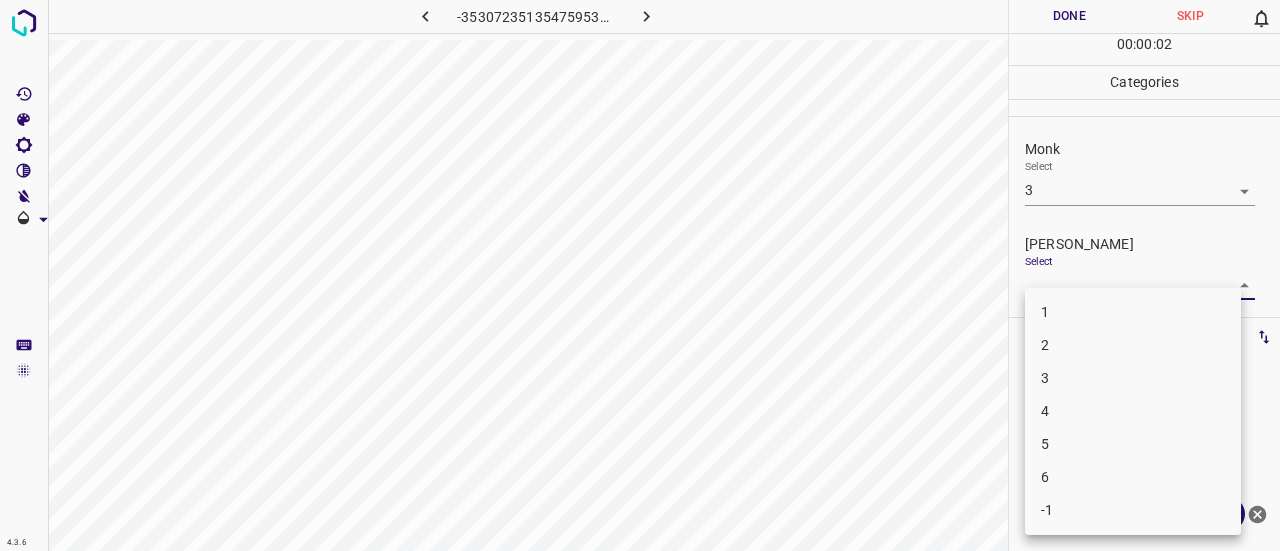 click on "4.3.6  -3530723513547595311.png Done Skip 0 00   : 00   : 02   Categories Monk   Select 3 3  [PERSON_NAME]   Select ​ Labels   0 Categories 1 Monk 2  [PERSON_NAME] Tools Space Change between modes (Draw & Edit) I Auto labeling R Restore zoom M Zoom in N Zoom out Delete Delete selecte label Filters Z Restore filters X Saturation filter C Brightness filter V Contrast filter B Gray scale filter General O Download ¿Necesitas ayuda? Texto original Valora esta traducción Tu opinión servirá para ayudar a mejorar el Traductor de Google - Texto - Esconder - Borrar 1 2 3 4 5 6 -1" at bounding box center (640, 275) 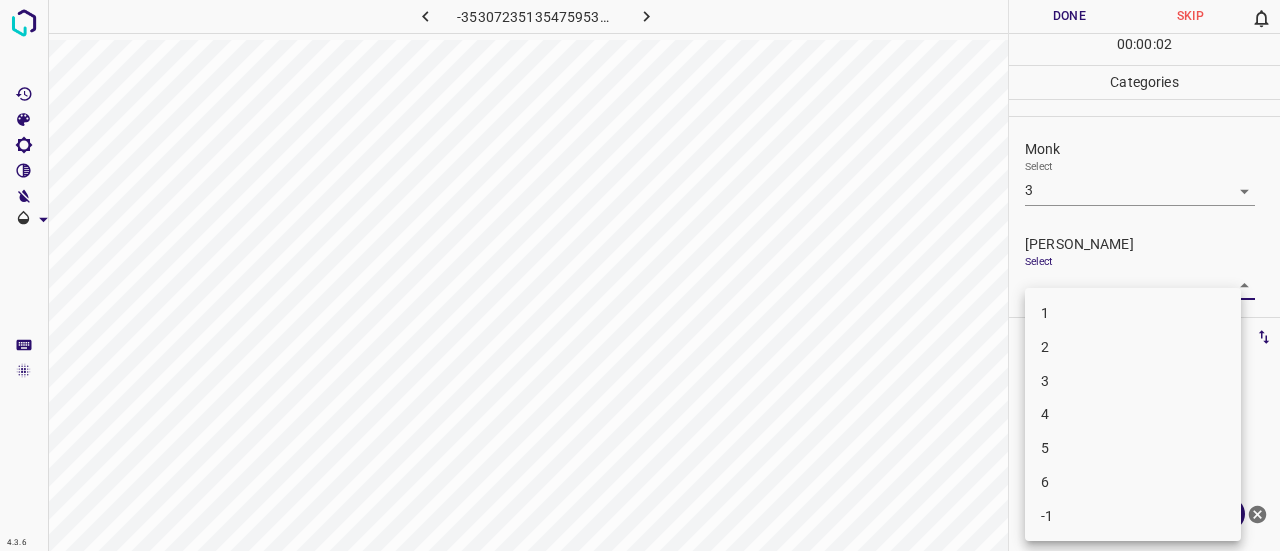 click on "1" at bounding box center (1133, 313) 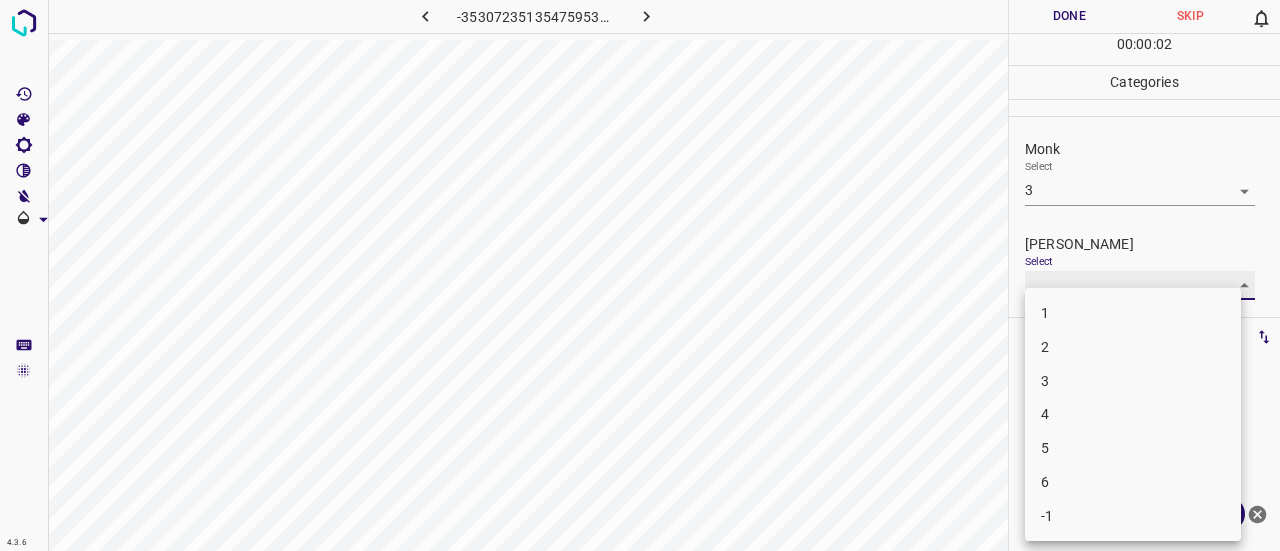 type on "1" 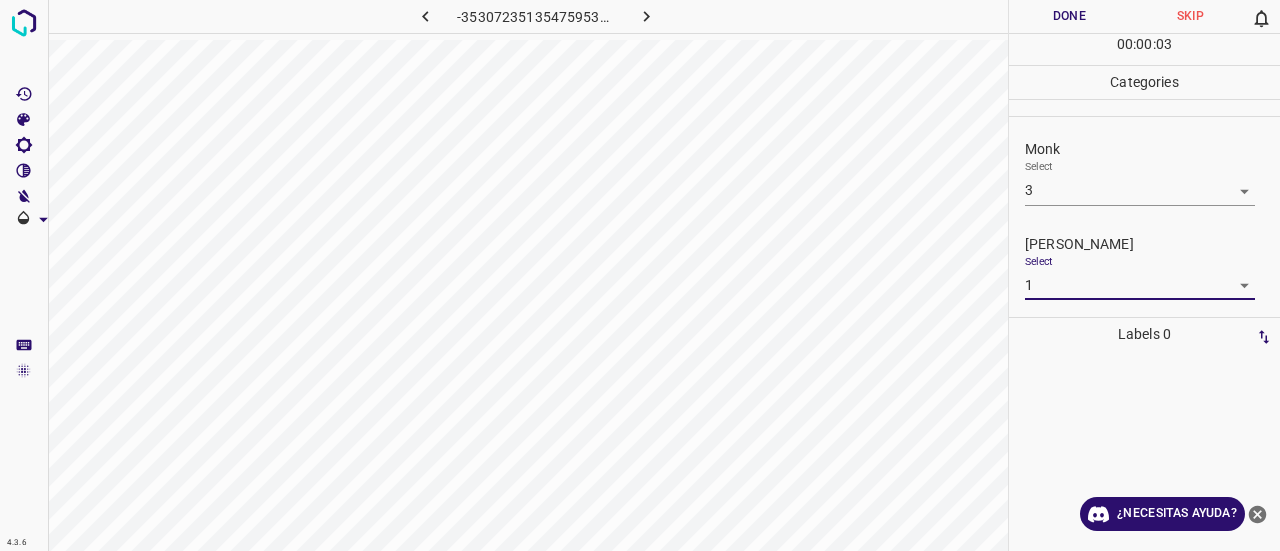 click on "Done" at bounding box center [1069, 16] 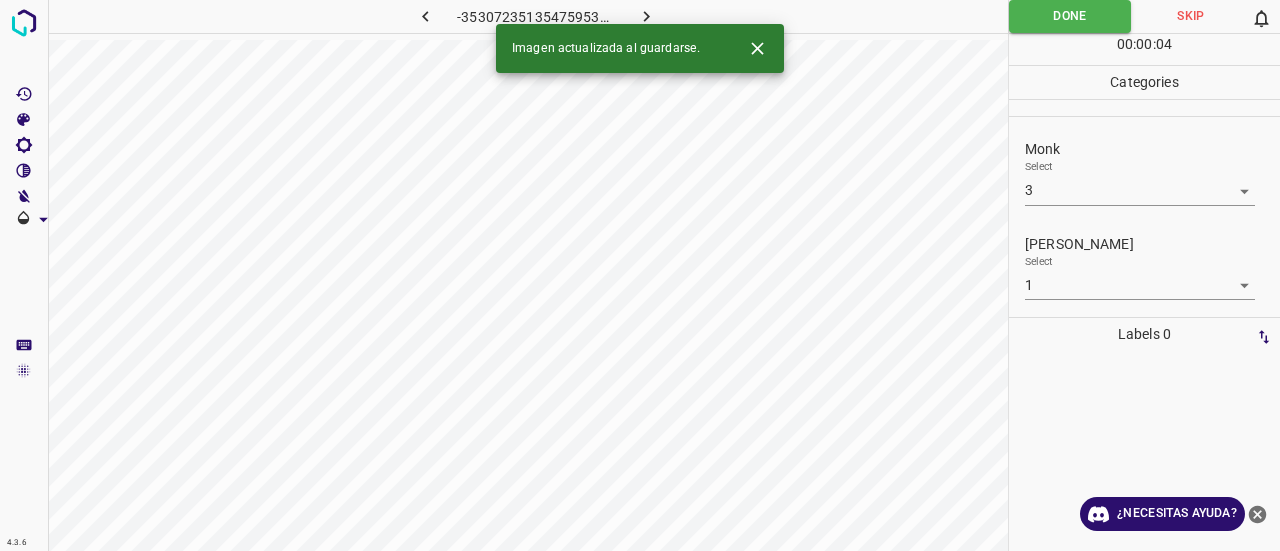 click 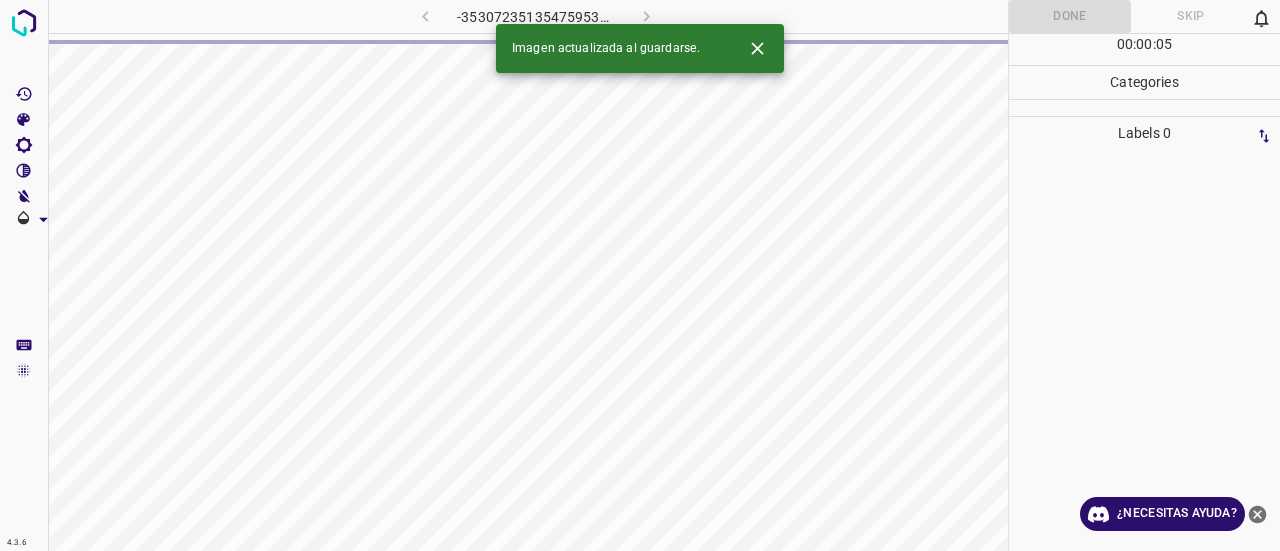 click 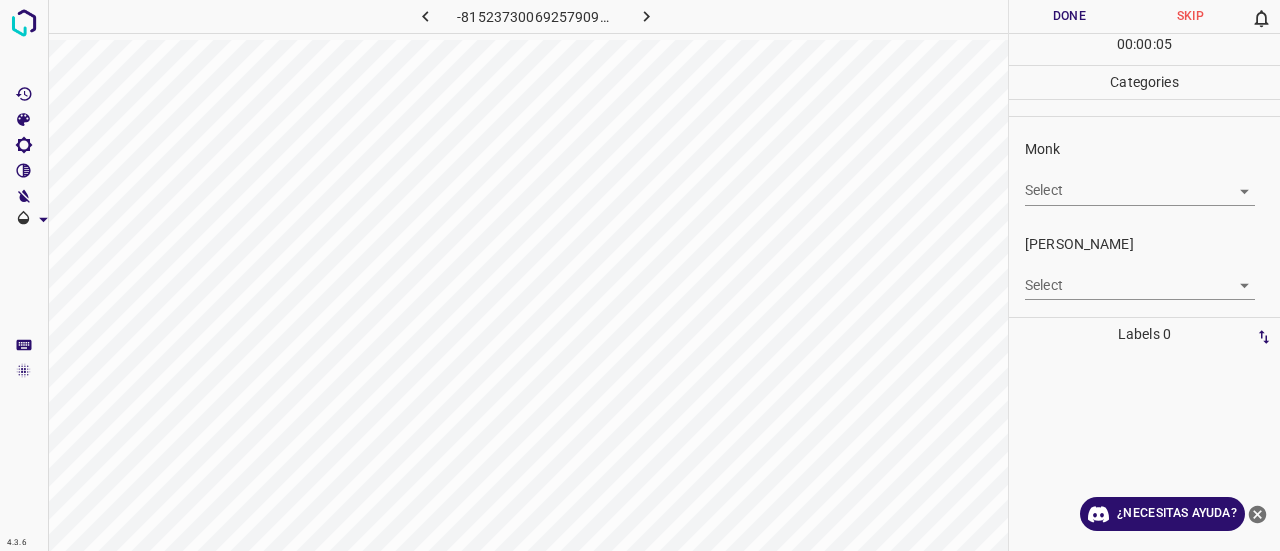 click on "4.3.6  -8152373006925790908.png Done Skip 0 00   : 00   : 05   Categories Monk   Select ​  [PERSON_NAME]   Select ​ Labels   0 Categories 1 Monk 2  [PERSON_NAME] Tools Space Change between modes (Draw & Edit) I Auto labeling R Restore zoom M Zoom in N Zoom out Delete Delete selecte label Filters Z Restore filters X Saturation filter C Brightness filter V Contrast filter B Gray scale filter General O Download ¿Necesitas ayuda? Texto original Valora esta traducción Tu opinión servirá para ayudar a mejorar el Traductor de Google - Texto - Esconder - Borrar" at bounding box center [640, 275] 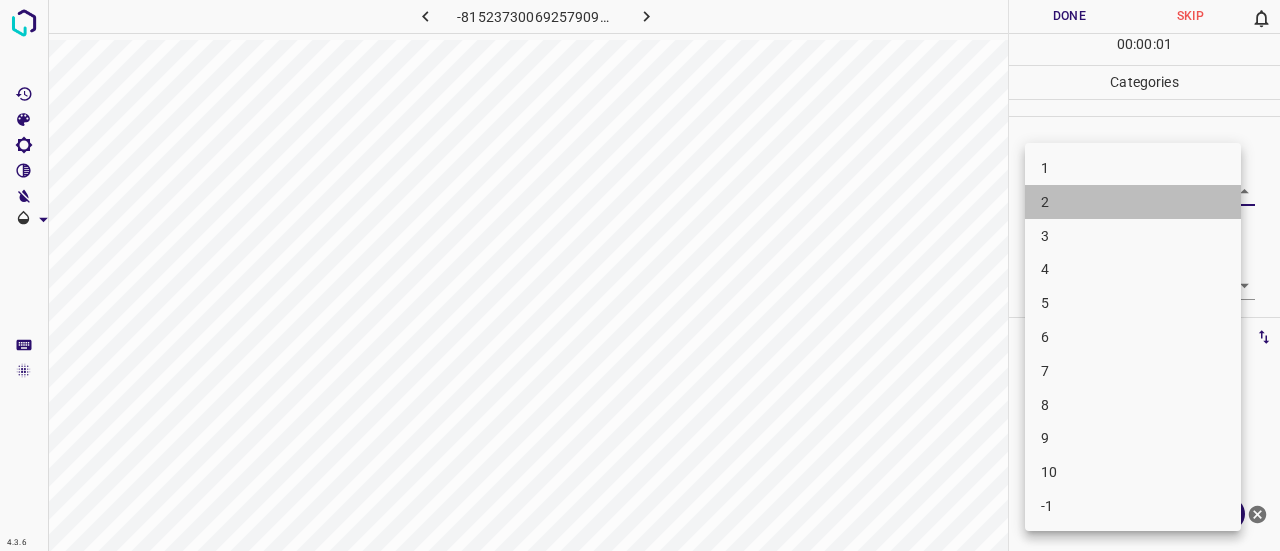 click on "2" at bounding box center [1133, 202] 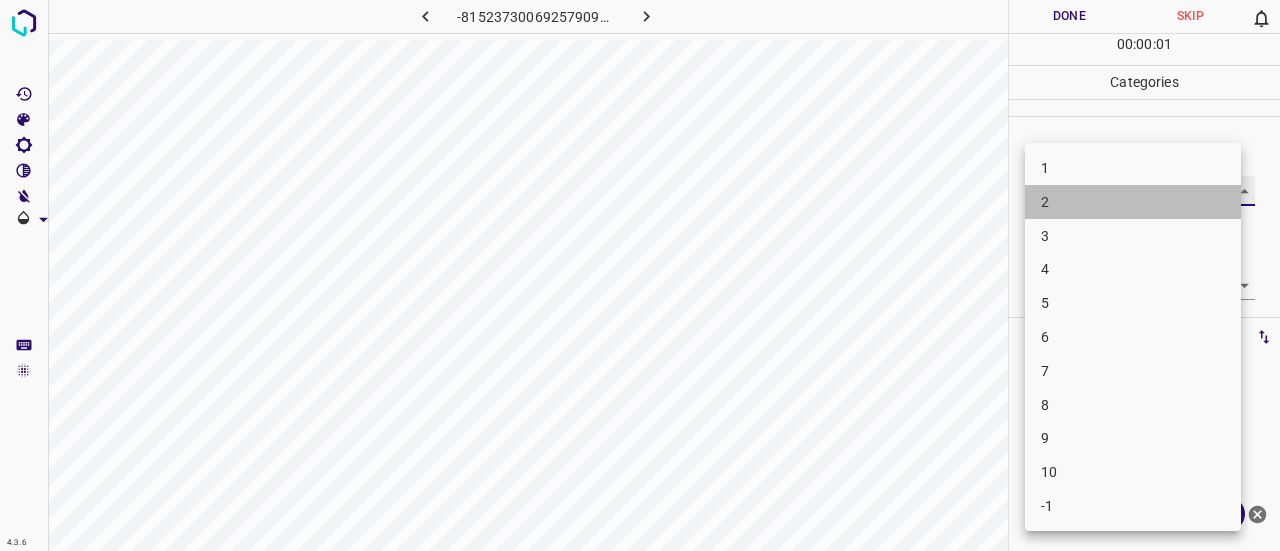 type on "2" 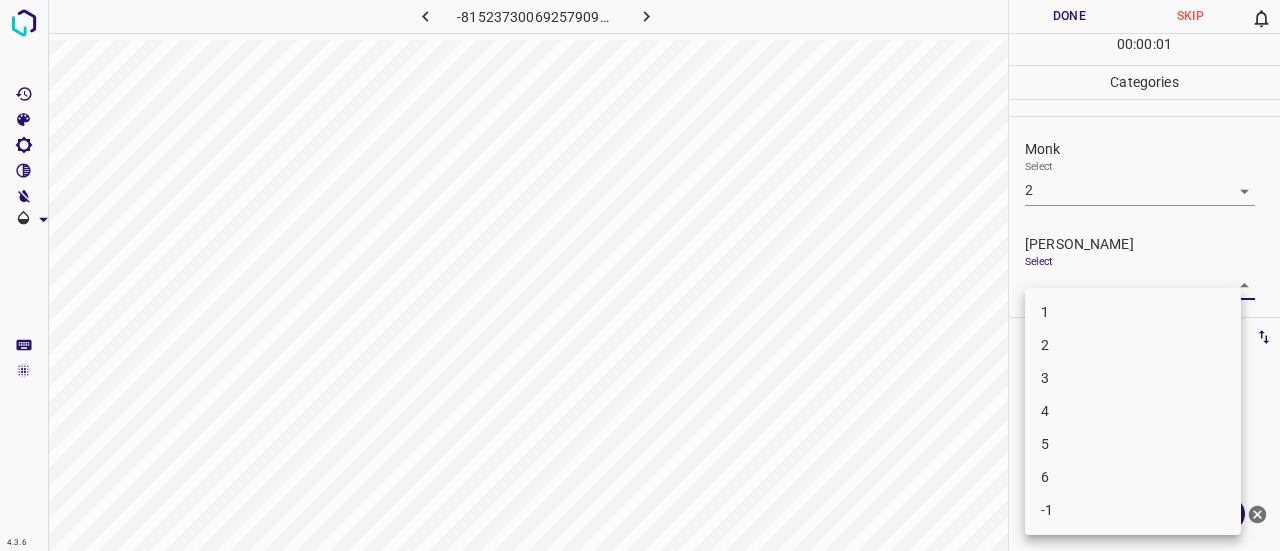click on "4.3.6  -8152373006925790908.png Done Skip 0 00   : 00   : 01   Categories Monk   Select 2 2  [PERSON_NAME]   Select ​ Labels   0 Categories 1 Monk 2  [PERSON_NAME] Tools Space Change between modes (Draw & Edit) I Auto labeling R Restore zoom M Zoom in N Zoom out Delete Delete selecte label Filters Z Restore filters X Saturation filter C Brightness filter V Contrast filter B Gray scale filter General O Download ¿Necesitas ayuda? Texto original Valora esta traducción Tu opinión servirá para ayudar a mejorar el Traductor de Google - Texto - Esconder - Borrar 1 2 3 4 5 6 -1" at bounding box center [640, 275] 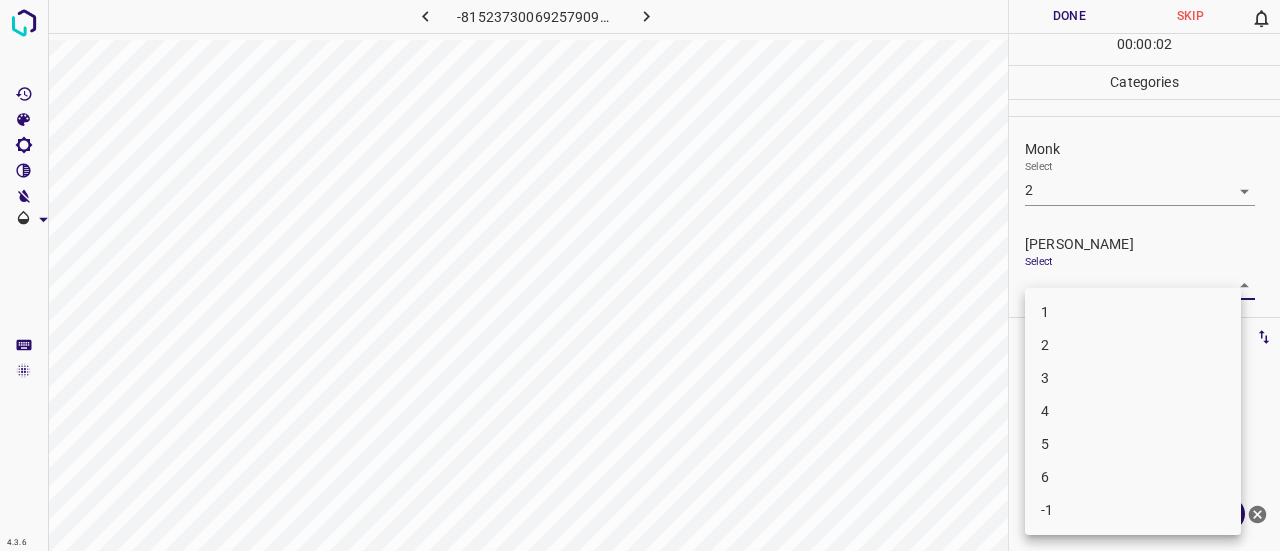 click on "1" at bounding box center [1133, 312] 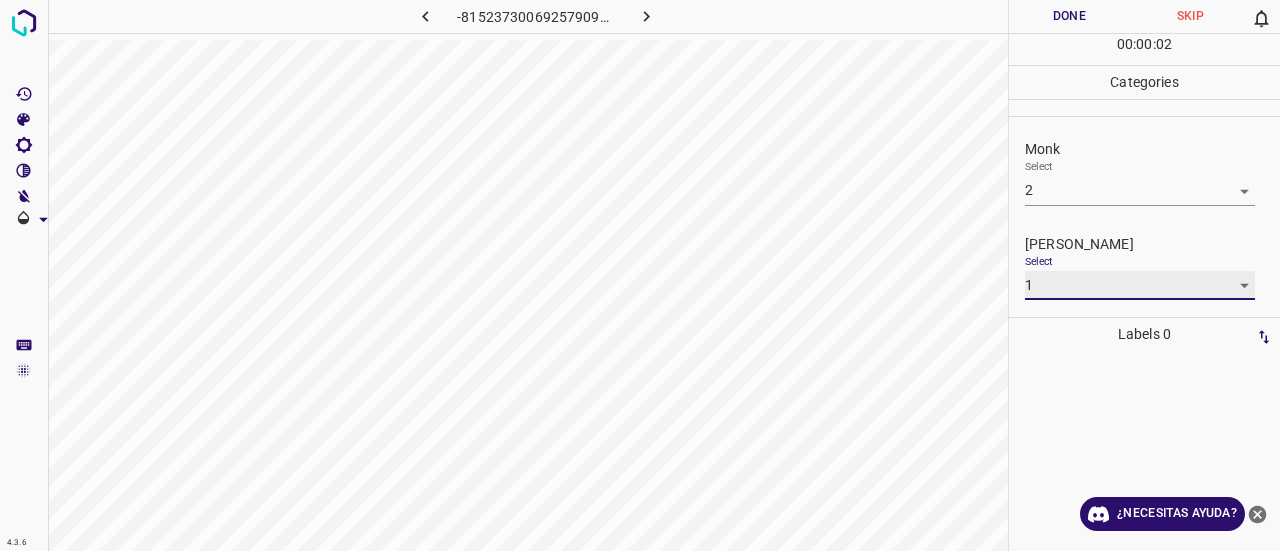 type on "1" 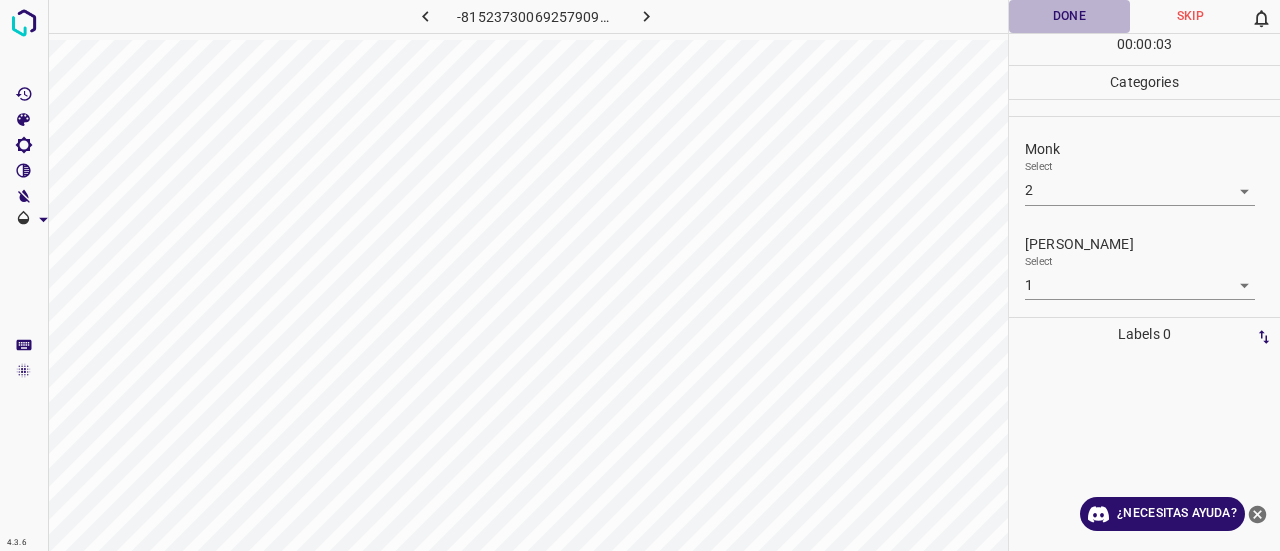 click on "Done" at bounding box center [1069, 16] 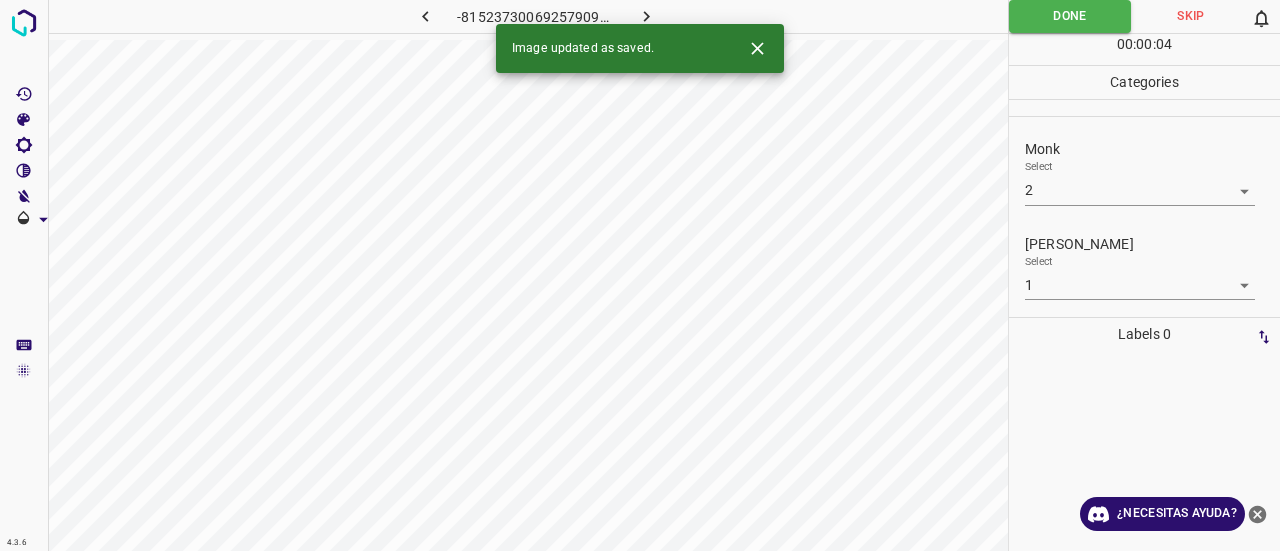 click at bounding box center [647, 16] 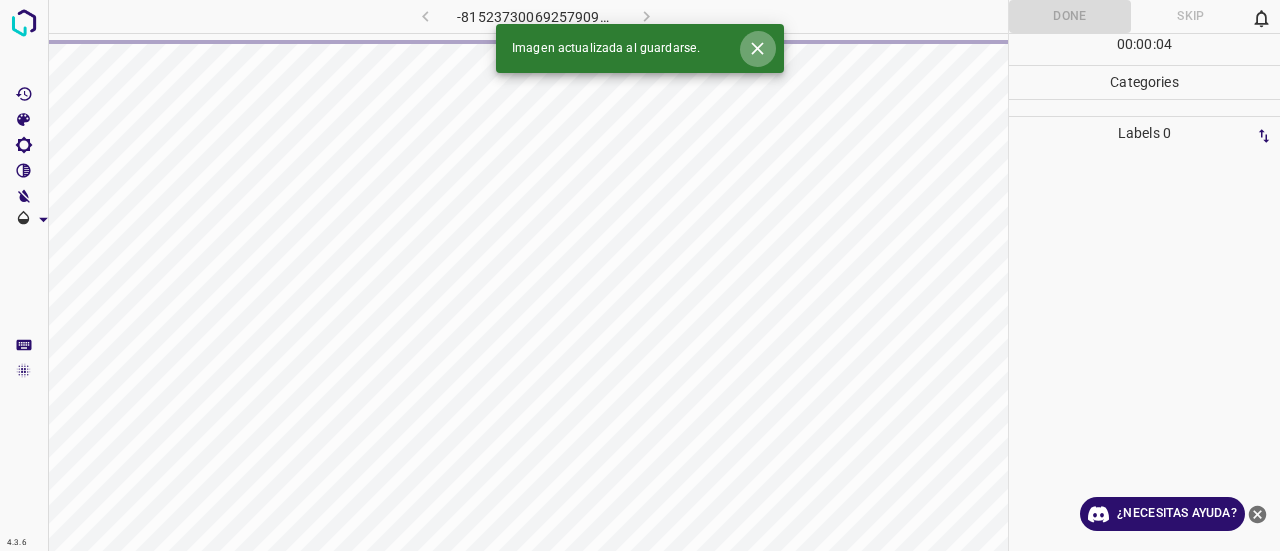 click 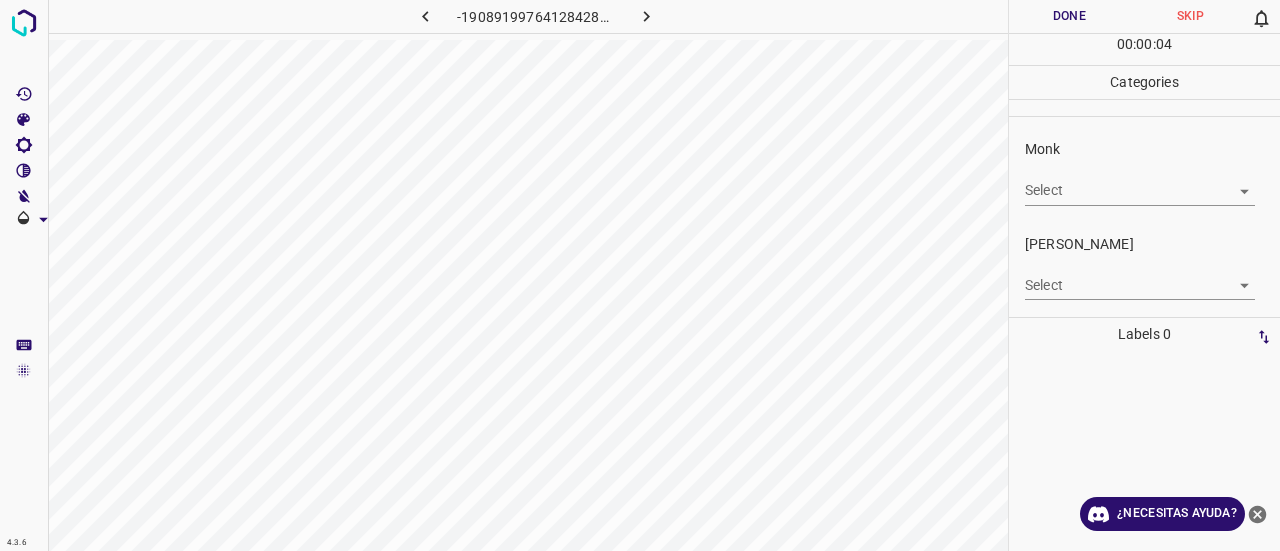 click on "4.3.6  -1908919976412842853.png Done Skip 0 00   : 00   : 04   Categories Monk   Select ​  [PERSON_NAME]   Select ​ Labels   0 Categories 1 Monk 2  [PERSON_NAME] Tools Space Change between modes (Draw & Edit) I Auto labeling R Restore zoom M Zoom in N Zoom out Delete Delete selecte label Filters Z Restore filters X Saturation filter C Brightness filter V Contrast filter B Gray scale filter General O Download ¿Necesitas ayuda? Texto original Valora esta traducción Tu opinión servirá para ayudar a mejorar el Traductor de Google - Texto - Esconder - Borrar" at bounding box center [640, 275] 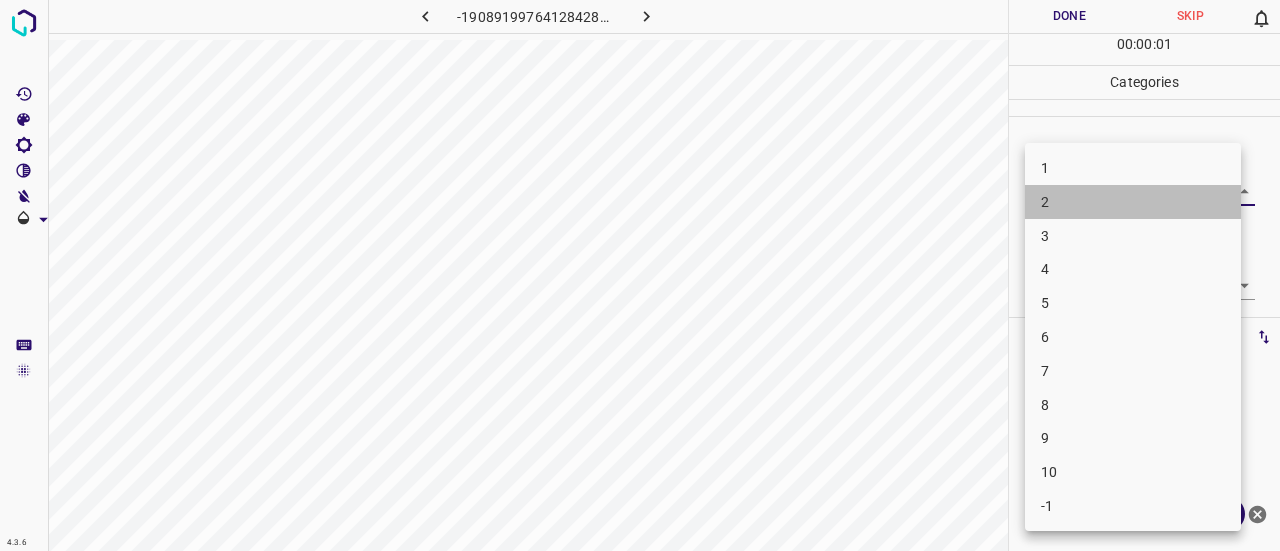 click on "2" at bounding box center [1133, 202] 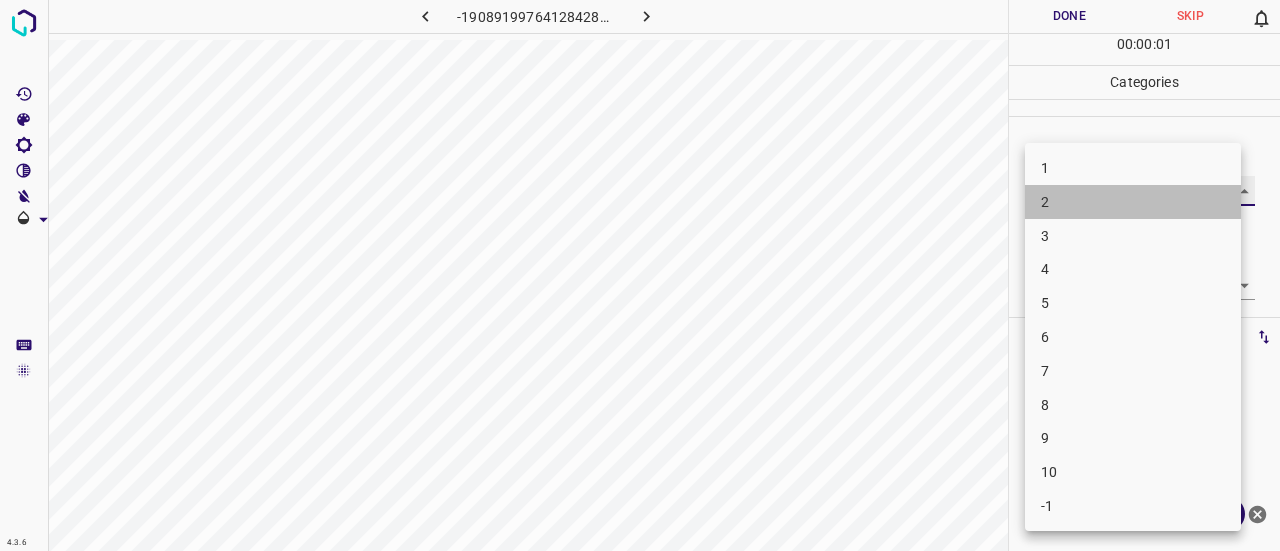 type on "2" 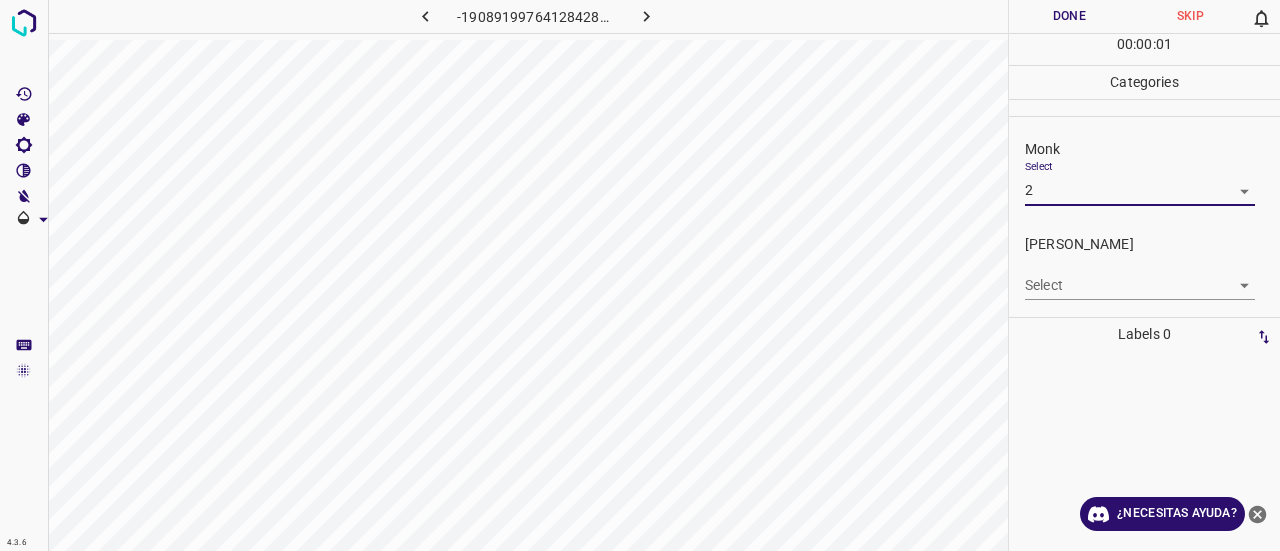 click on "Select ​" at bounding box center (1140, 277) 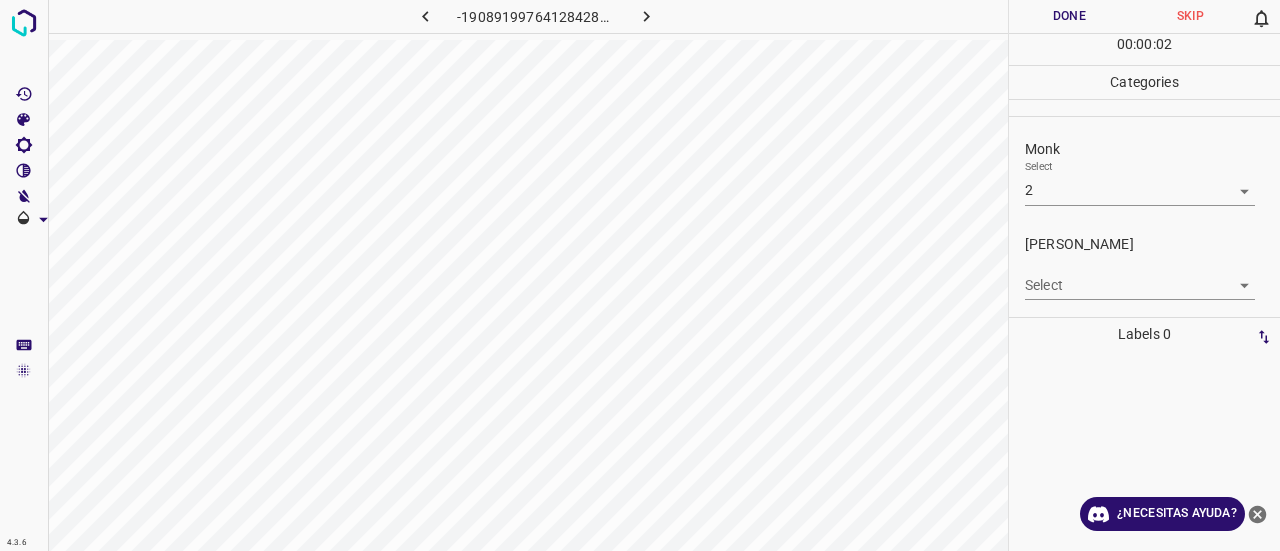 click on "4.3.6  -1908919976412842853.png Done Skip 0 00   : 00   : 02   Categories Monk   Select 2 2  [PERSON_NAME]   Select ​ Labels   0 Categories 1 Monk 2  [PERSON_NAME] Tools Space Change between modes (Draw & Edit) I Auto labeling R Restore zoom M Zoom in N Zoom out Delete Delete selecte label Filters Z Restore filters X Saturation filter C Brightness filter V Contrast filter B Gray scale filter General O Download ¿Necesitas ayuda? Texto original Valora esta traducción Tu opinión servirá para ayudar a mejorar el Traductor de Google - Texto - Esconder - Borrar" at bounding box center [640, 275] 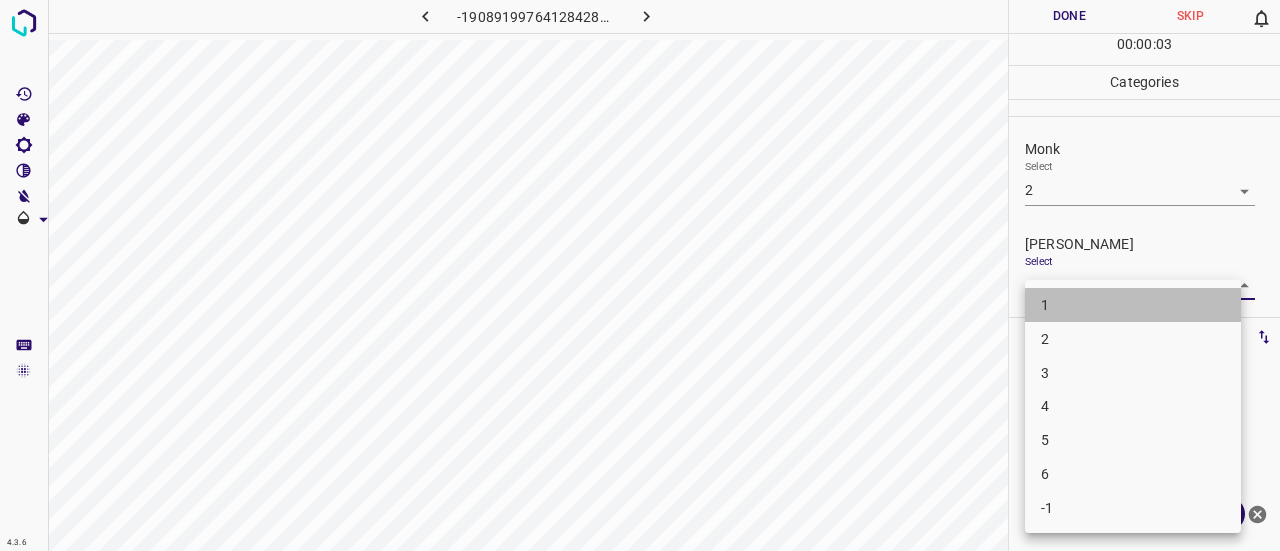 click on "1" at bounding box center (1133, 305) 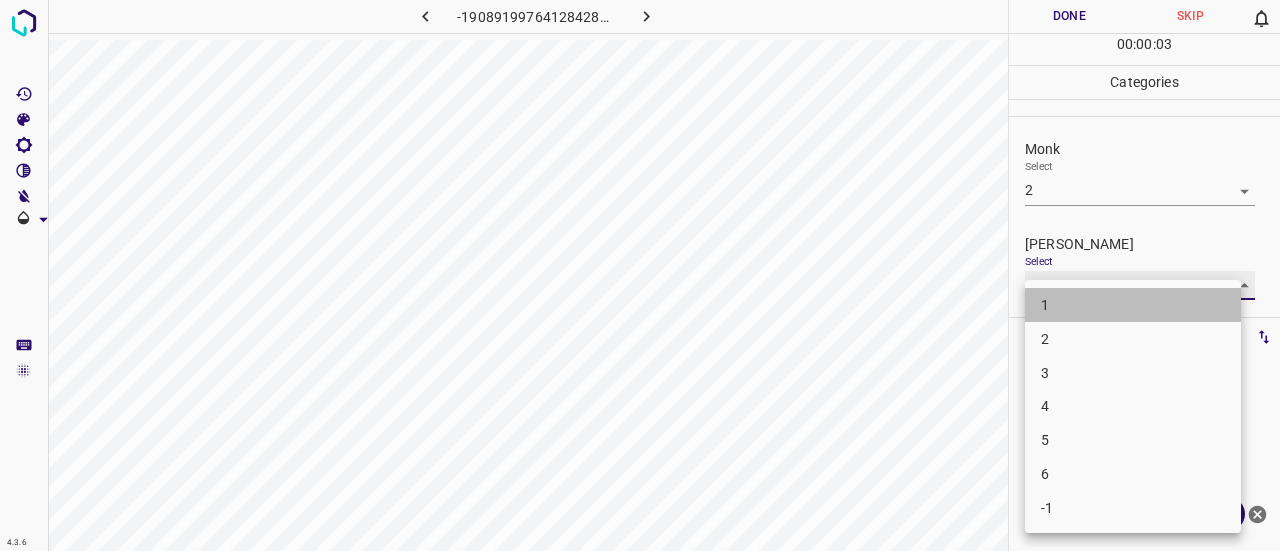 type on "1" 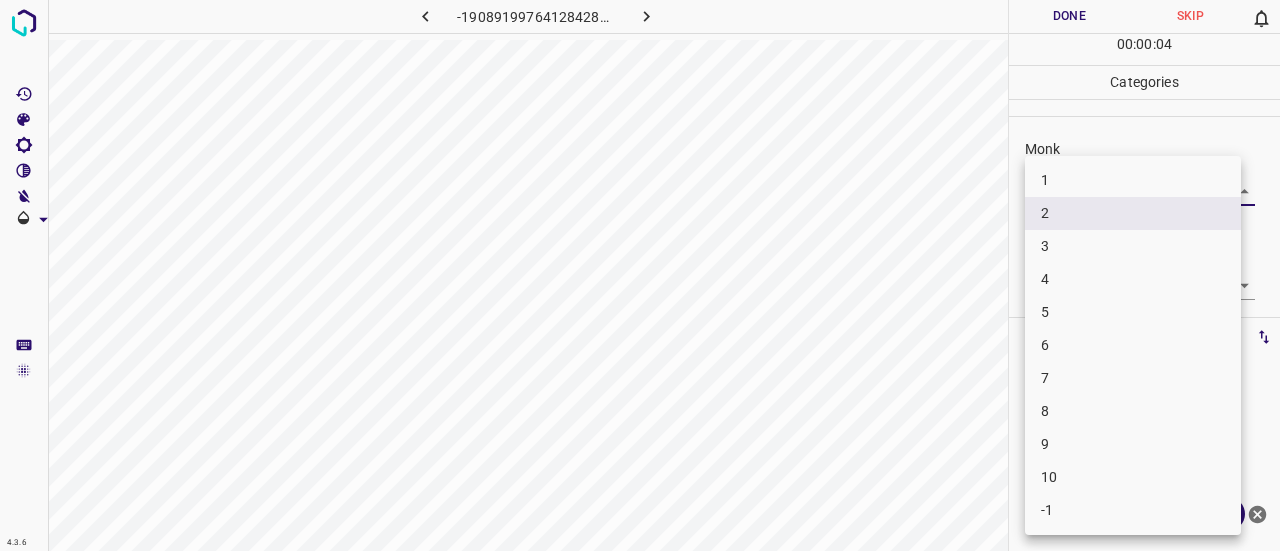 click on "4.3.6  -1908919976412842853.png Done Skip 0 00   : 00   : 04   Categories Monk   Select 2 2  [PERSON_NAME]   Select 1 1 Labels   0 Categories 1 Monk 2  [PERSON_NAME] Tools Space Change between modes (Draw & Edit) I Auto labeling R Restore zoom M Zoom in N Zoom out Delete Delete selecte label Filters Z Restore filters X Saturation filter C Brightness filter V Contrast filter B Gray scale filter General O Download ¿Necesitas ayuda? Texto original Valora esta traducción Tu opinión servirá para ayudar a mejorar el Traductor de Google - Texto - Esconder - Borrar 1 2 3 4 5 6 7 8 9 10 -1" at bounding box center [640, 275] 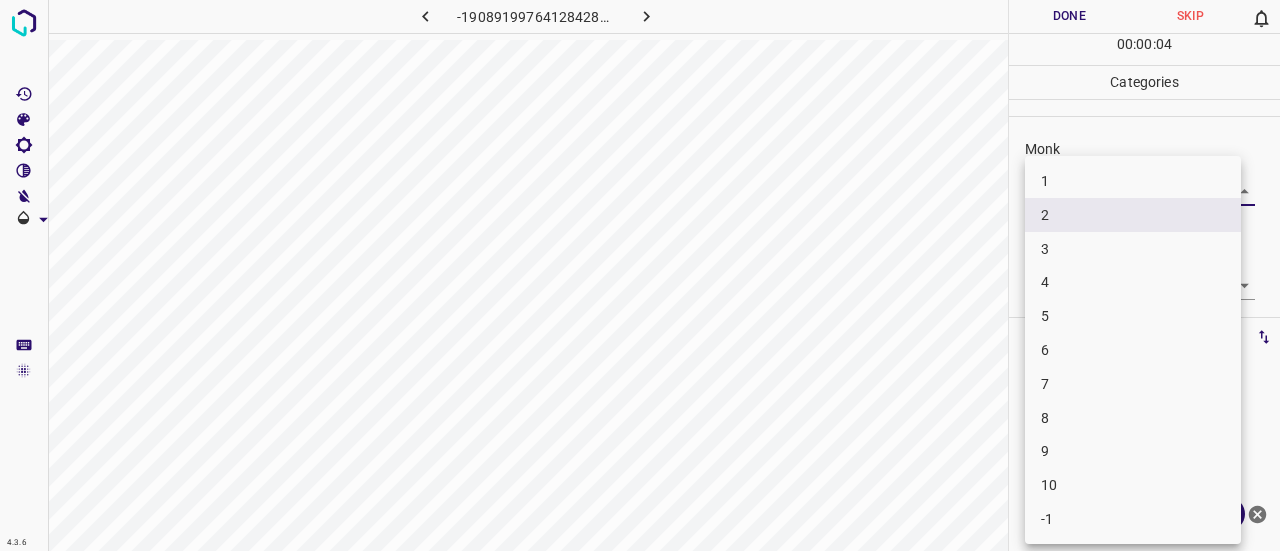 click on "1 2 3 4 5 6 7 8 9 10 -1" at bounding box center (1133, 350) 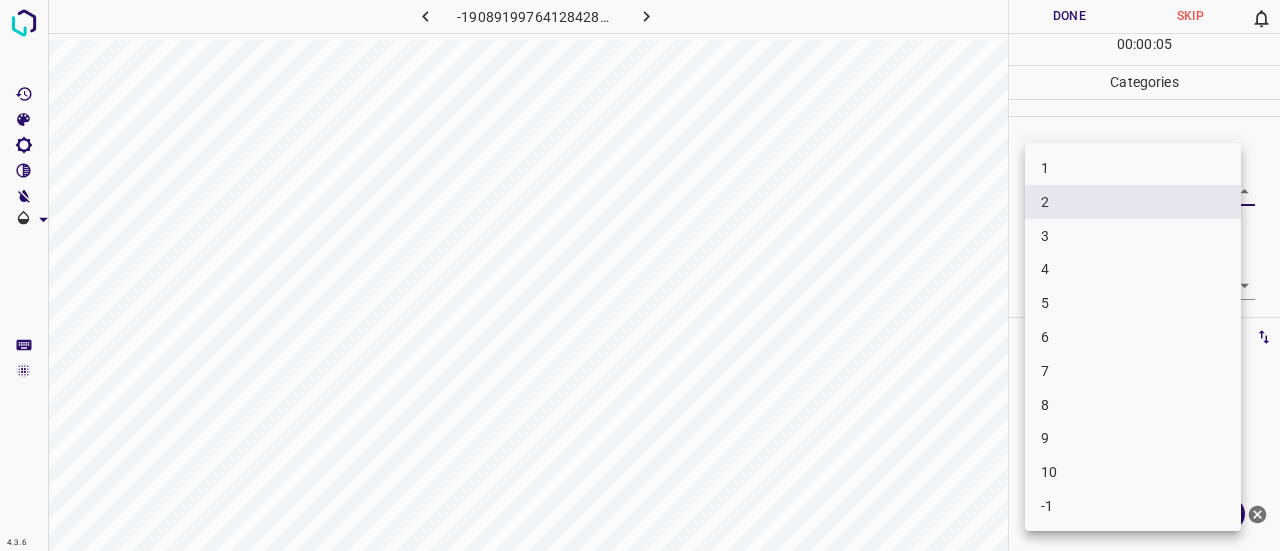 click at bounding box center [640, 275] 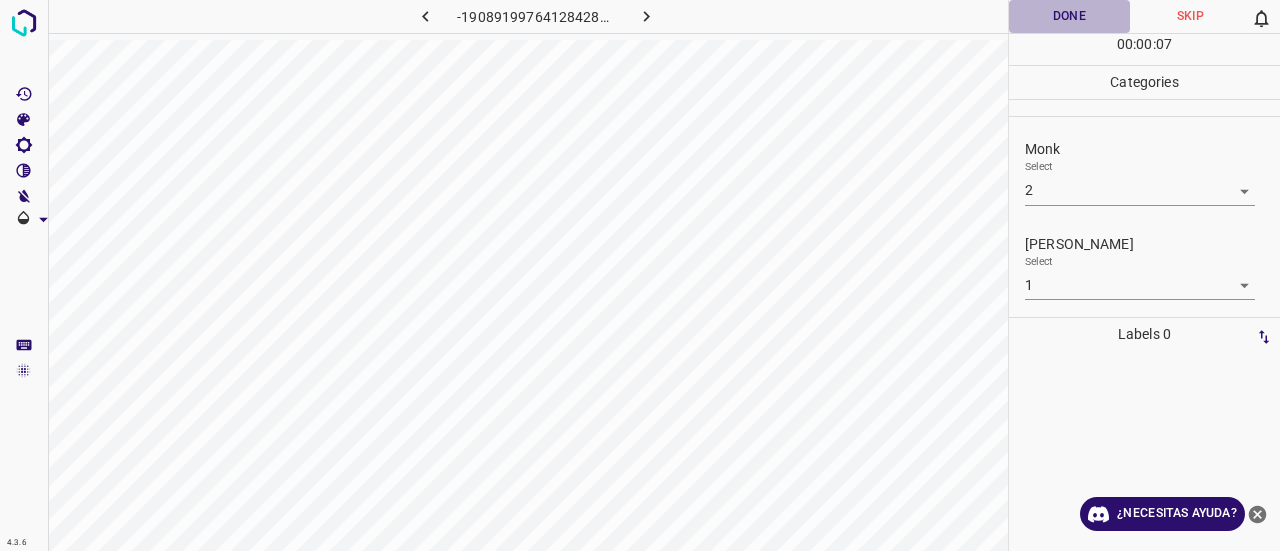 click on "Done" at bounding box center [1069, 16] 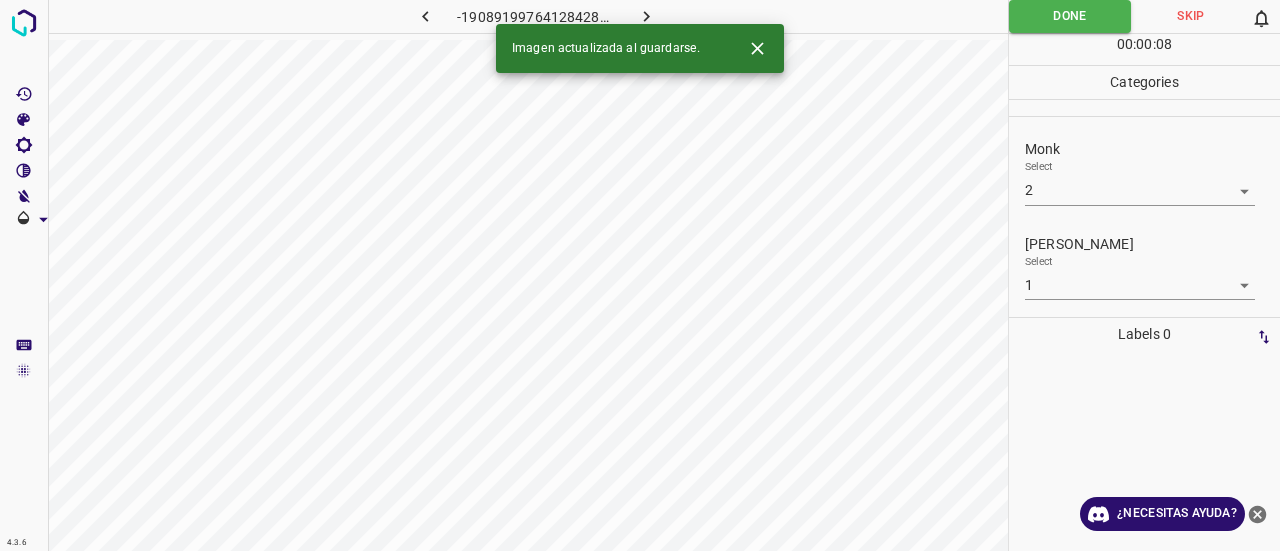 click at bounding box center [647, 16] 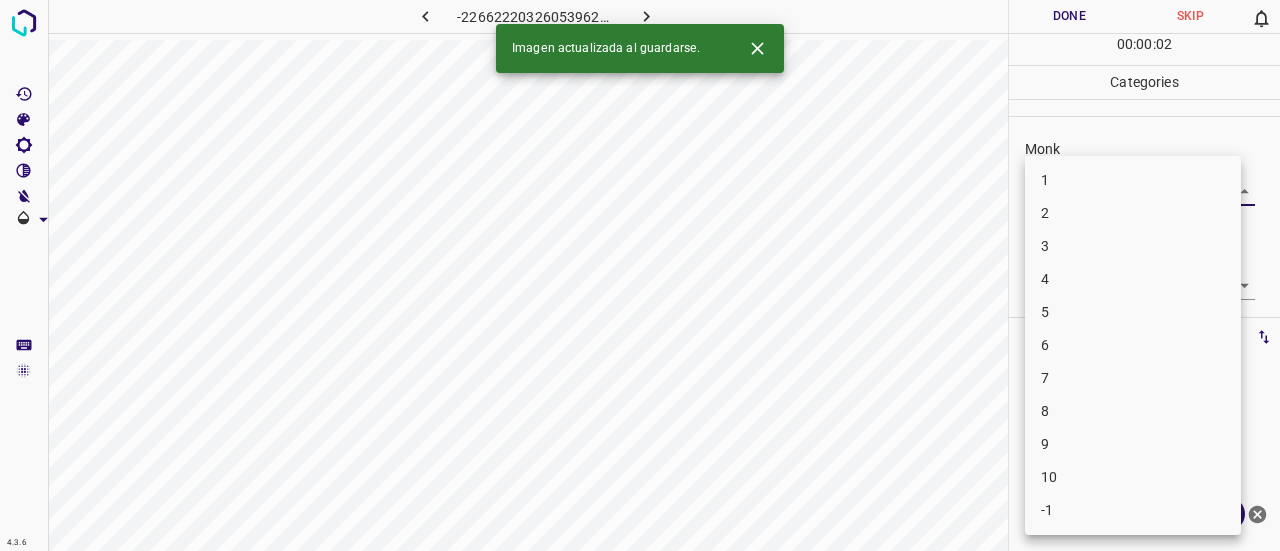 click on "4.3.6  -2266222032605396290.png Done Skip 0 00   : 00   : 02   Categories Monk   Select ​  [PERSON_NAME]   Select ​ Labels   0 Categories 1 Monk 2  [PERSON_NAME] Tools Space Change between modes (Draw & Edit) I Auto labeling R Restore zoom M Zoom in N Zoom out Delete Delete selecte label Filters Z Restore filters X Saturation filter C Brightness filter V Contrast filter B Gray scale filter General O Download Imagen actualizada al guardarse. ¿Necesitas ayuda? Texto original Valora esta traducción Tu opinión servirá para ayudar a mejorar el Traductor de Google - Texto - Esconder - Borrar 1 2 3 4 5 6 7 8 9 10 -1" at bounding box center (640, 275) 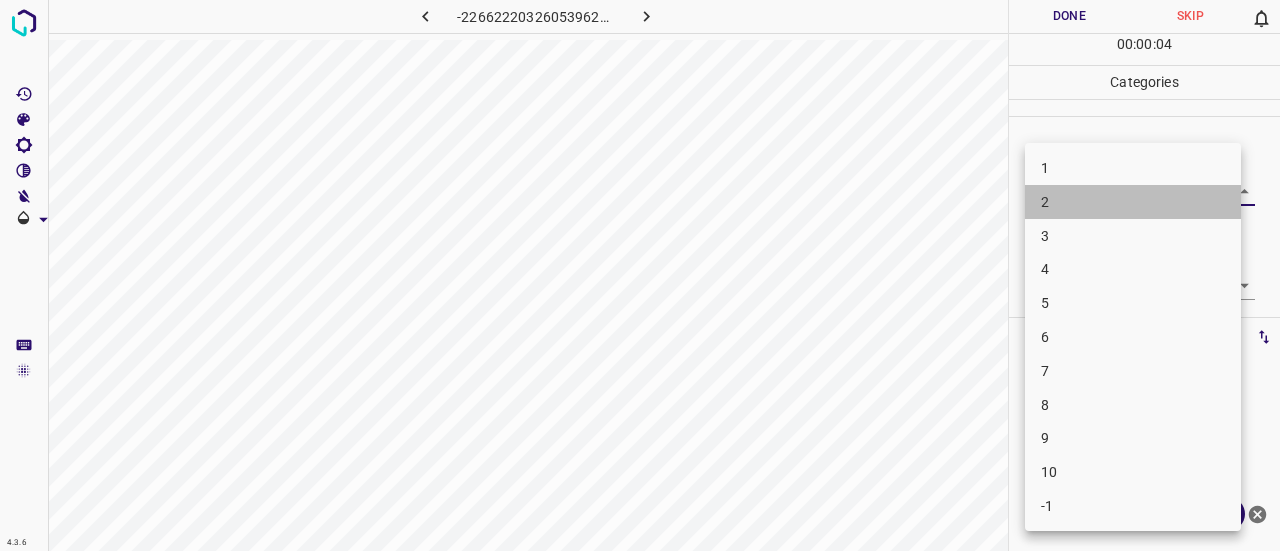 click on "2" at bounding box center [1045, 202] 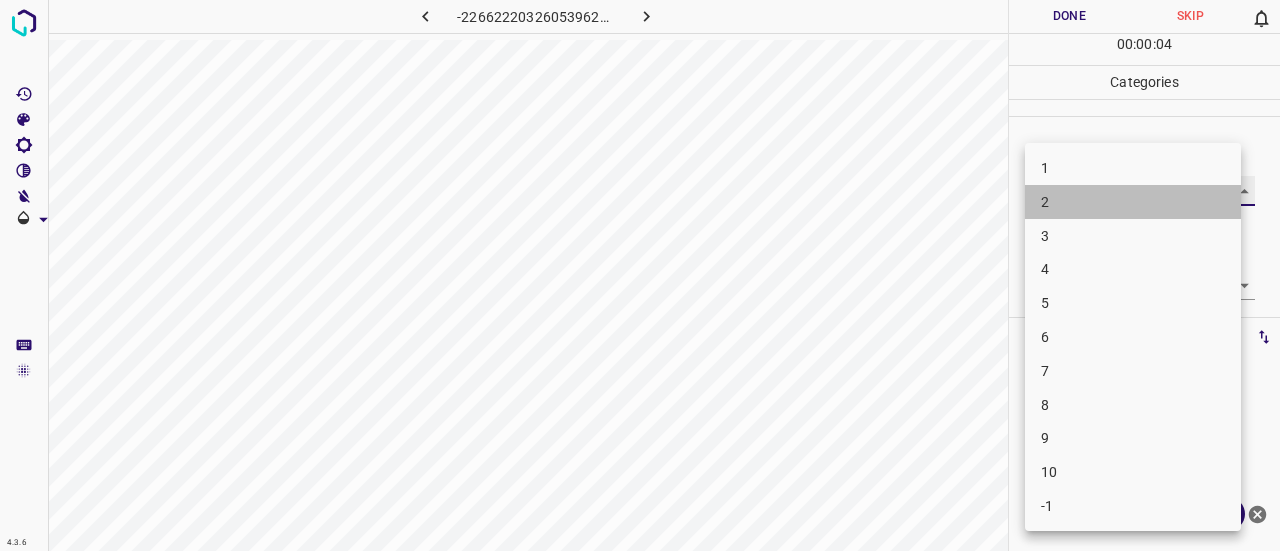 type on "2" 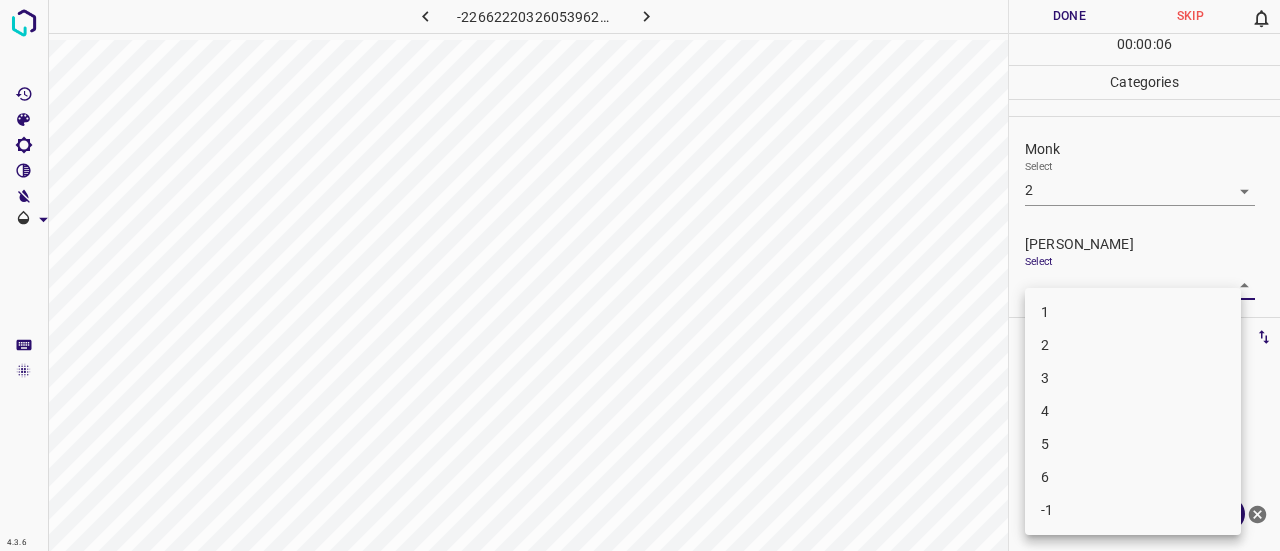 click on "4.3.6  -2266222032605396290.png Done Skip 0 00   : 00   : 06   Categories Monk   Select 2 2  [PERSON_NAME]   Select ​ Labels   0 Categories 1 Monk 2  [PERSON_NAME] Tools Space Change between modes (Draw & Edit) I Auto labeling R Restore zoom M Zoom in N Zoom out Delete Delete selecte label Filters Z Restore filters X Saturation filter C Brightness filter V Contrast filter B Gray scale filter General O Download ¿Necesitas ayuda? Texto original Valora esta traducción Tu opinión servirá para ayudar a mejorar el Traductor de Google - Texto - Esconder - Borrar 1 2 3 4 5 6 -1" at bounding box center [640, 275] 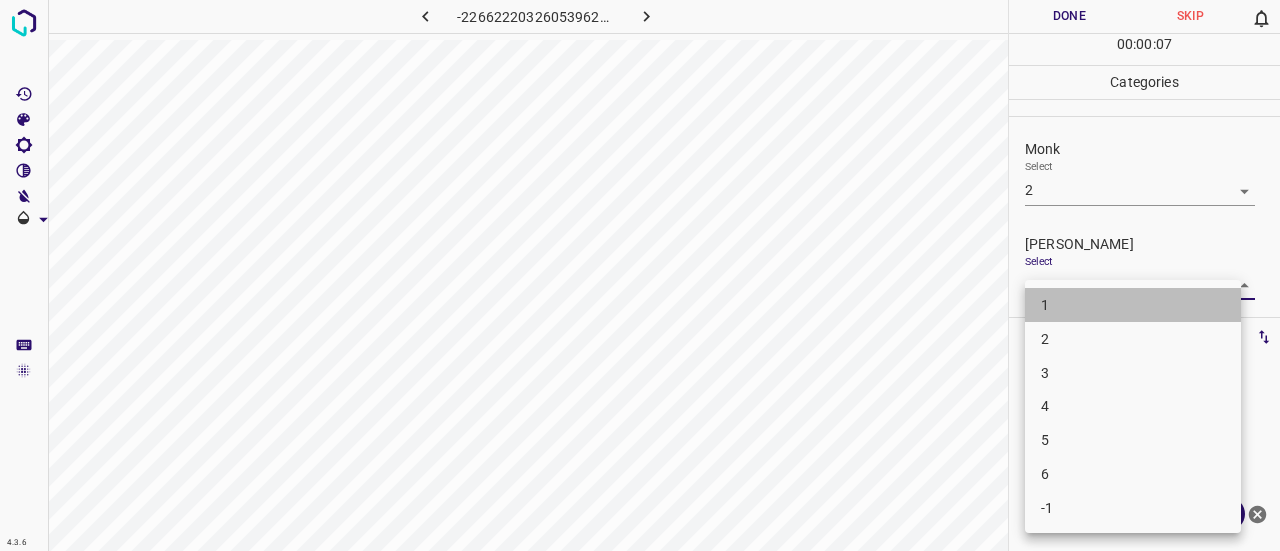 click on "1" at bounding box center (1133, 305) 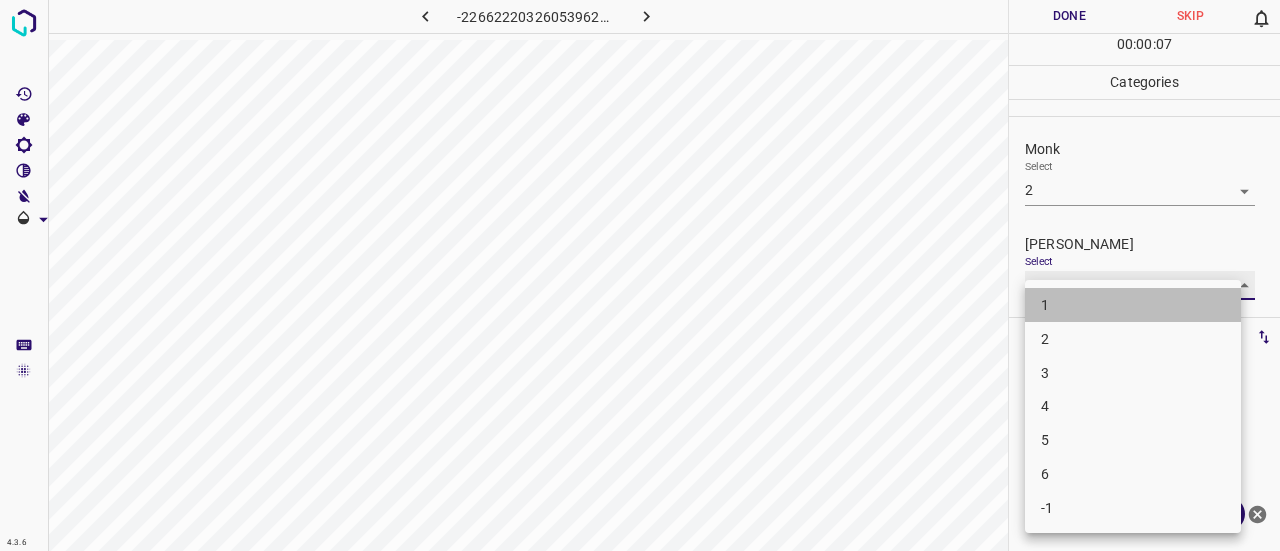 type on "1" 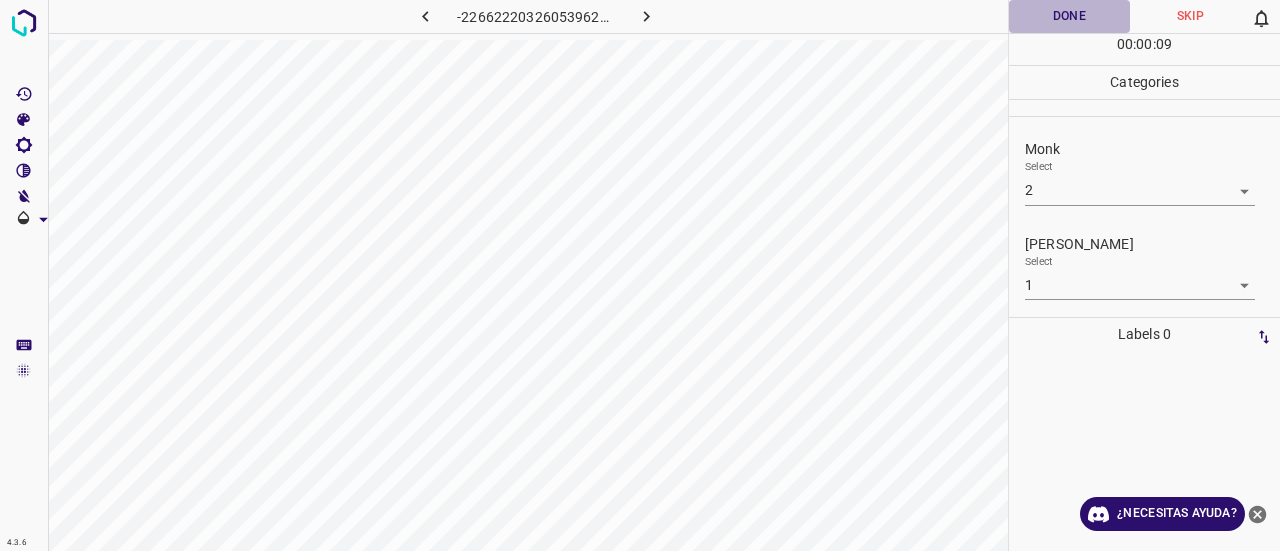 click on "Done" at bounding box center [1069, 16] 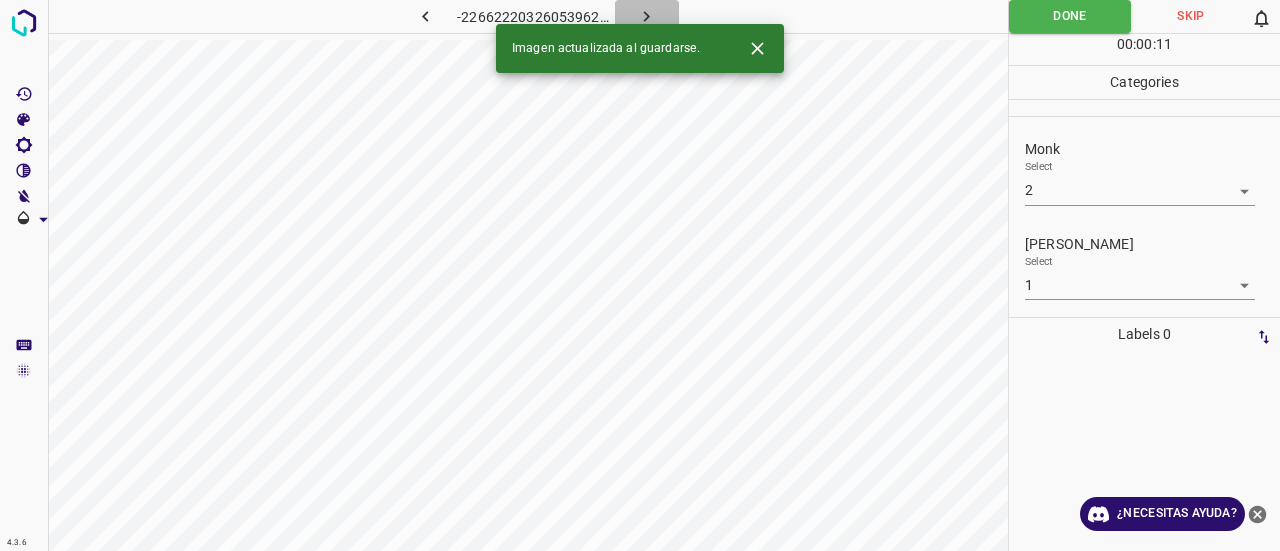 click 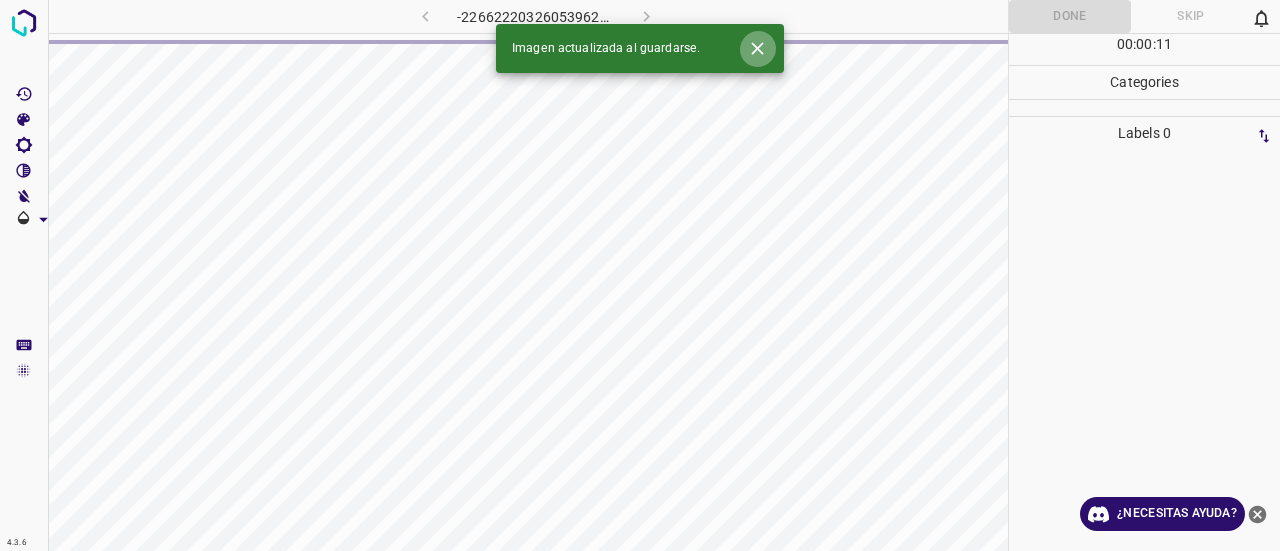 click at bounding box center (757, 48) 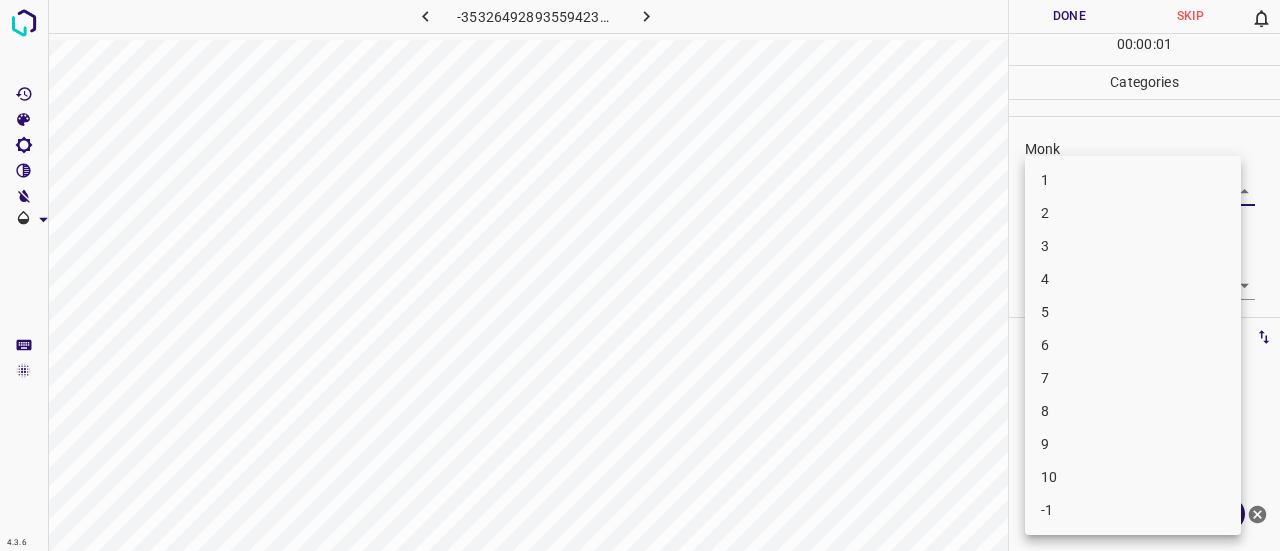 click on "4.3.6  -3532649289355942362.png Done Skip 0 00   : 00   : 01   Categories Monk   Select ​  [PERSON_NAME]   Select ​ Labels   0 Categories 1 Monk 2  [PERSON_NAME] Tools Space Change between modes (Draw & Edit) I Auto labeling R Restore zoom M Zoom in N Zoom out Delete Delete selecte label Filters Z Restore filters X Saturation filter C Brightness filter V Contrast filter B Gray scale filter General O Download ¿Necesitas ayuda? Texto original Valora esta traducción Tu opinión servirá para ayudar a mejorar el Traductor de Google - Texto - Esconder - Borrar 1 2 3 4 5 6 7 8 9 10 -1" at bounding box center [640, 275] 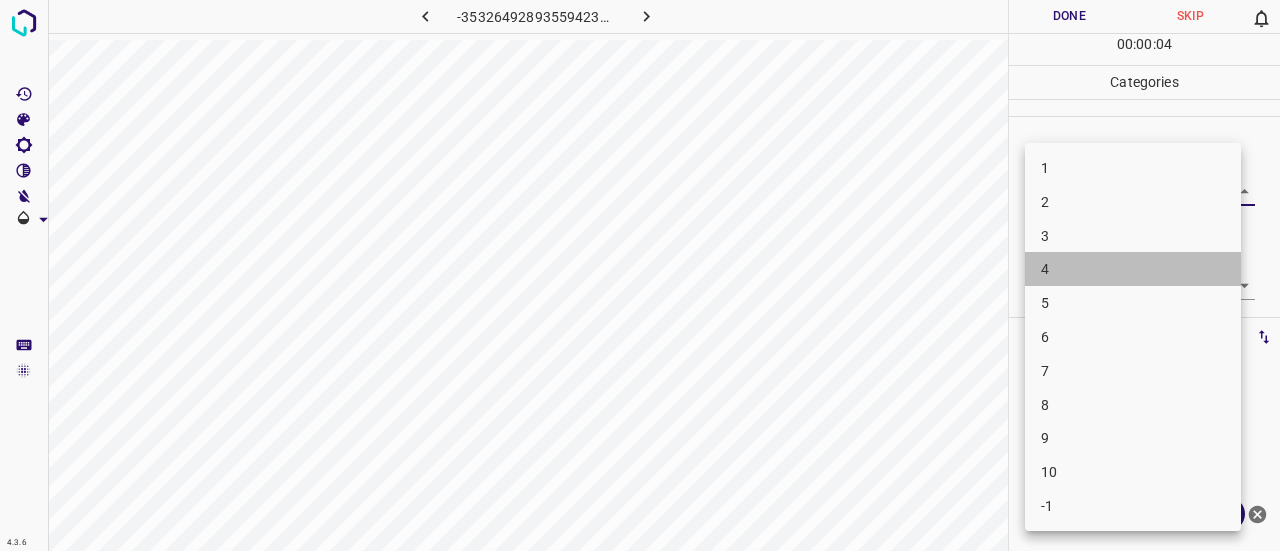 click on "4" at bounding box center (1133, 269) 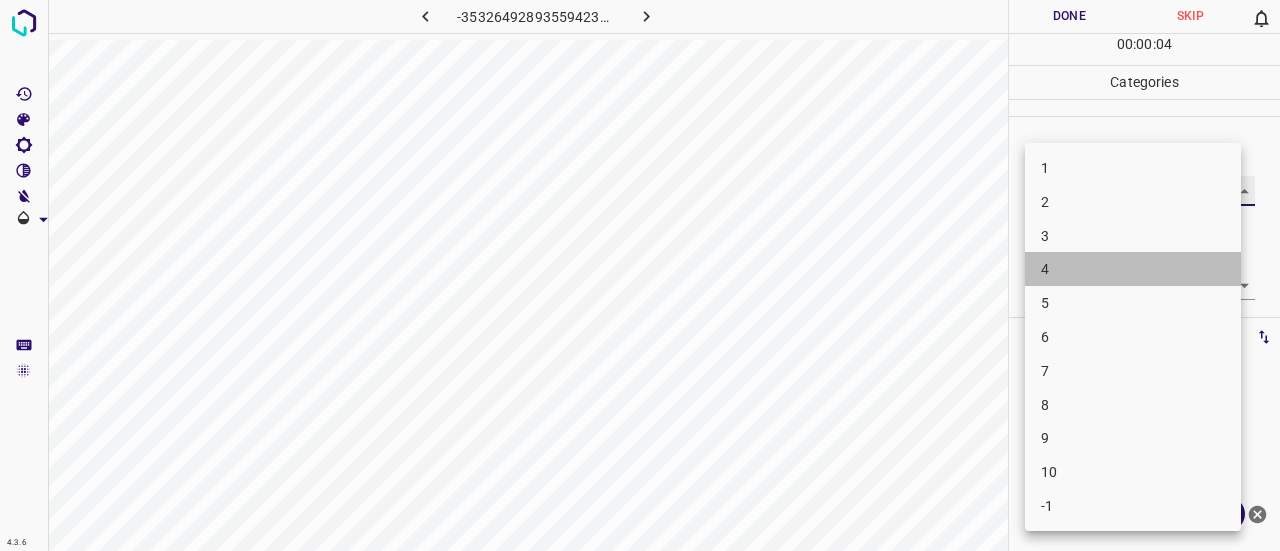 type on "4" 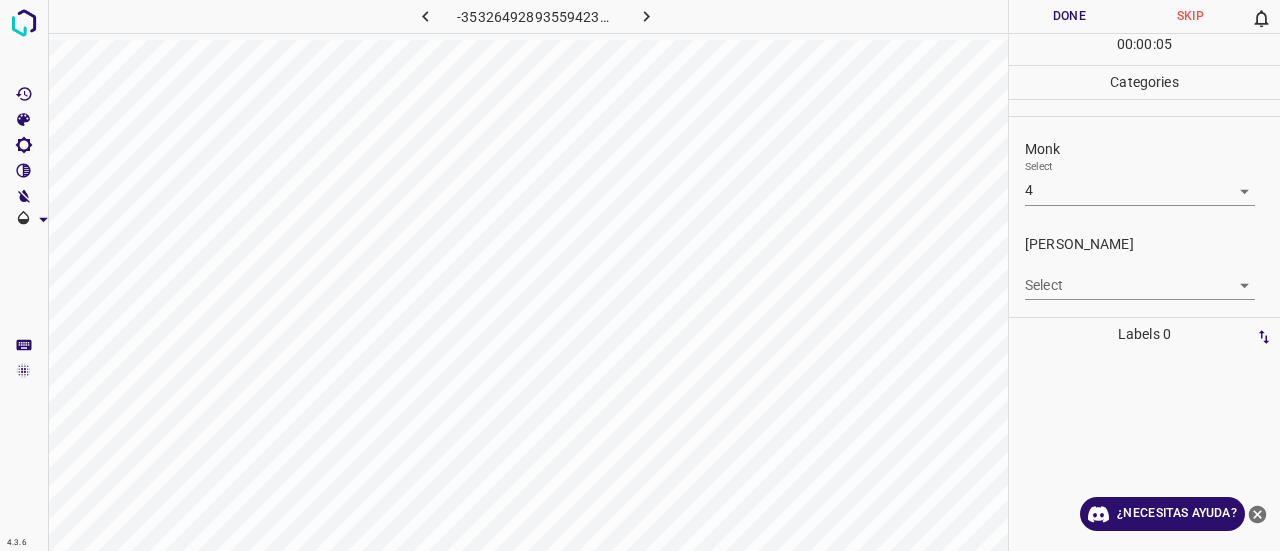 click on "Select ​" at bounding box center [1140, 277] 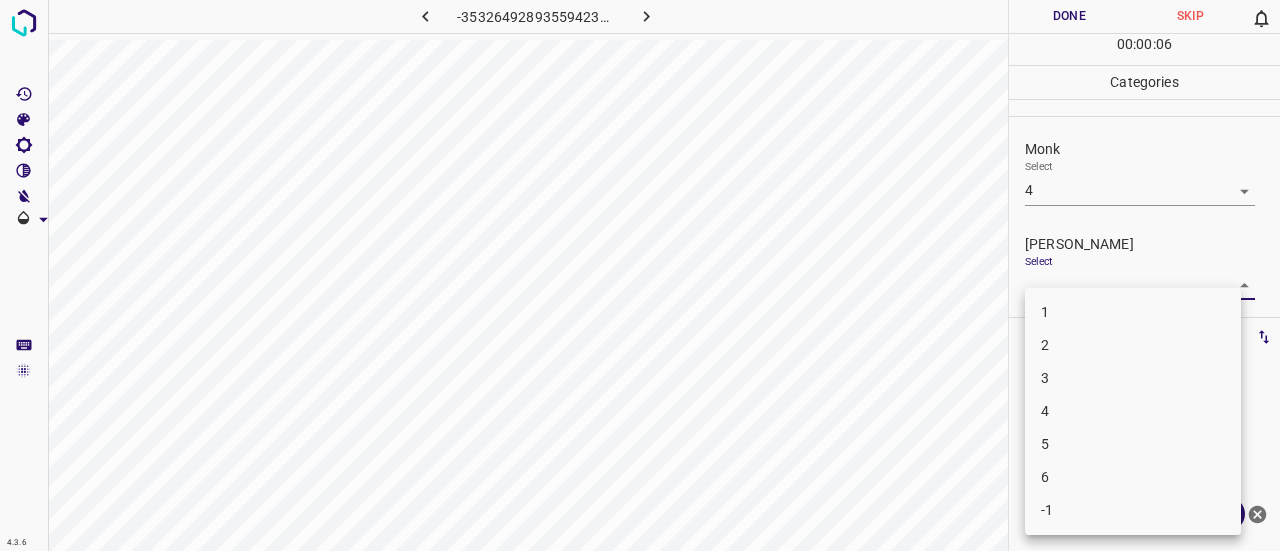 click on "4.3.6  -3532649289355942362.png Done Skip 0 00   : 00   : 06   Categories Monk   Select 4 4  [PERSON_NAME]   Select ​ Labels   0 Categories 1 Monk 2  [PERSON_NAME] Tools Space Change between modes (Draw & Edit) I Auto labeling R Restore zoom M Zoom in N Zoom out Delete Delete selecte label Filters Z Restore filters X Saturation filter C Brightness filter V Contrast filter B Gray scale filter General O Download ¿Necesitas ayuda? Texto original Valora esta traducción Tu opinión servirá para ayudar a mejorar el Traductor de Google - Texto - Esconder - Borrar 1 2 3 4 5 6 -1" at bounding box center (640, 275) 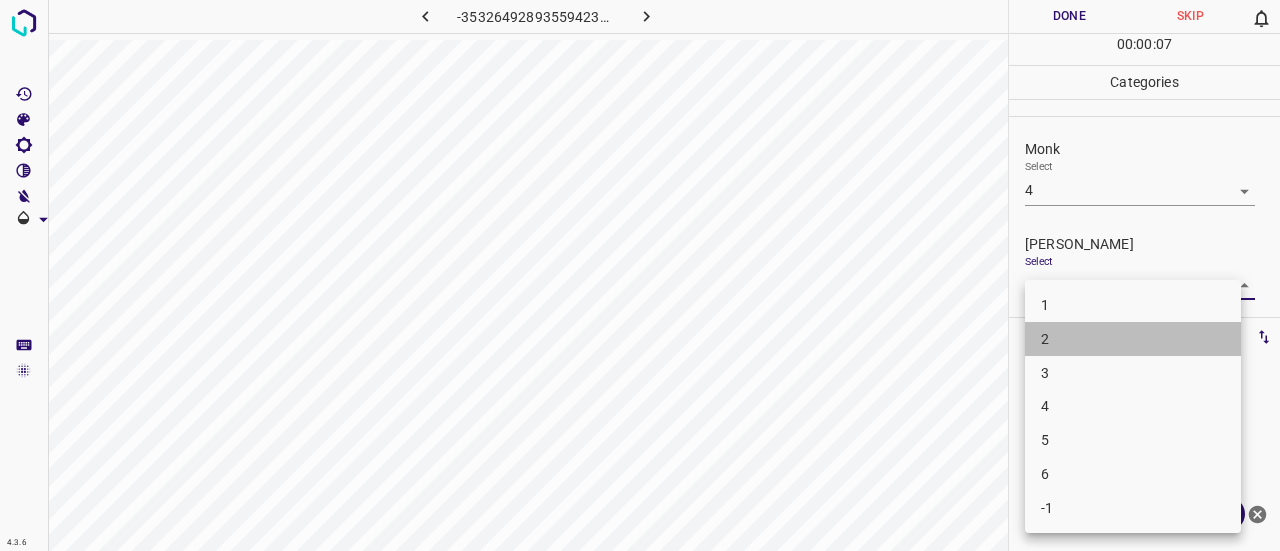 click on "2" at bounding box center [1133, 339] 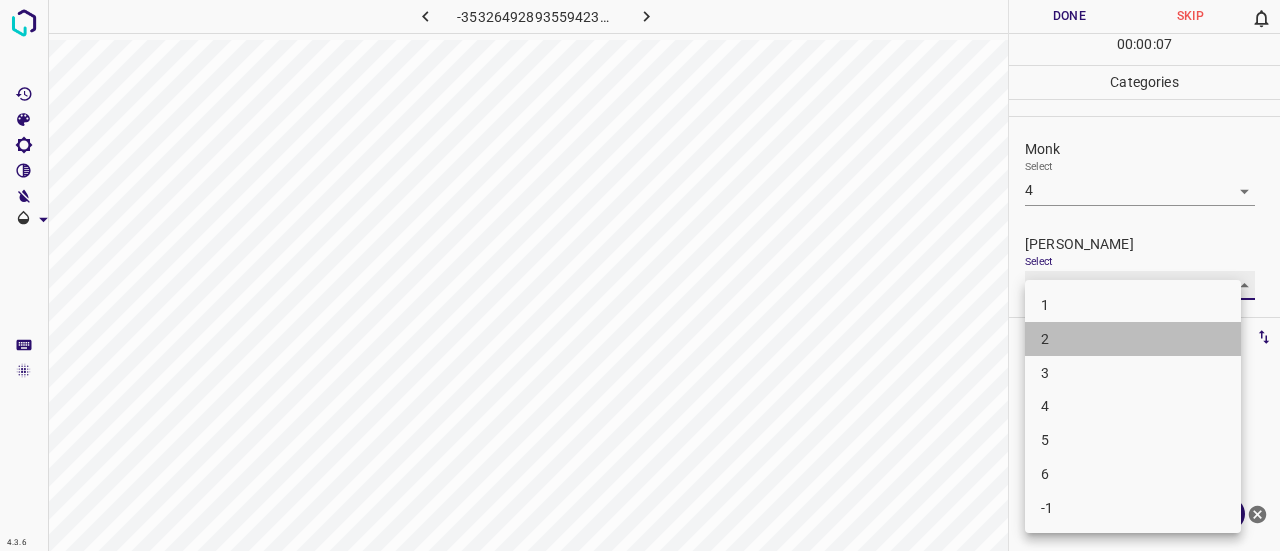 type on "2" 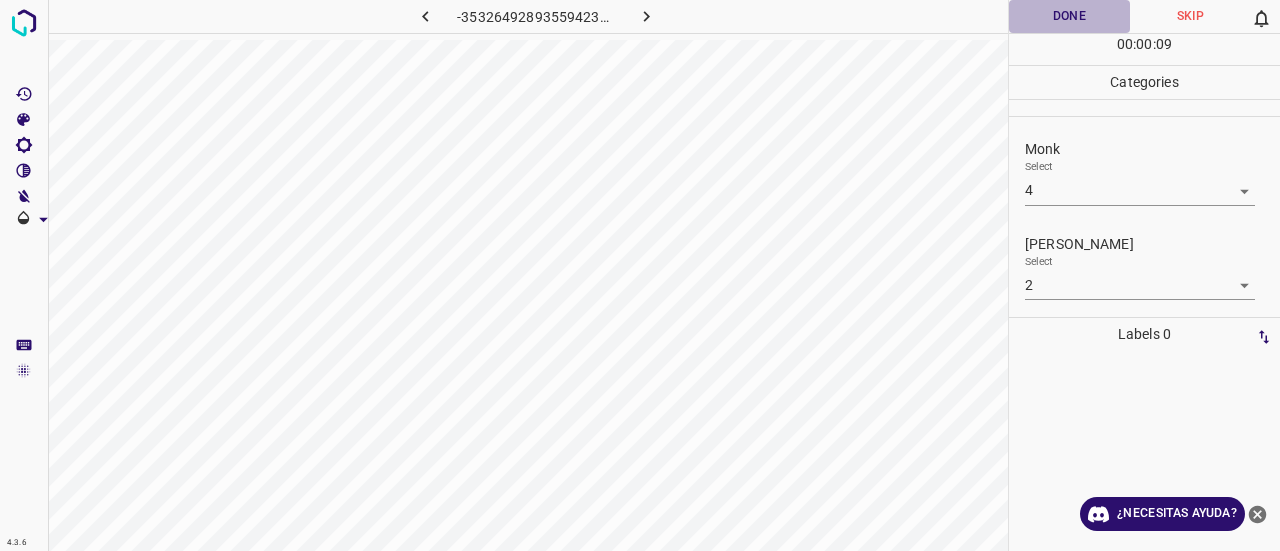click on "Done" at bounding box center [1069, 16] 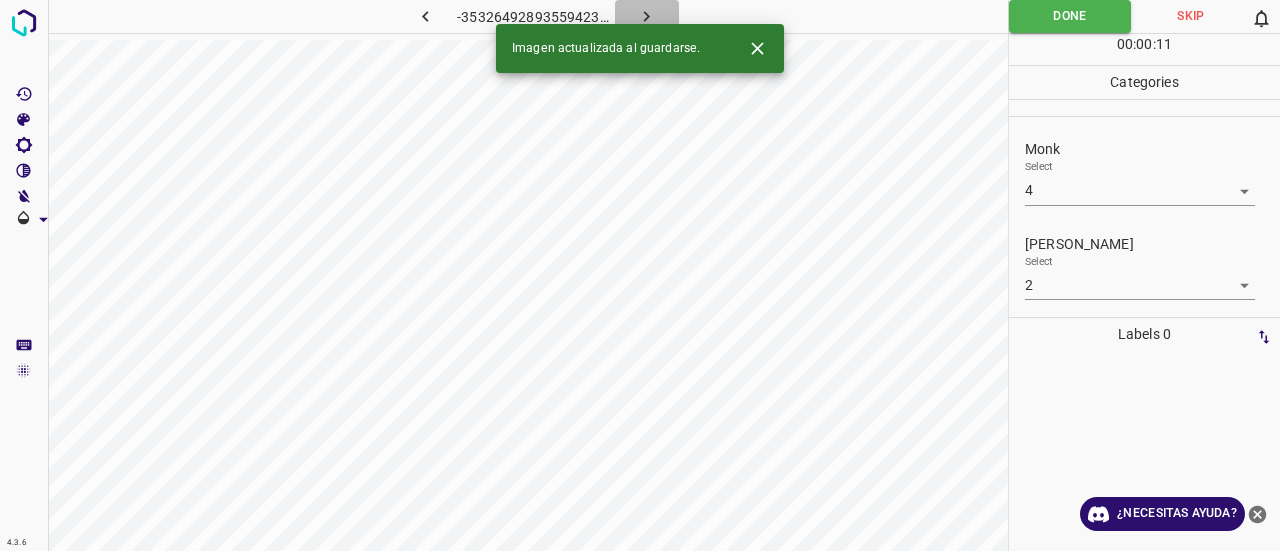 click 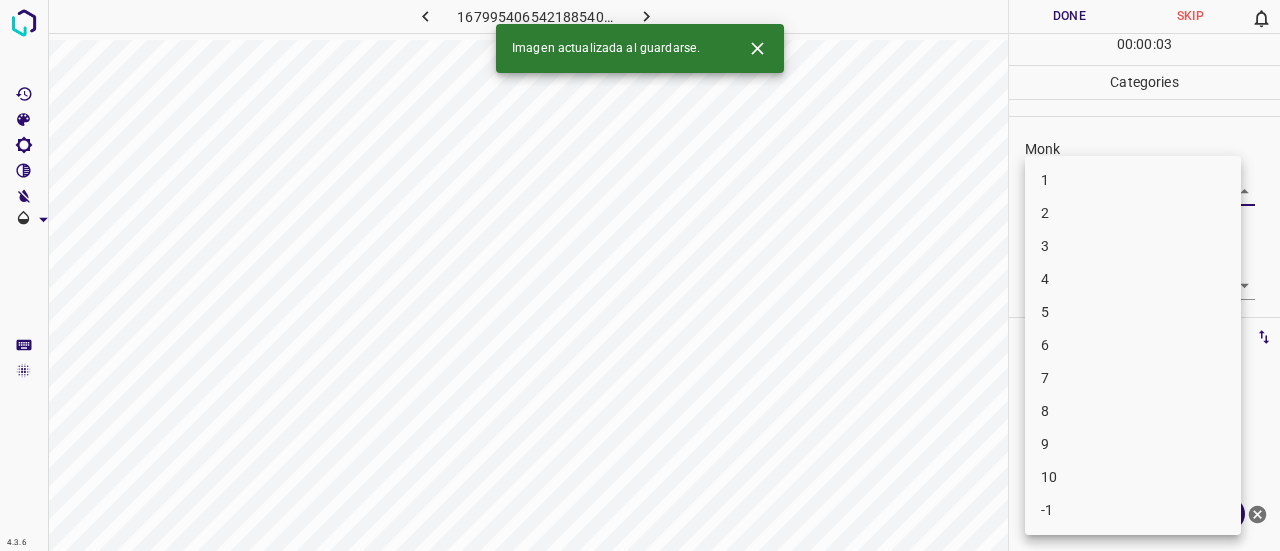 click on "4.3.6  1679954065421885404.png Done Skip 0 00   : 00   : 03   Categories Monk   Select ​  [PERSON_NAME]   Select ​ Labels   0 Categories 1 Monk 2  [PERSON_NAME] Tools Space Change between modes (Draw & Edit) I Auto labeling R Restore zoom M Zoom in N Zoom out Delete Delete selecte label Filters Z Restore filters X Saturation filter C Brightness filter V Contrast filter B Gray scale filter General O Download Imagen actualizada al guardarse. ¿Necesitas ayuda? Texto original Valora esta traducción Tu opinión servirá para ayudar a mejorar el Traductor de Google - Texto - Esconder - Borrar 1 2 3 4 5 6 7 8 9 10 -1" at bounding box center [640, 275] 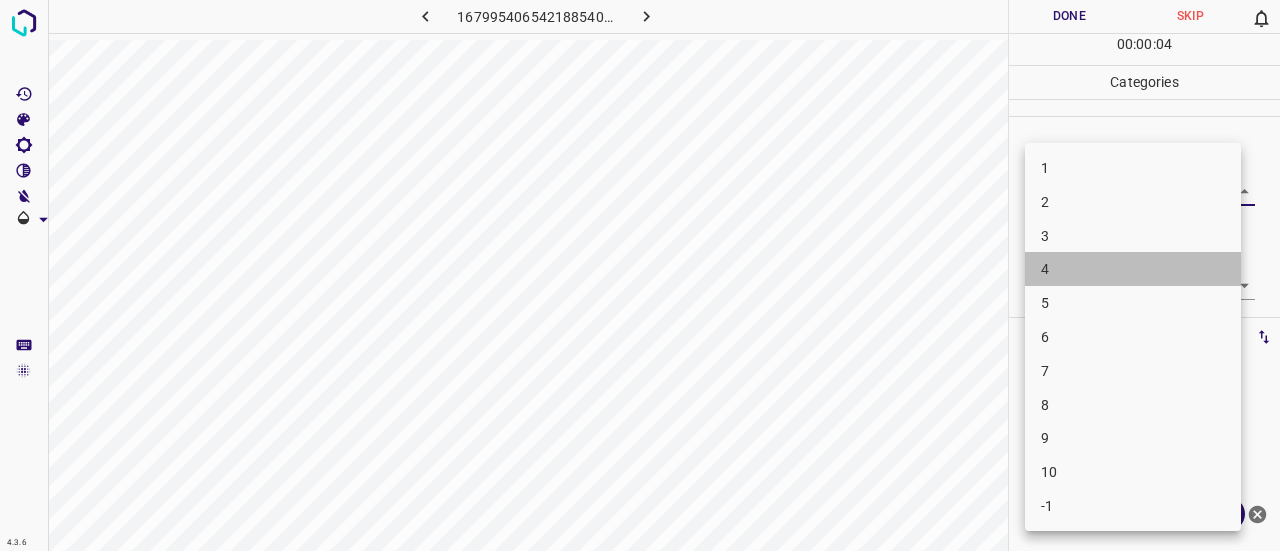 click on "4" at bounding box center [1133, 269] 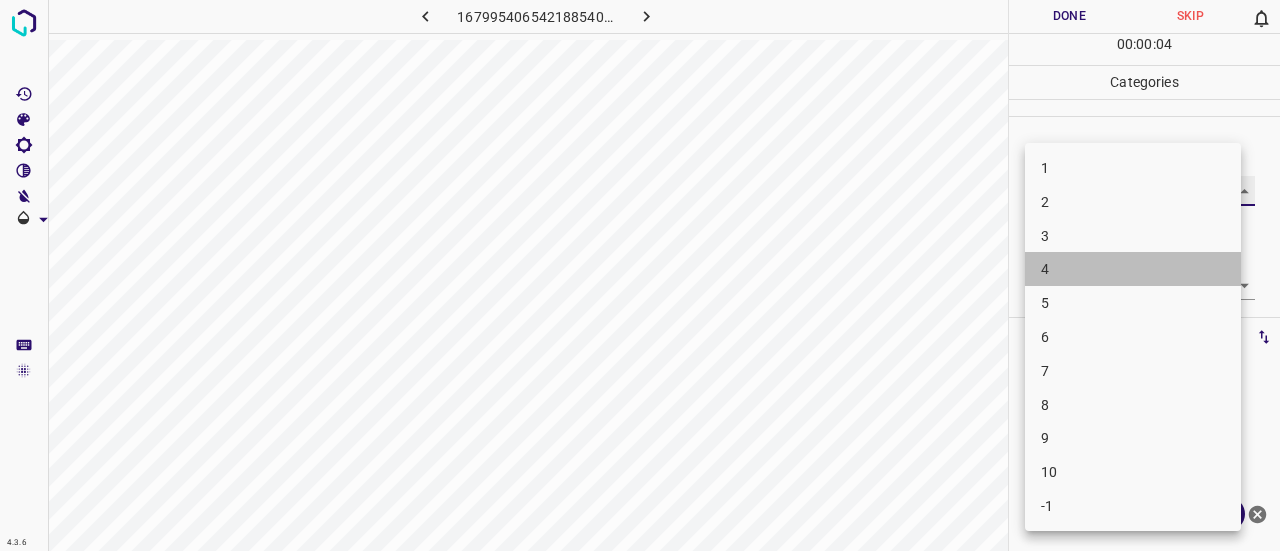 type on "4" 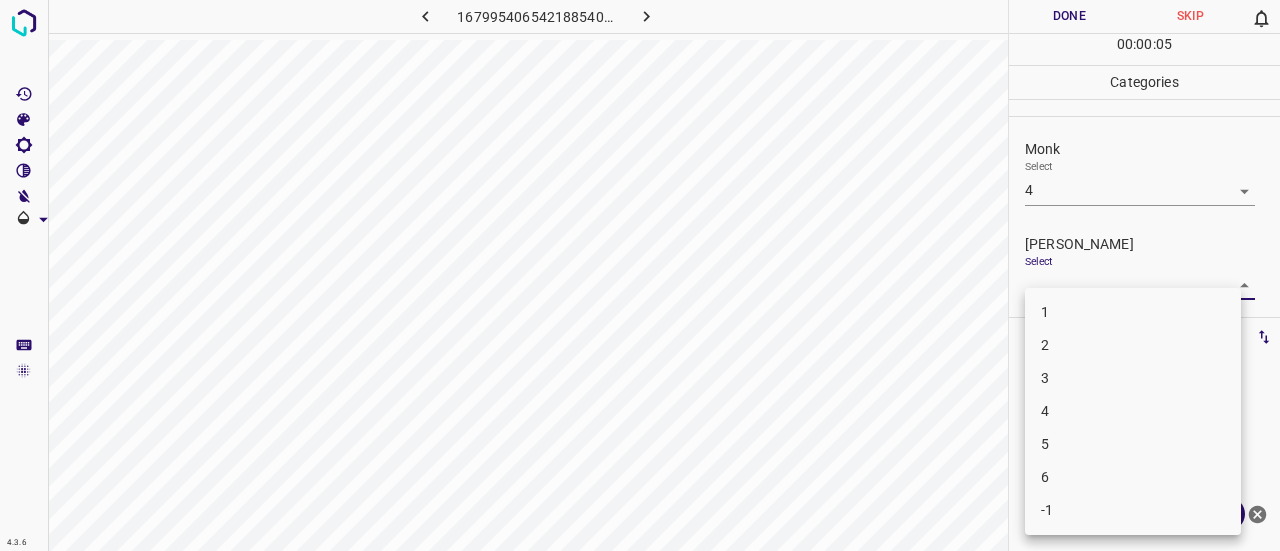 click on "4.3.6  1679954065421885404.png Done Skip 0 00   : 00   : 05   Categories Monk   Select 4 4  [PERSON_NAME]   Select ​ Labels   0 Categories 1 Monk 2  [PERSON_NAME] Tools Space Change between modes (Draw & Edit) I Auto labeling R Restore zoom M Zoom in N Zoom out Delete Delete selecte label Filters Z Restore filters X Saturation filter C Brightness filter V Contrast filter B Gray scale filter General O Download ¿Necesitas ayuda? Texto original Valora esta traducción Tu opinión servirá para ayudar a mejorar el Traductor de Google - Texto - Esconder - Borrar 1 2 3 4 5 6 -1" at bounding box center [640, 275] 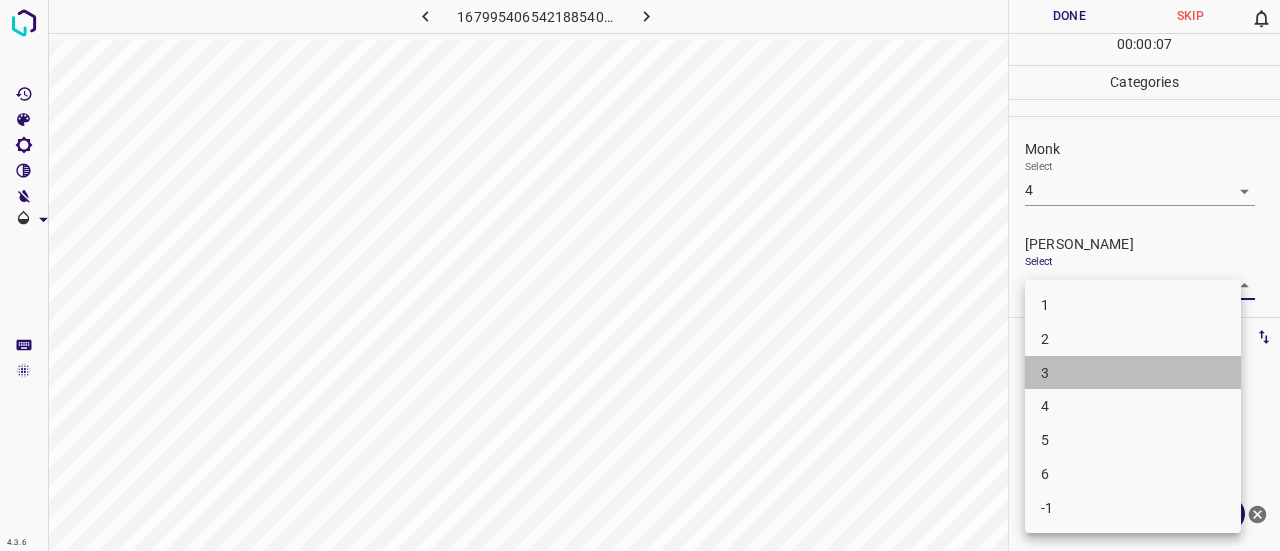 click on "3" at bounding box center (1133, 373) 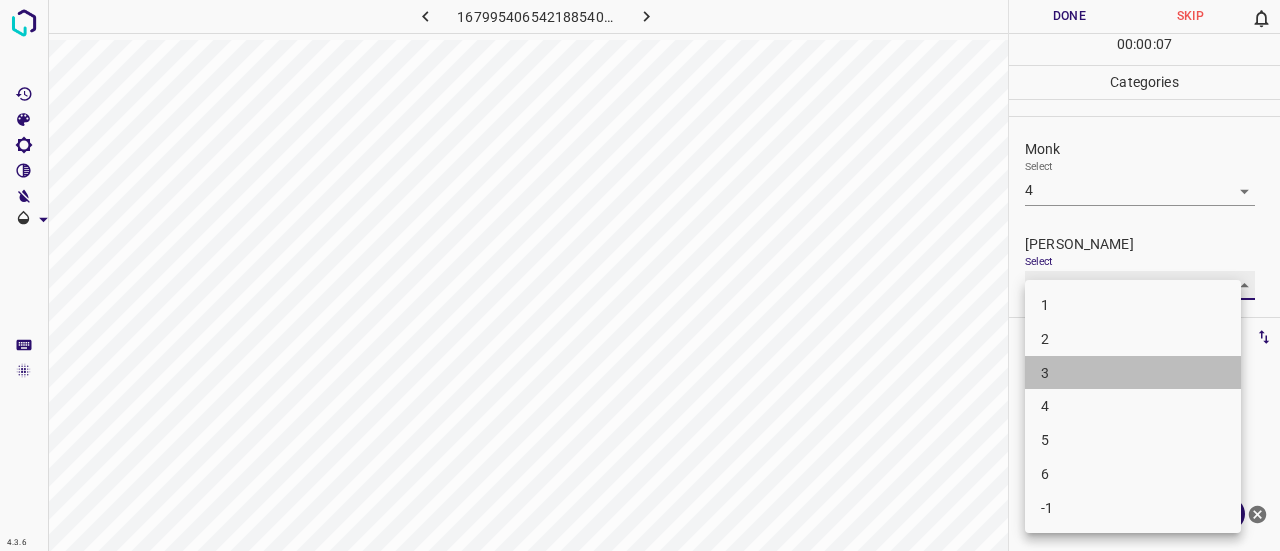 type on "3" 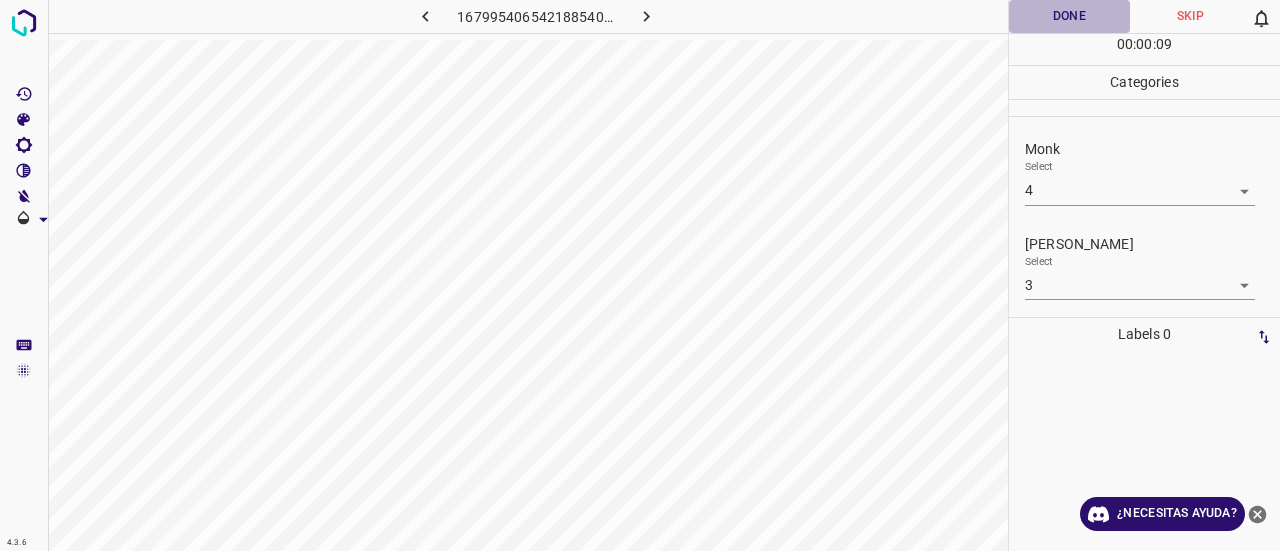 click on "Done" at bounding box center [1069, 16] 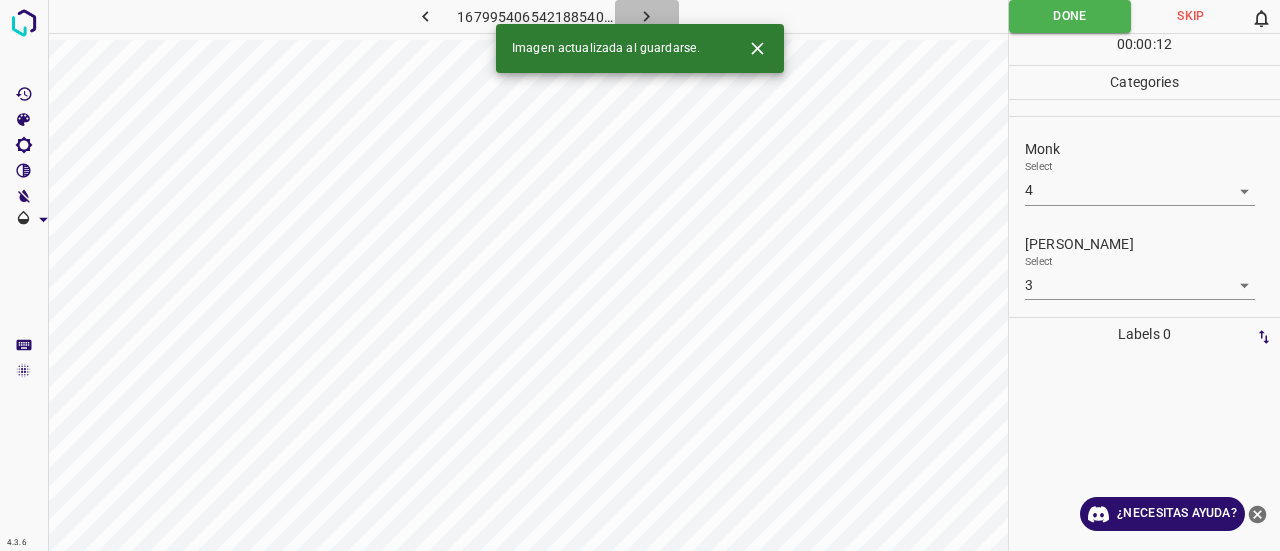 click 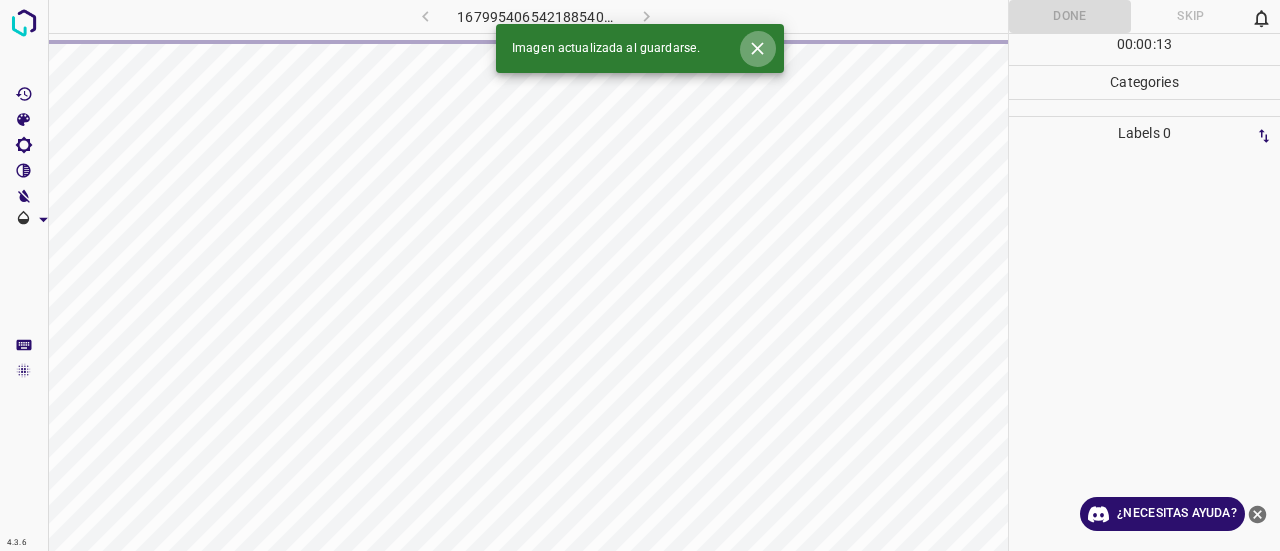 click 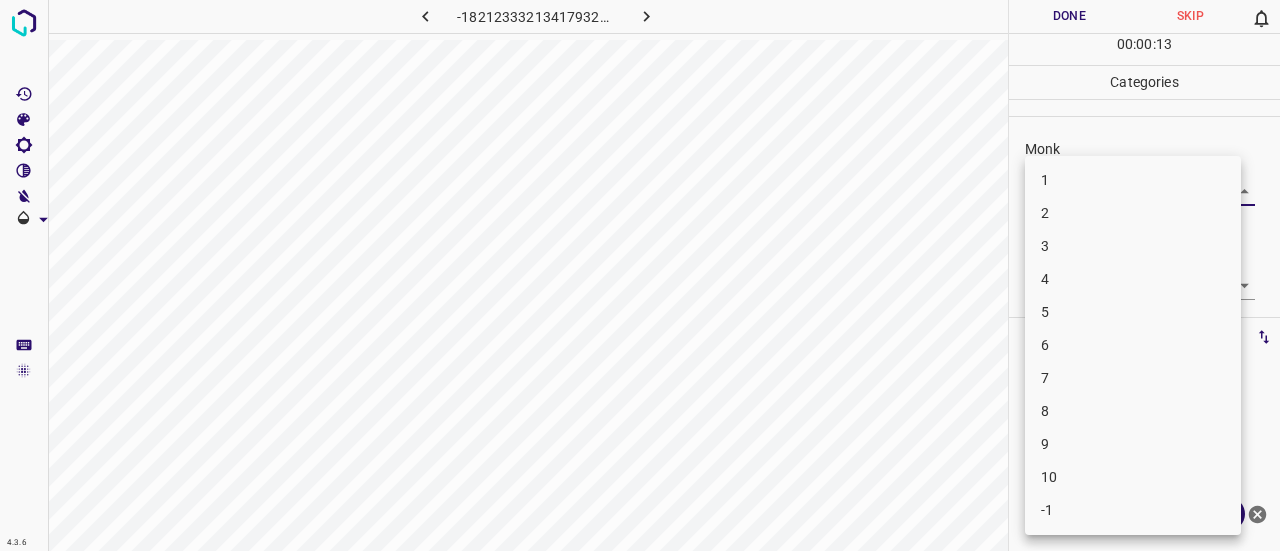 click on "4.3.6  -1821233321341793213.png Done Skip 0 00   : 00   : 13   Categories Monk   Select ​  [PERSON_NAME]   Select ​ Labels   0 Categories 1 Monk 2  [PERSON_NAME] Tools Space Change between modes (Draw & Edit) I Auto labeling R Restore zoom M Zoom in N Zoom out Delete Delete selecte label Filters Z Restore filters X Saturation filter C Brightness filter V Contrast filter B Gray scale filter General O Download ¿Necesitas ayuda? Texto original Valora esta traducción Tu opinión servirá para ayudar a mejorar el Traductor de Google - Texto - Esconder - Borrar 1 2 3 4 5 6 7 8 9 10 -1" at bounding box center [640, 275] 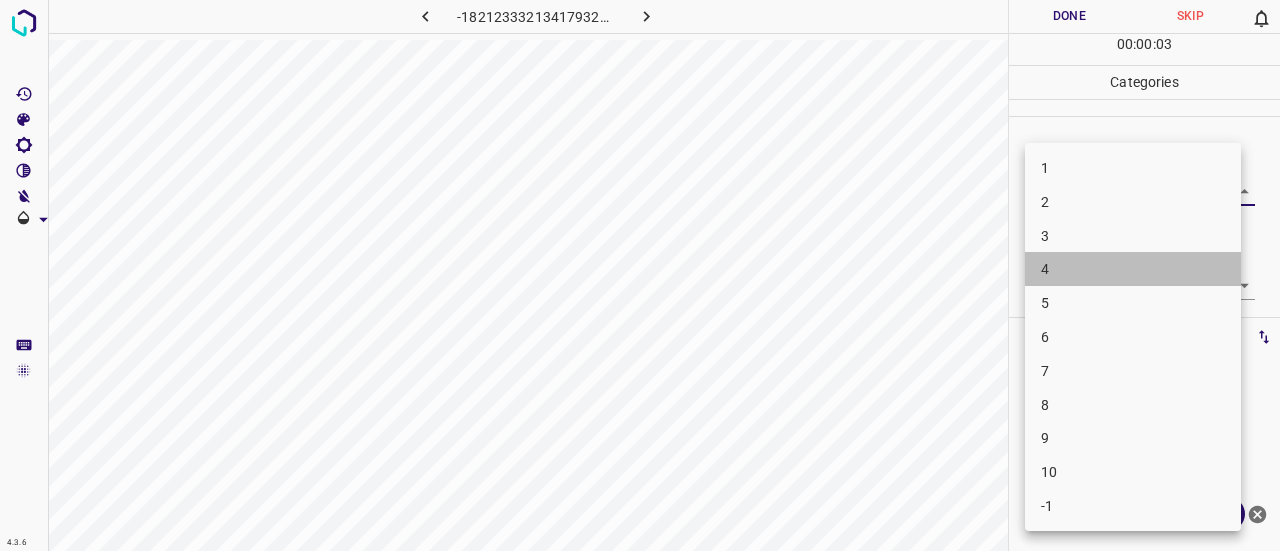 click on "4" at bounding box center (1133, 269) 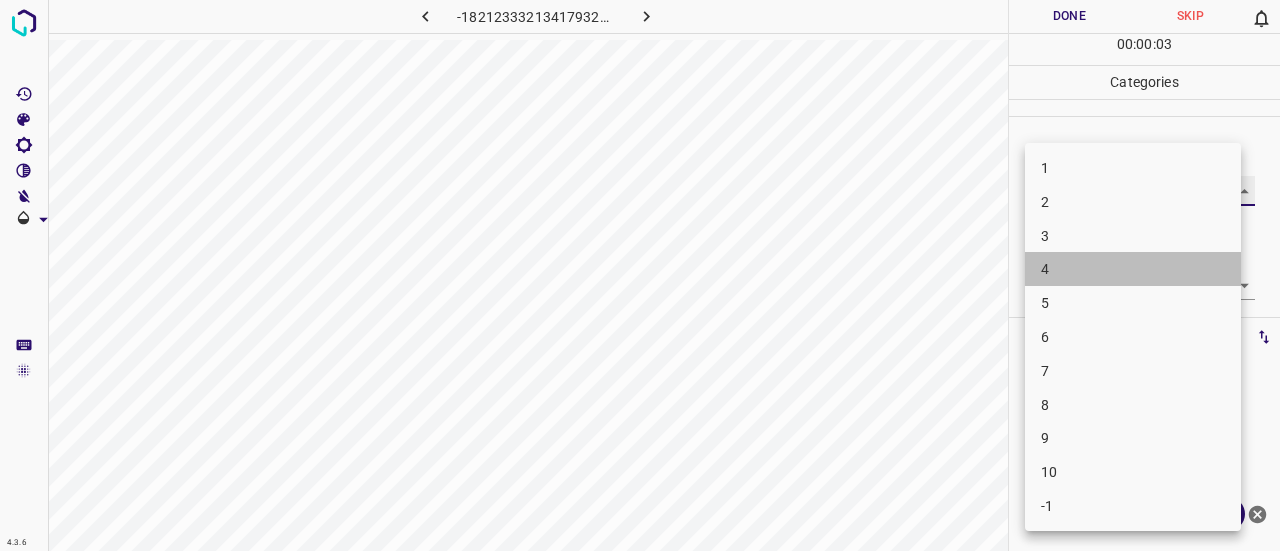type on "4" 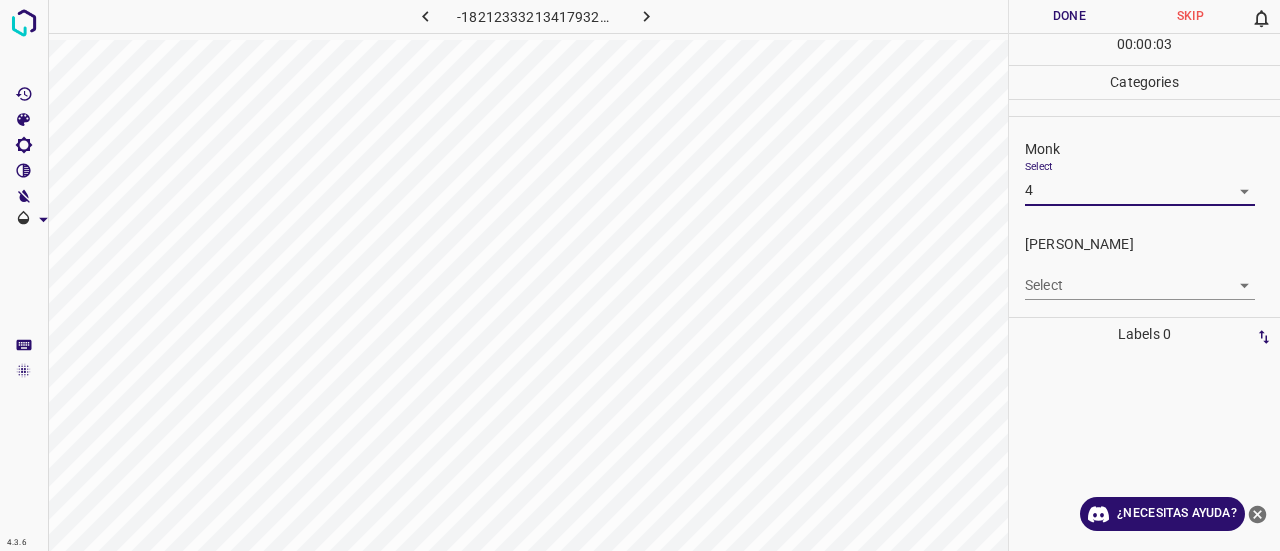 click on "4.3.6  -1821233321341793213.png Done Skip 0 00   : 00   : 03   Categories Monk   Select 4 4  [PERSON_NAME]   Select ​ Labels   0 Categories 1 Monk 2  [PERSON_NAME] Tools Space Change between modes (Draw & Edit) I Auto labeling R Restore zoom M Zoom in N Zoom out Delete Delete selecte label Filters Z Restore filters X Saturation filter C Brightness filter V Contrast filter B Gray scale filter General O Download ¿Necesitas ayuda? Texto original Valora esta traducción Tu opinión servirá para ayudar a mejorar el Traductor de Google - Texto - Esconder - Borrar" at bounding box center (640, 275) 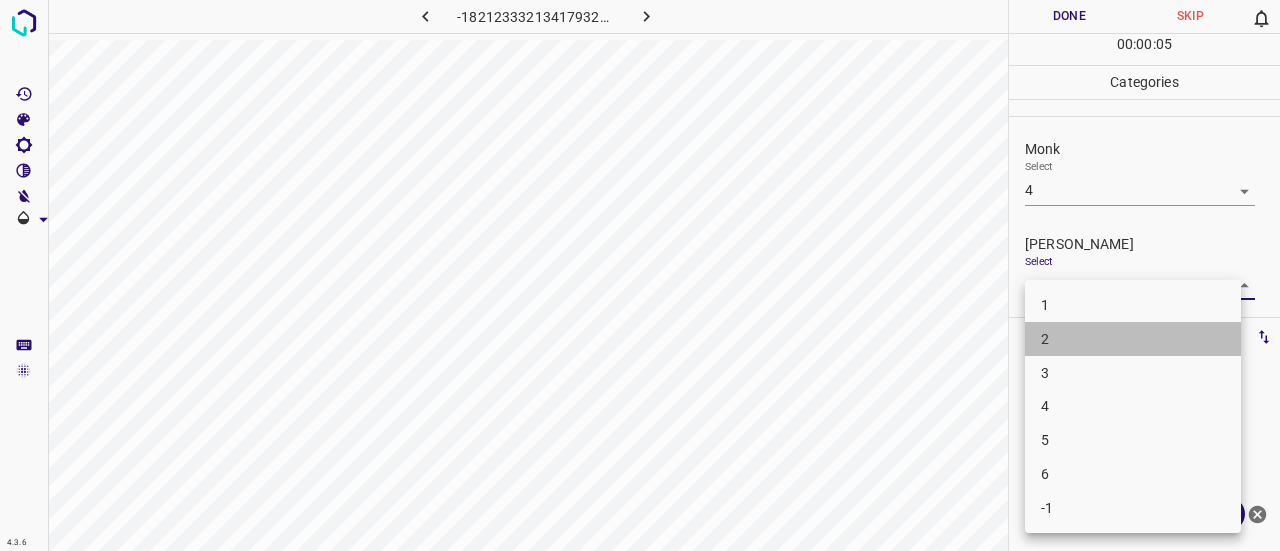 click on "2" at bounding box center [1133, 339] 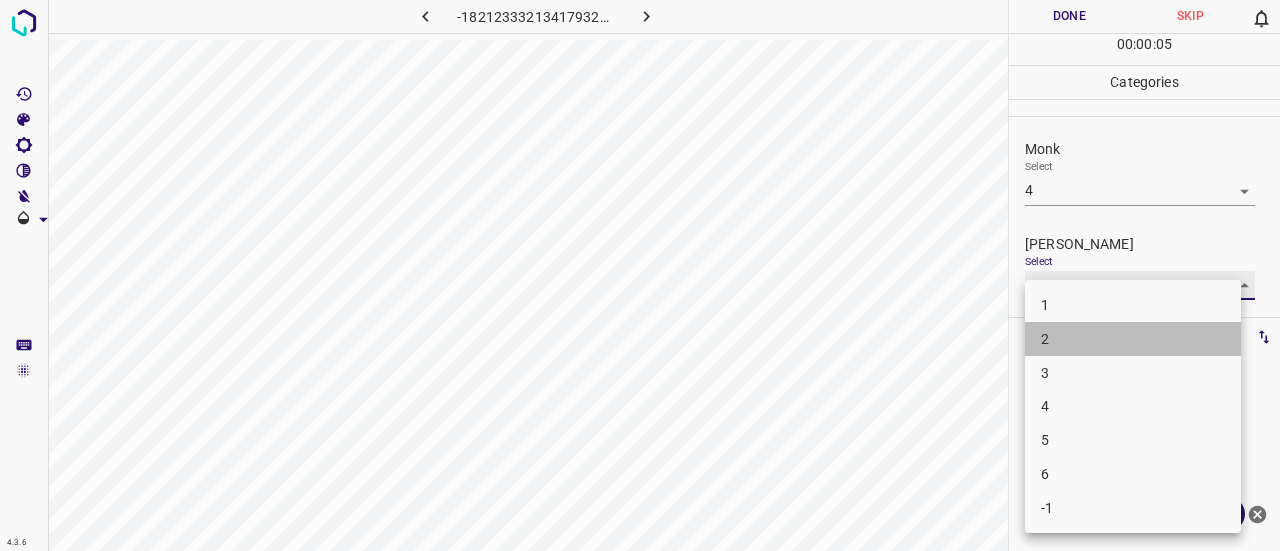 type on "2" 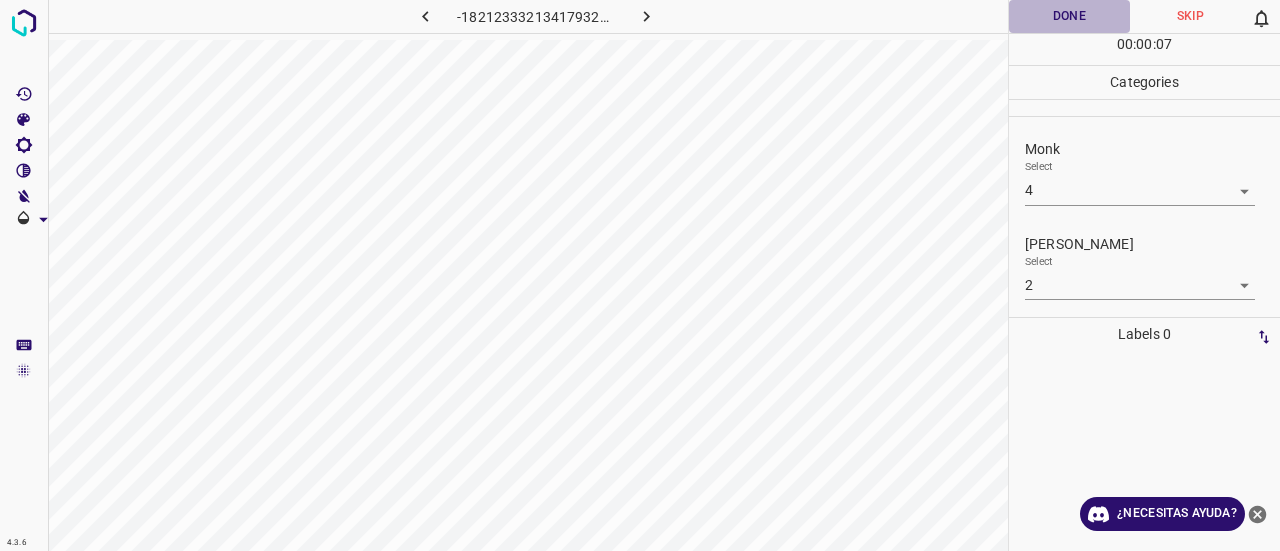 click on "Done" at bounding box center (1069, 16) 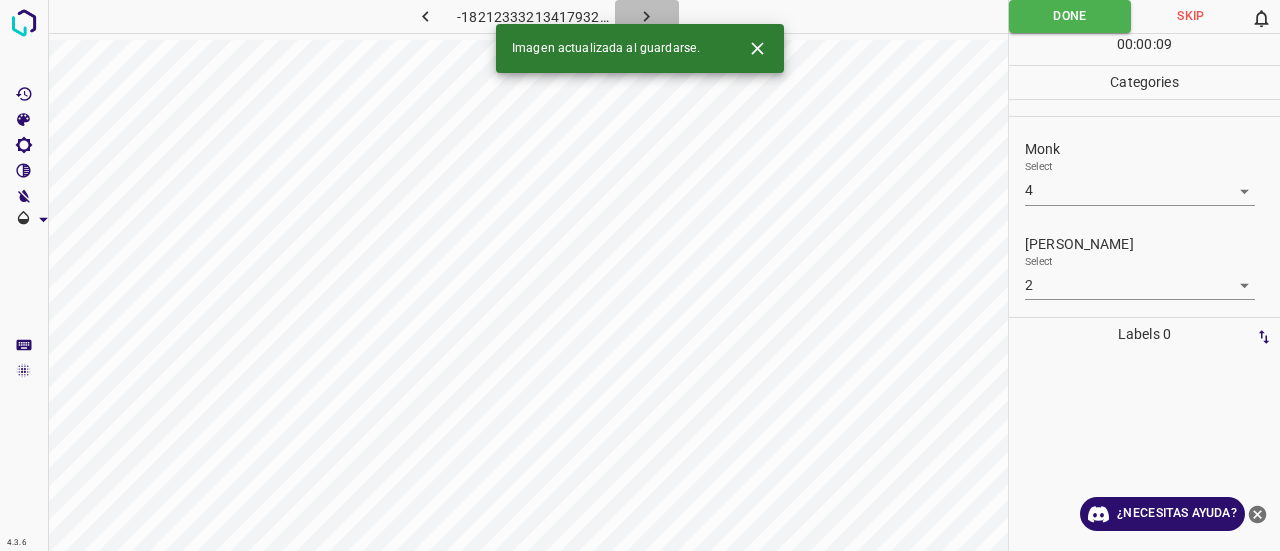 click at bounding box center [647, 16] 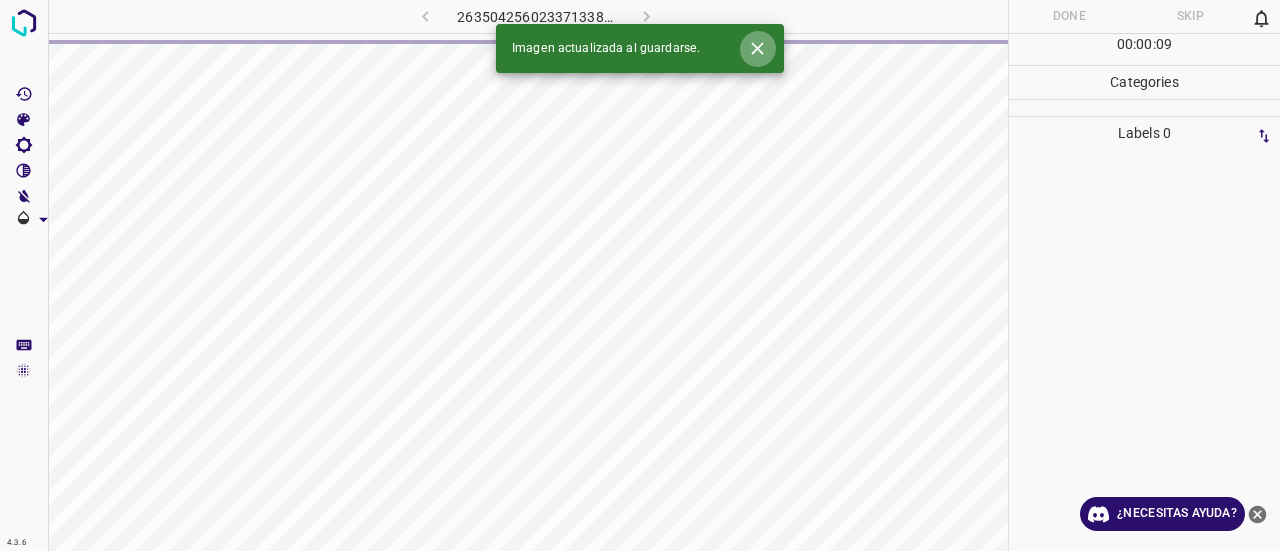 click 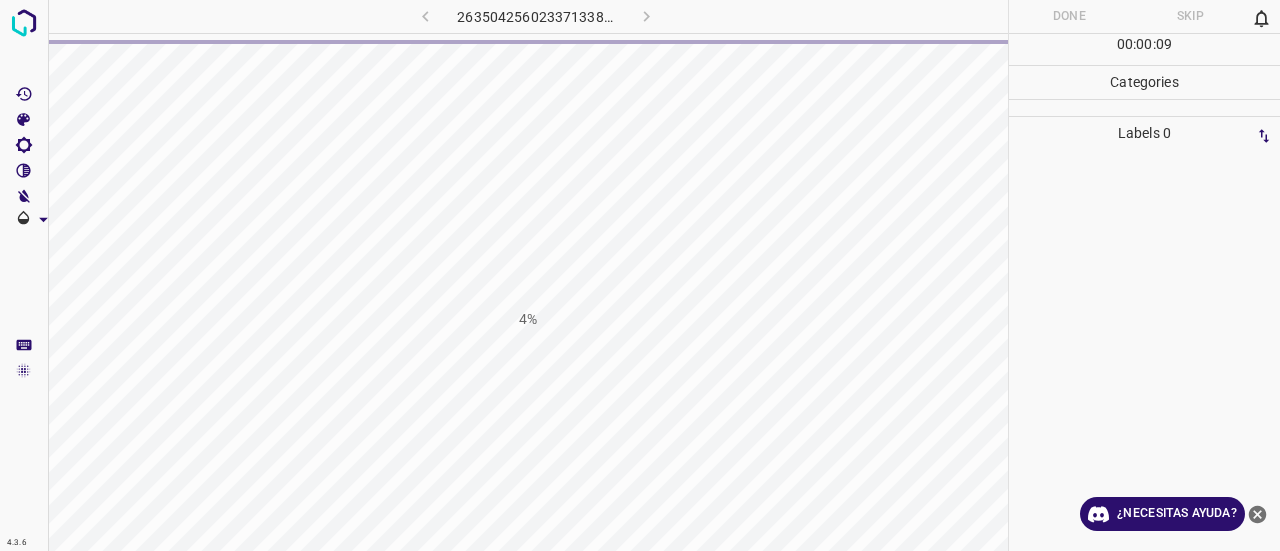 click at bounding box center (850, 16) 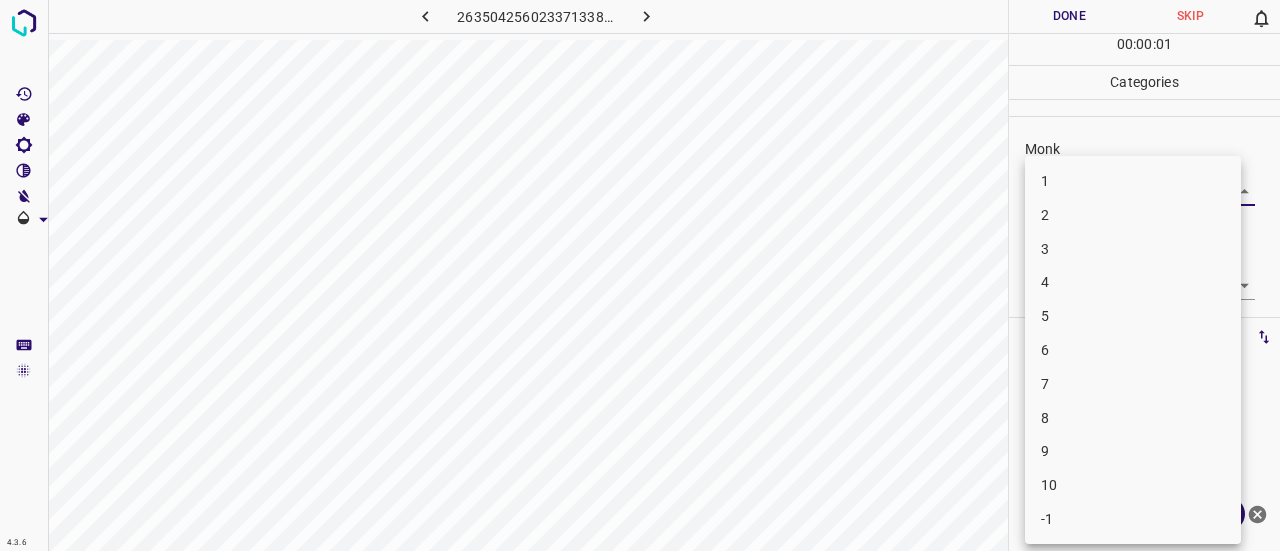 click on "4.3.6  2635042560233713385.png Done Skip 0 00   : 00   : 01   Categories Monk   Select ​  [PERSON_NAME]   Select ​ Labels   0 Categories 1 Monk 2  [PERSON_NAME] Tools Space Change between modes (Draw & Edit) I Auto labeling R Restore zoom M Zoom in N Zoom out Delete Delete selecte label Filters Z Restore filters X Saturation filter C Brightness filter V Contrast filter B Gray scale filter General O Download ¿Necesitas ayuda? Texto original Valora esta traducción Tu opinión servirá para ayudar a mejorar el Traductor de Google - Texto - Esconder - Borrar 1 2 3 4 5 6 7 8 9 10 -1" at bounding box center (640, 275) 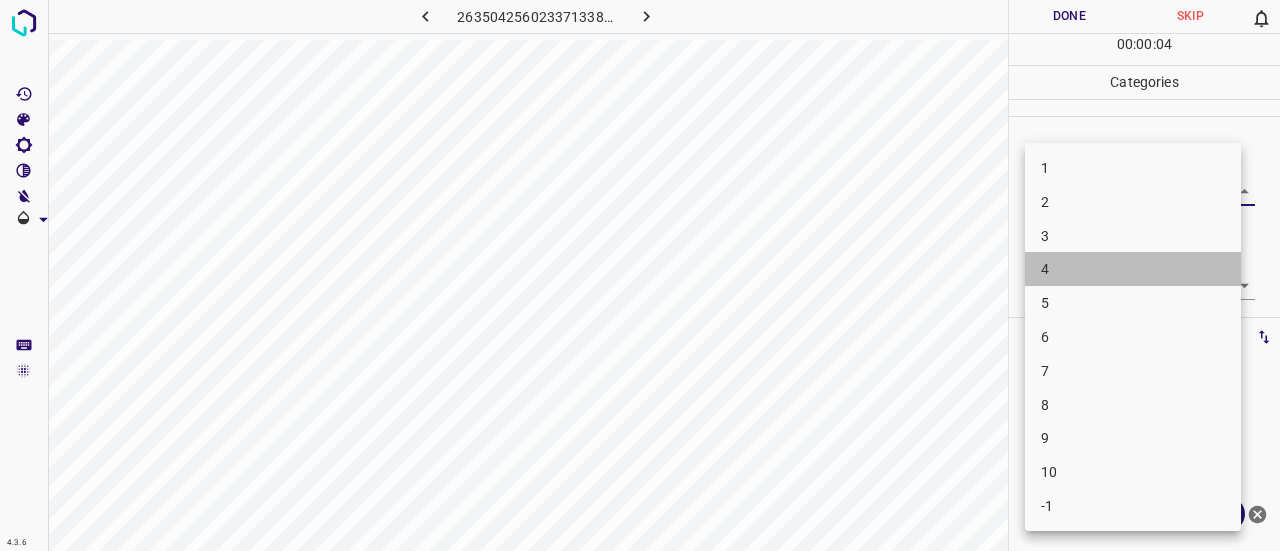 click on "4" at bounding box center [1133, 269] 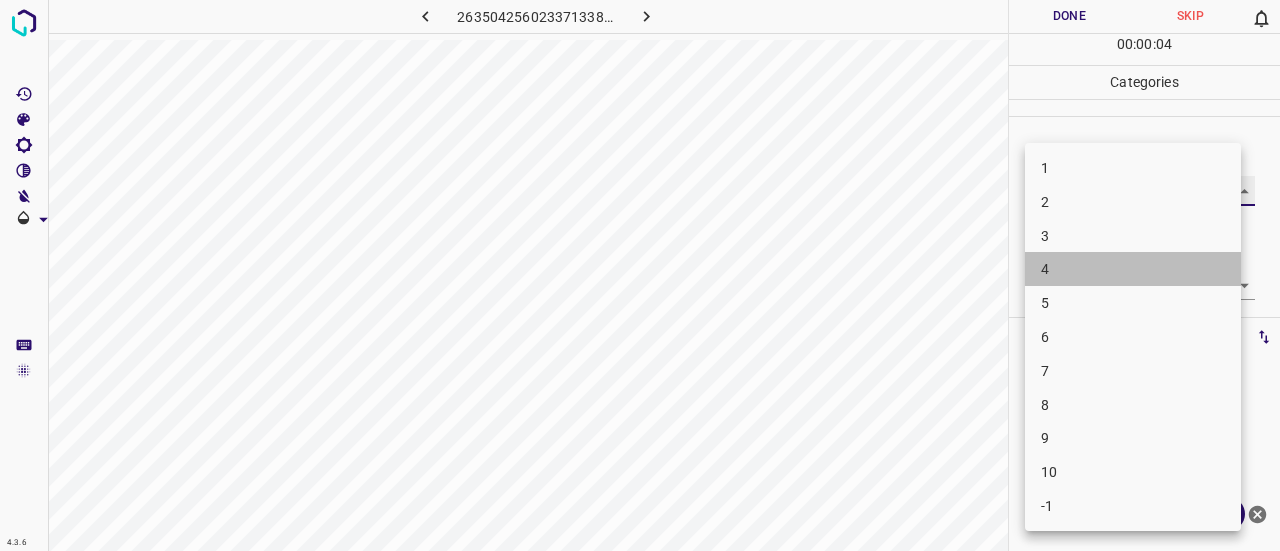 type on "4" 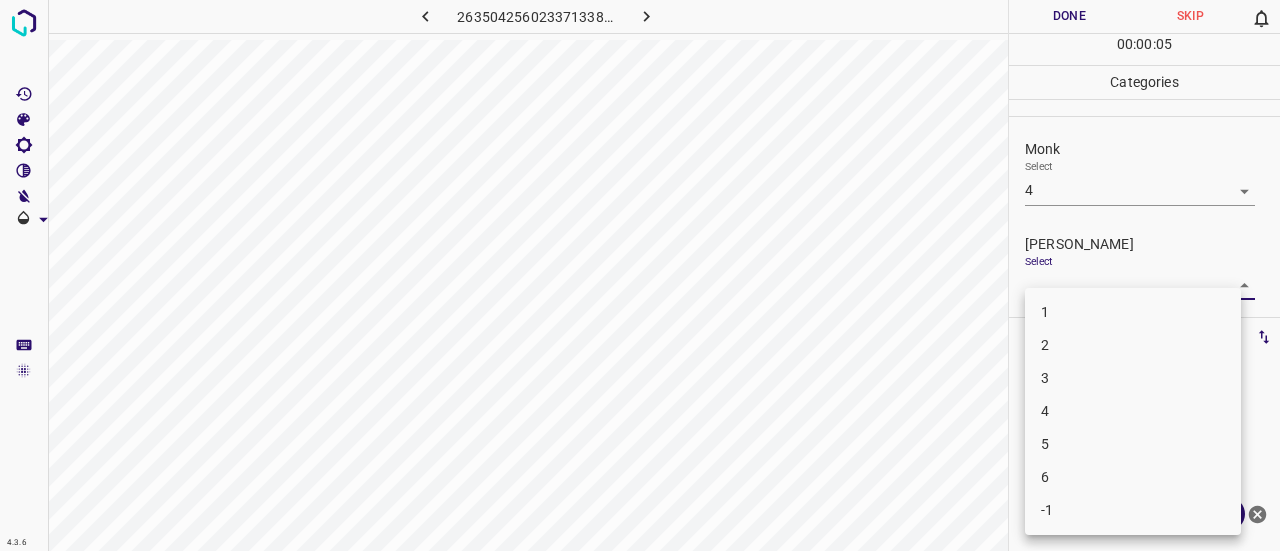 click on "4.3.6  2635042560233713385.png Done Skip 0 00   : 00   : 05   Categories Monk   Select 4 4  [PERSON_NAME]   Select ​ Labels   0 Categories 1 Monk 2  [PERSON_NAME] Tools Space Change between modes (Draw & Edit) I Auto labeling R Restore zoom M Zoom in N Zoom out Delete Delete selecte label Filters Z Restore filters X Saturation filter C Brightness filter V Contrast filter B Gray scale filter General O Download ¿Necesitas ayuda? Texto original Valora esta traducción Tu opinión servirá para ayudar a mejorar el Traductor de Google - Texto - Esconder - Borrar 1 2 3 4 5 6 -1" at bounding box center [640, 275] 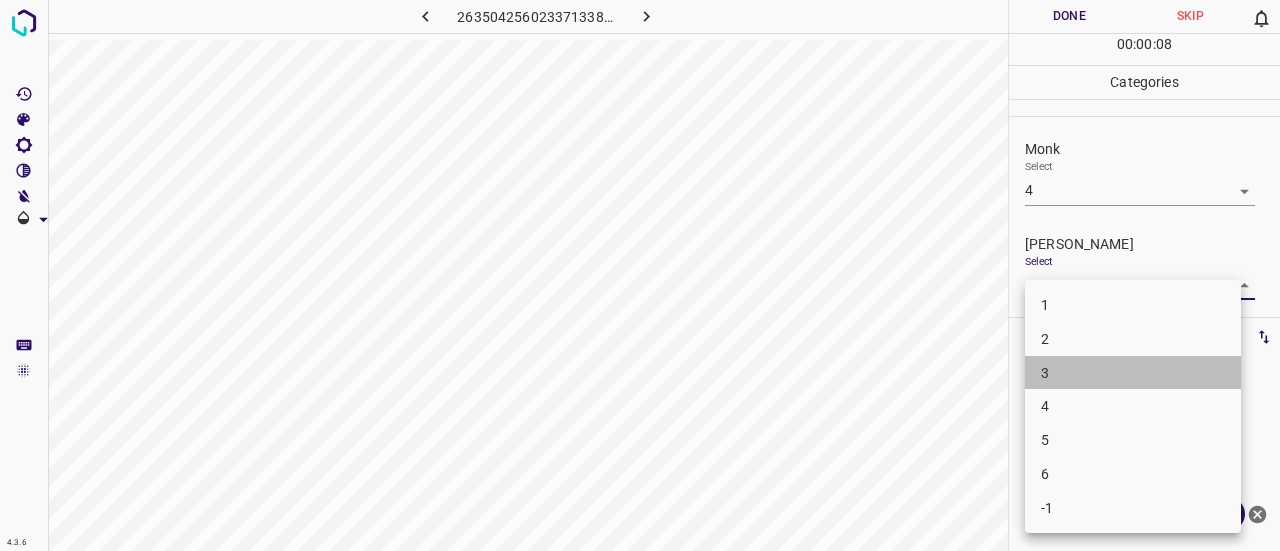 click on "3" at bounding box center [1133, 373] 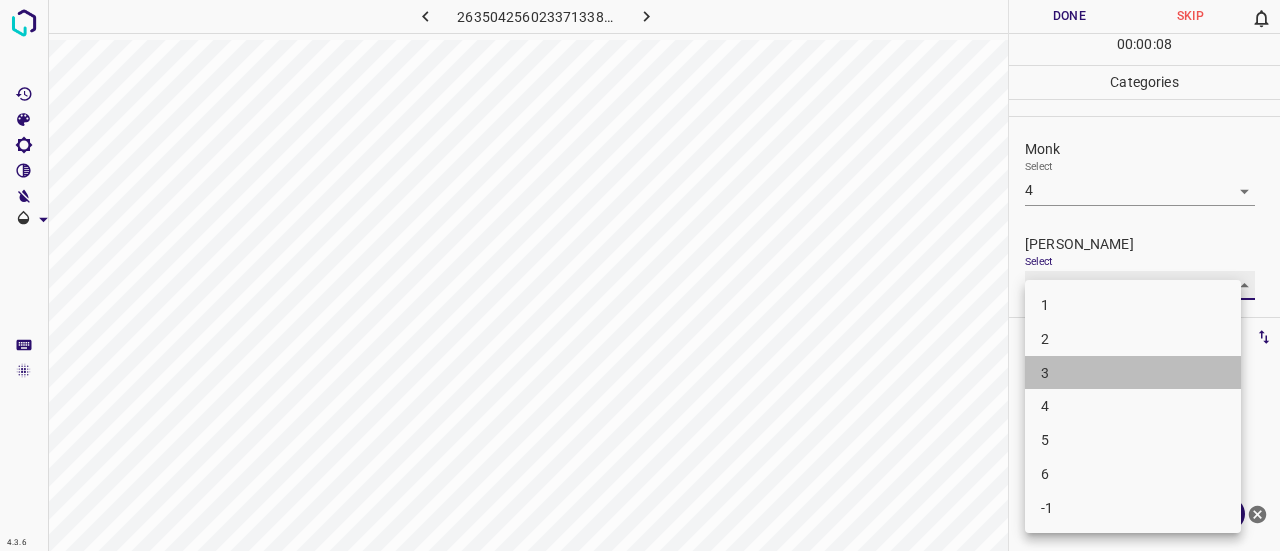 type on "3" 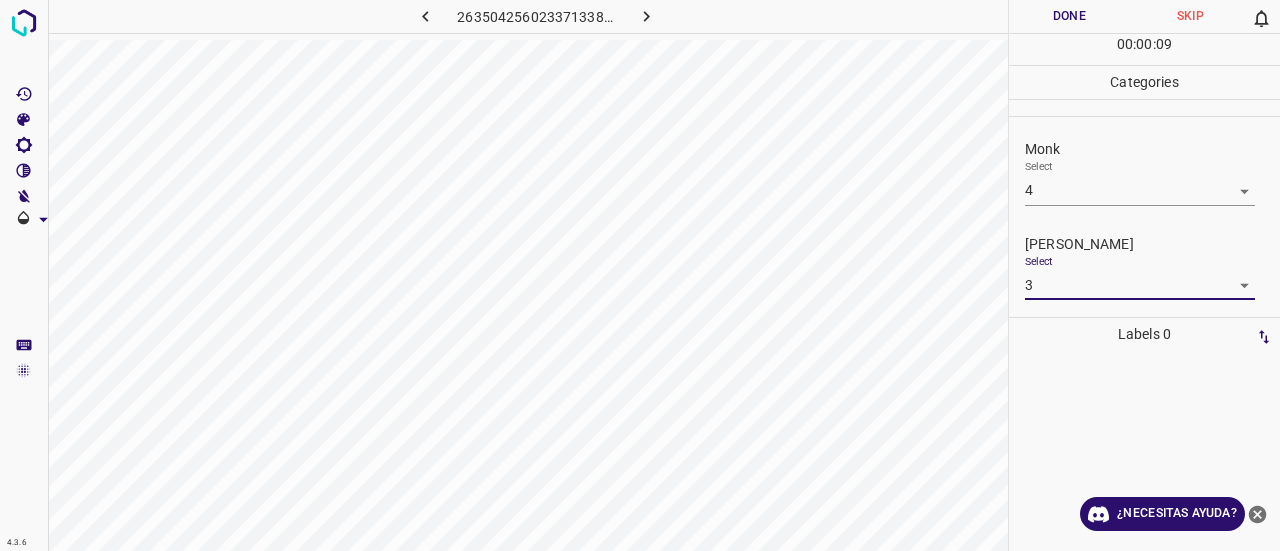 click on "Done" at bounding box center (1069, 16) 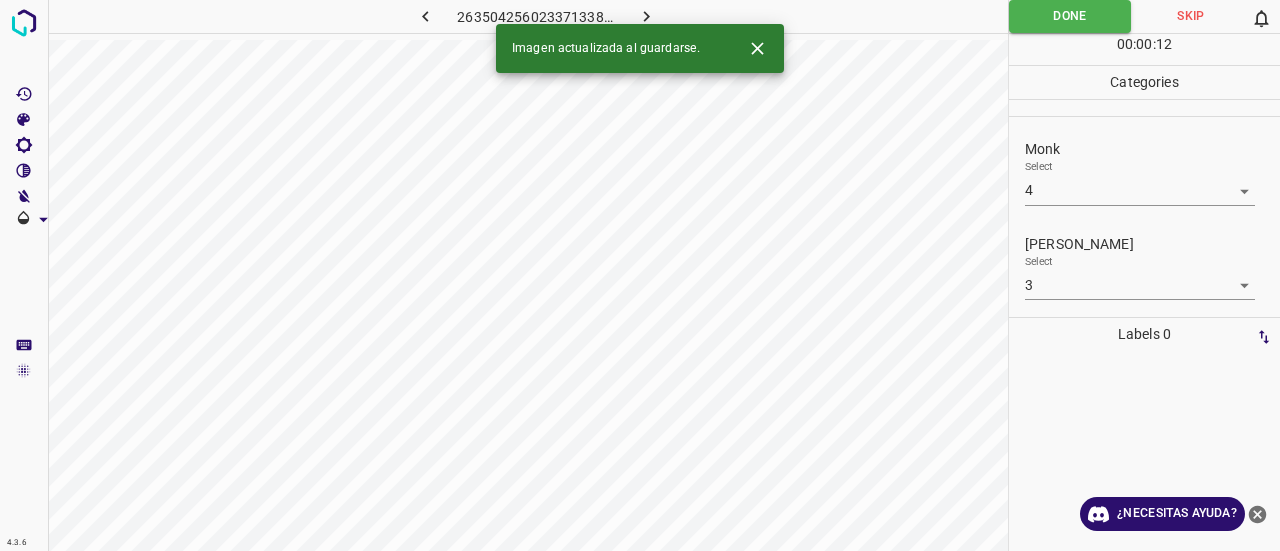 click at bounding box center [647, 16] 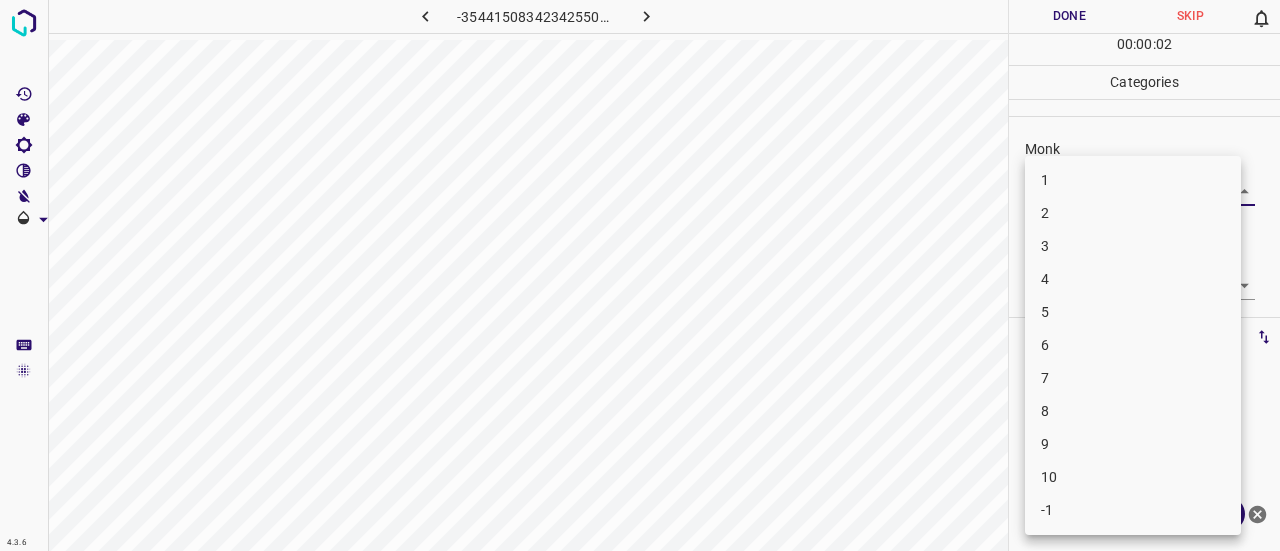 click on "4.3.6  -3544150834234255097.png Done Skip 0 00   : 00   : 02   Categories Monk   Select ​  [PERSON_NAME]   Select ​ Labels   0 Categories 1 Monk 2  [PERSON_NAME] Tools Space Change between modes (Draw & Edit) I Auto labeling R Restore zoom M Zoom in N Zoom out Delete Delete selecte label Filters Z Restore filters X Saturation filter C Brightness filter V Contrast filter B Gray scale filter General O Download ¿Necesitas ayuda? Texto original Valora esta traducción Tu opinión servirá para ayudar a mejorar el Traductor de Google - Texto - Esconder - Borrar 1 2 3 4 5 6 7 8 9 10 -1" at bounding box center (640, 275) 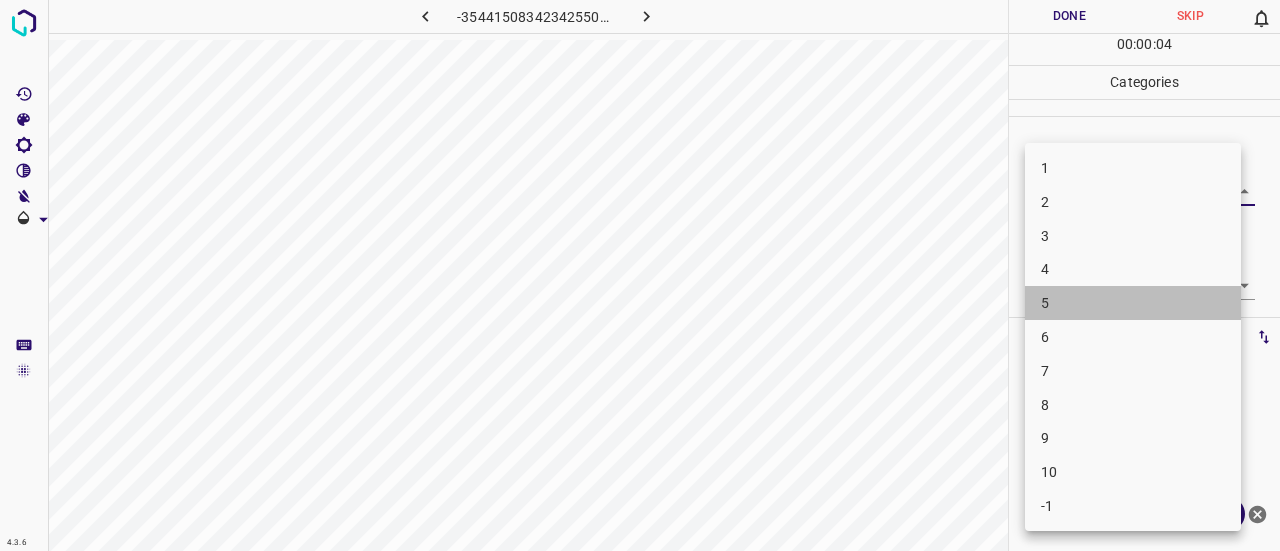 click on "5" at bounding box center [1133, 303] 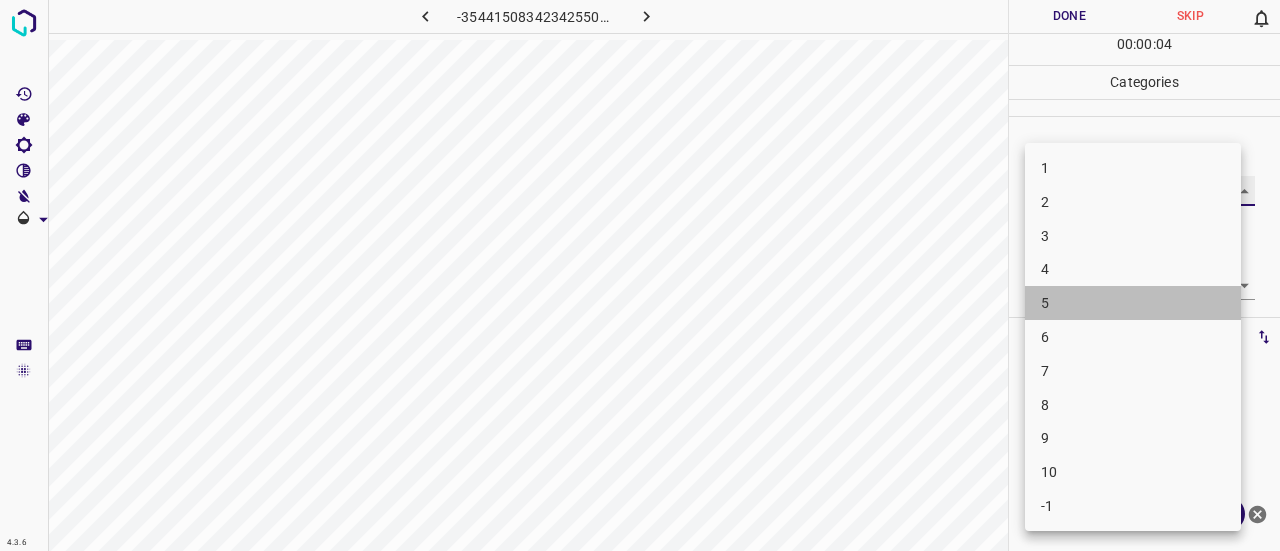 type on "5" 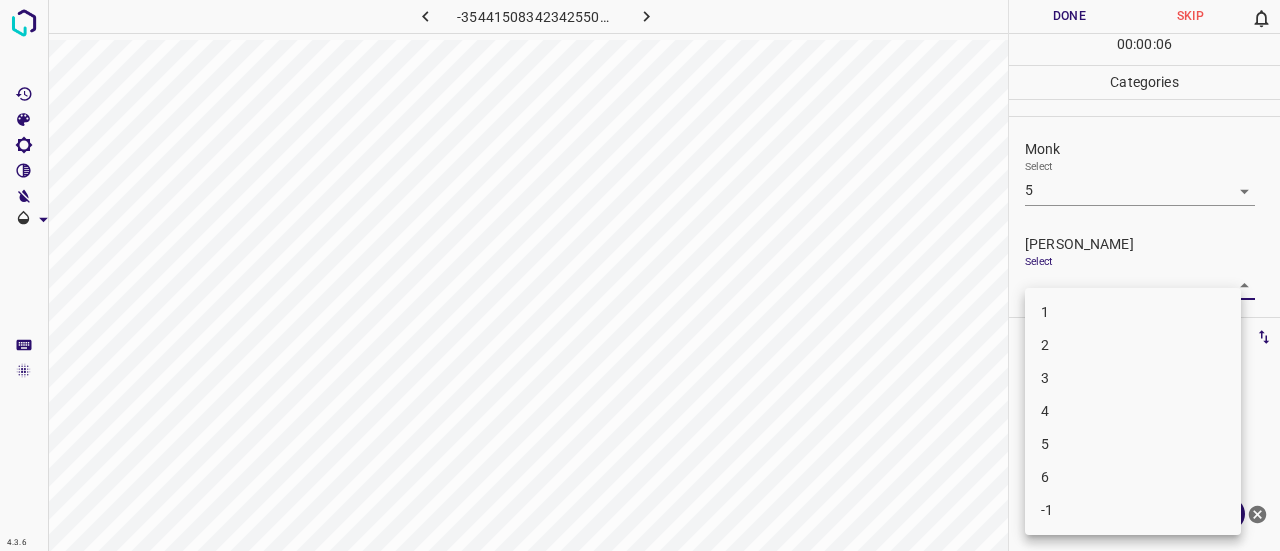 click on "4.3.6  -3544150834234255097.png Done Skip 0 00   : 00   : 06   Categories Monk   Select 5 5  [PERSON_NAME]   Select ​ Labels   0 Categories 1 Monk 2  [PERSON_NAME] Tools Space Change between modes (Draw & Edit) I Auto labeling R Restore zoom M Zoom in N Zoom out Delete Delete selecte label Filters Z Restore filters X Saturation filter C Brightness filter V Contrast filter B Gray scale filter General O Download ¿Necesitas ayuda? Texto original Valora esta traducción Tu opinión servirá para ayudar a mejorar el Traductor de Google - Texto - Esconder - Borrar 1 2 3 4 5 6 -1" at bounding box center (640, 275) 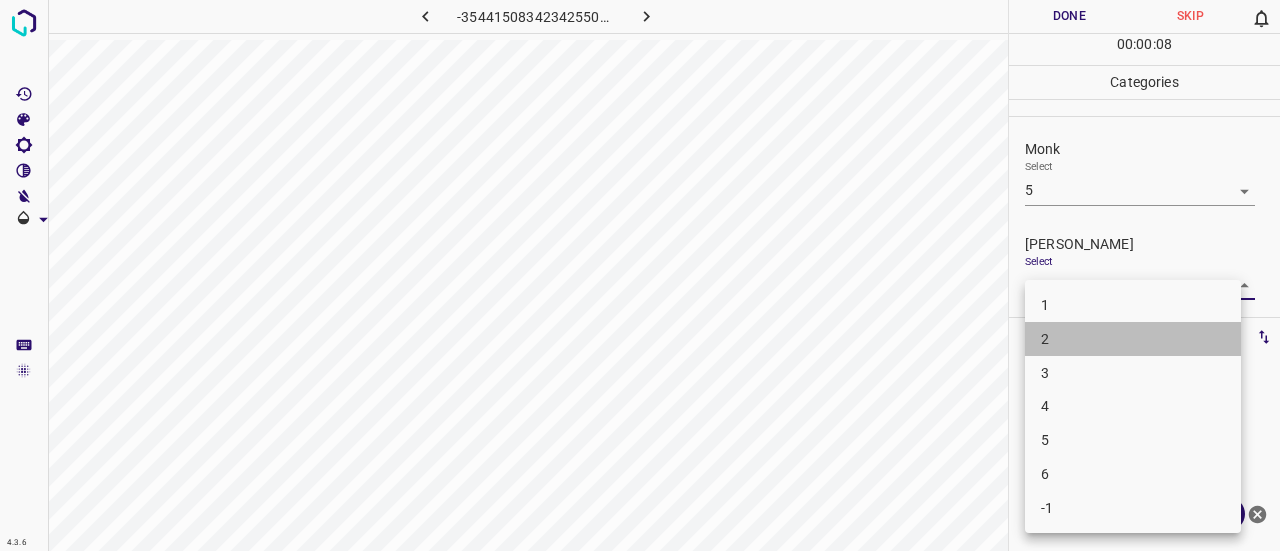 click on "2" at bounding box center [1133, 339] 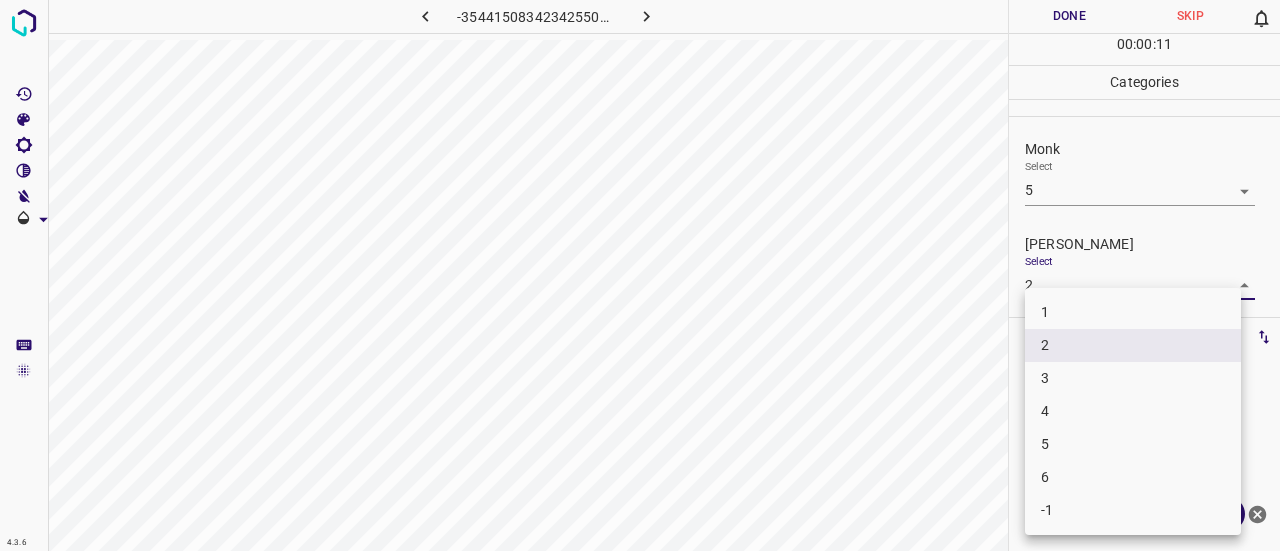 click on "4.3.6  -3544150834234255097.png Done Skip 0 00   : 00   : 11   Categories Monk   Select 5 5  [PERSON_NAME]   Select 2 2 Labels   0 Categories 1 Monk 2  [PERSON_NAME] Tools Space Change between modes (Draw & Edit) I Auto labeling R Restore zoom M Zoom in N Zoom out Delete Delete selecte label Filters Z Restore filters X Saturation filter C Brightness filter V Contrast filter B Gray scale filter General O Download ¿Necesitas ayuda? Texto original Valora esta traducción Tu opinión servirá para ayudar a mejorar el Traductor de Google - Texto - Esconder - Borrar 1 2 3 4 5 6 -1" at bounding box center (640, 275) 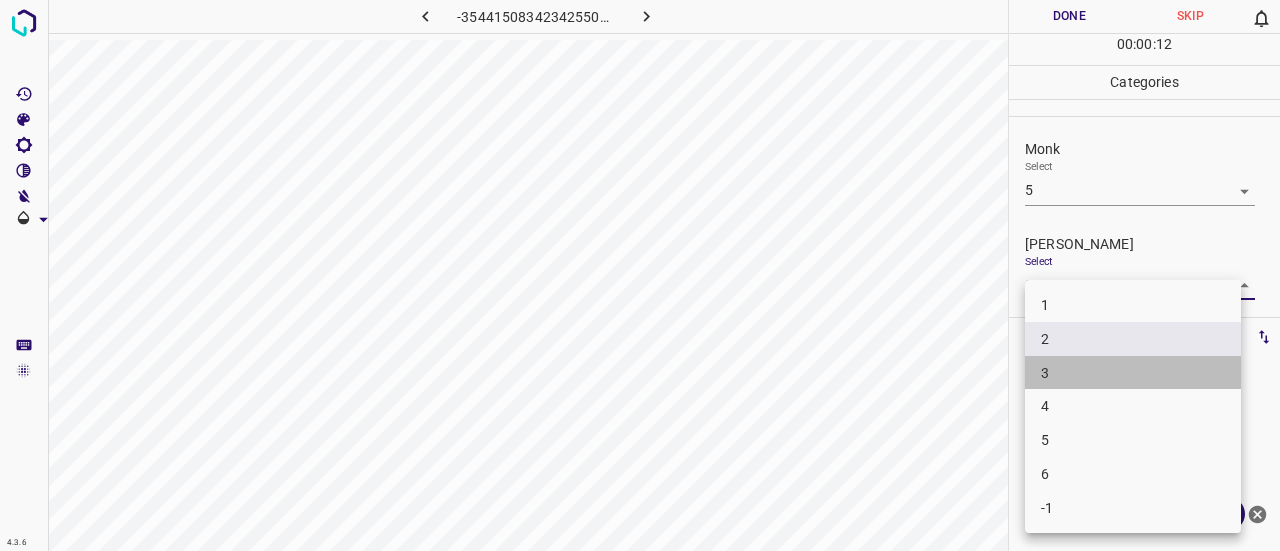 click on "3" at bounding box center [1133, 373] 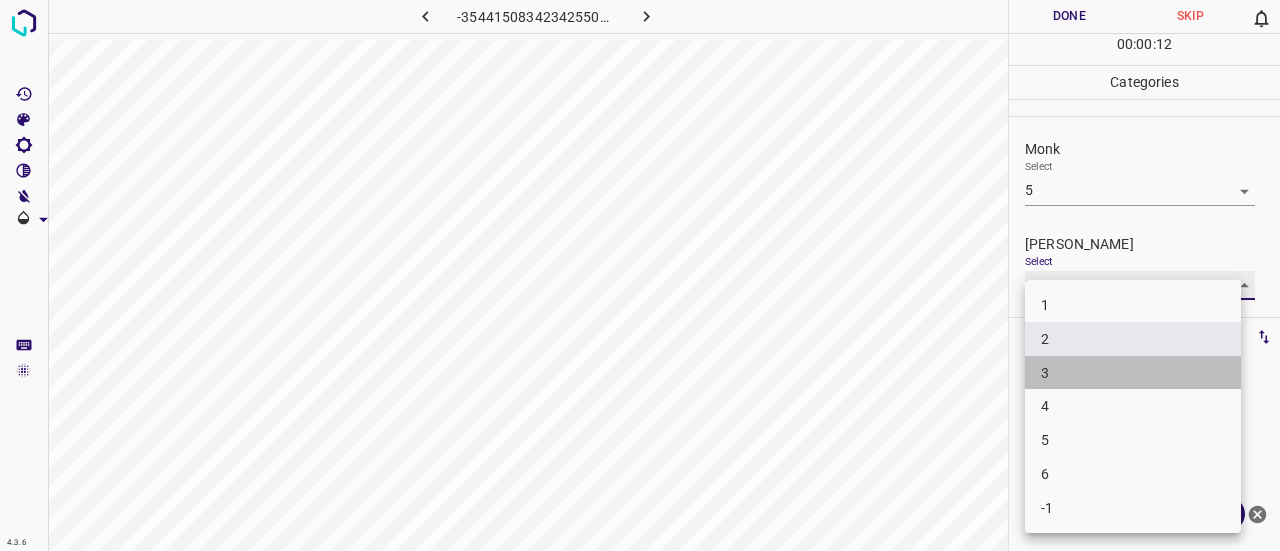 type on "3" 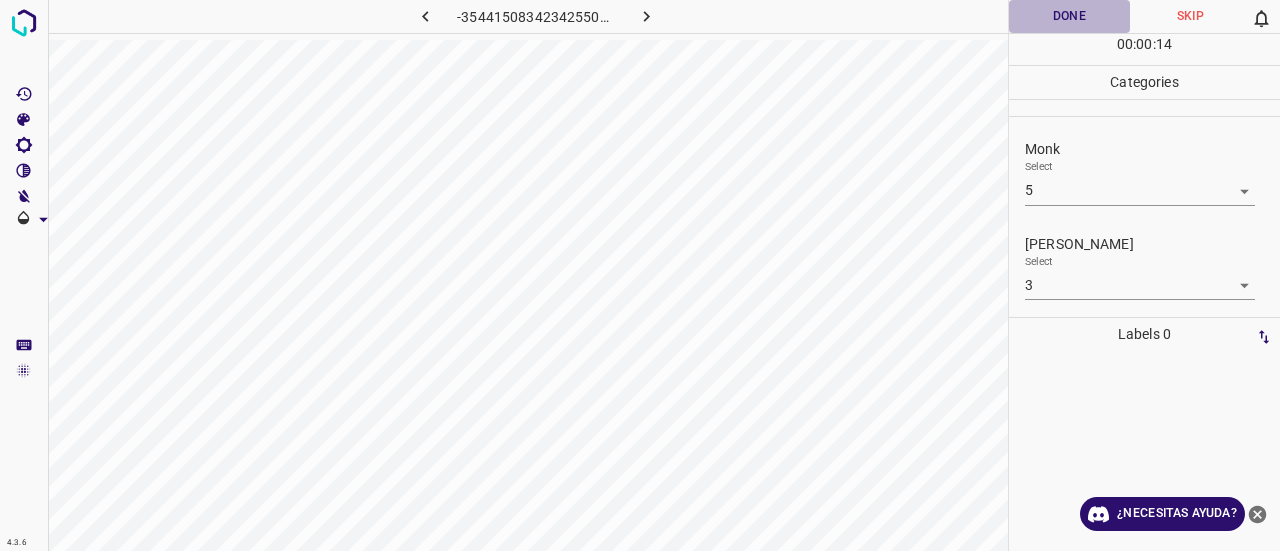 click on "Done" at bounding box center (1069, 16) 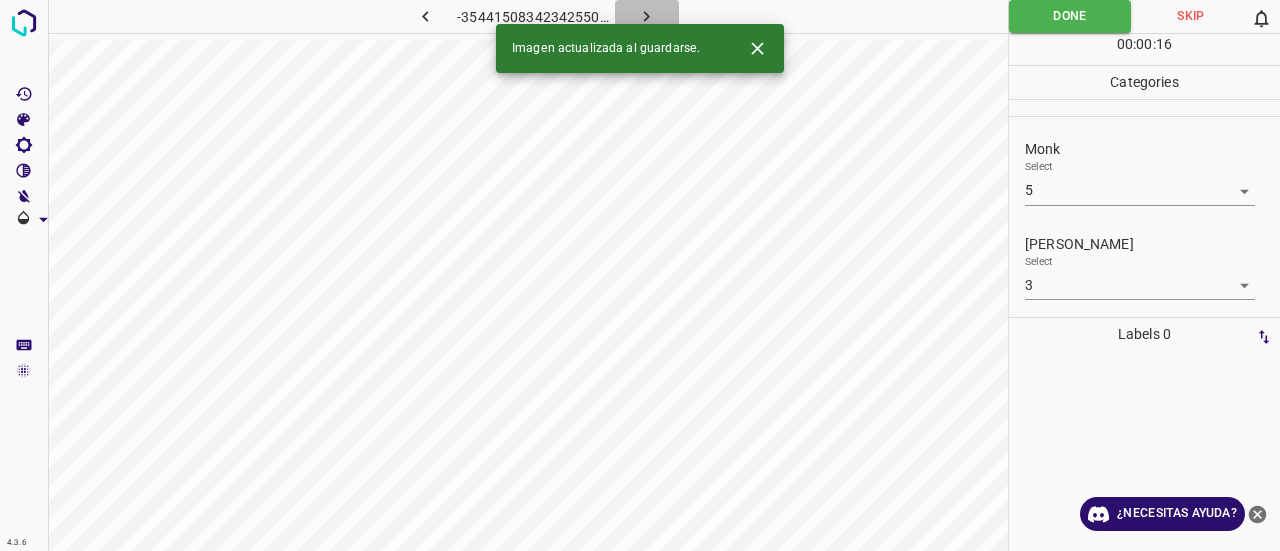 click 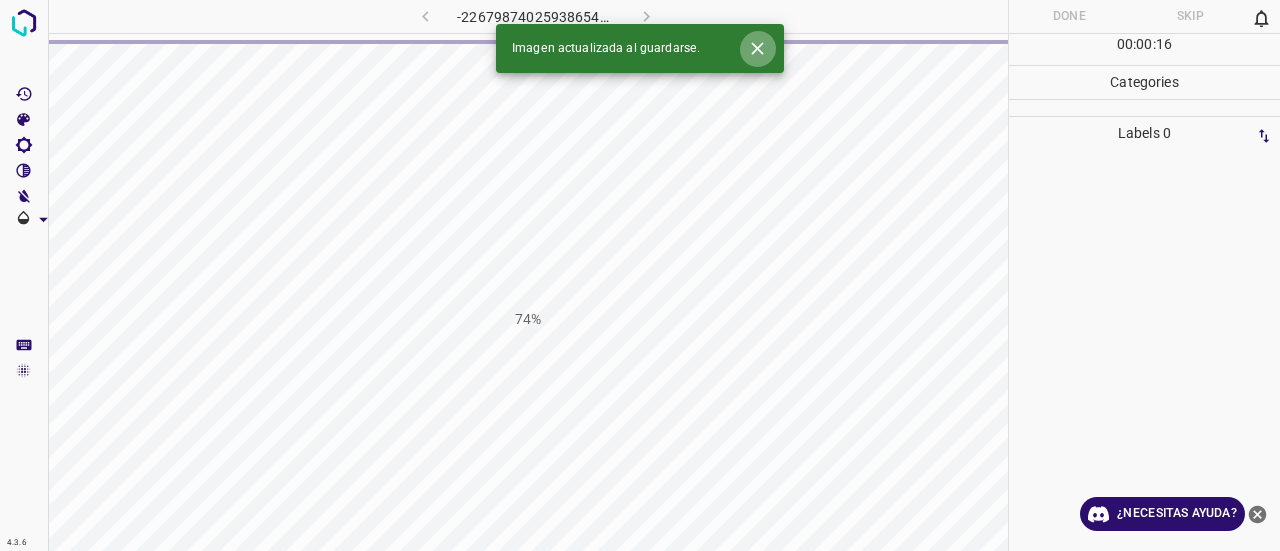click 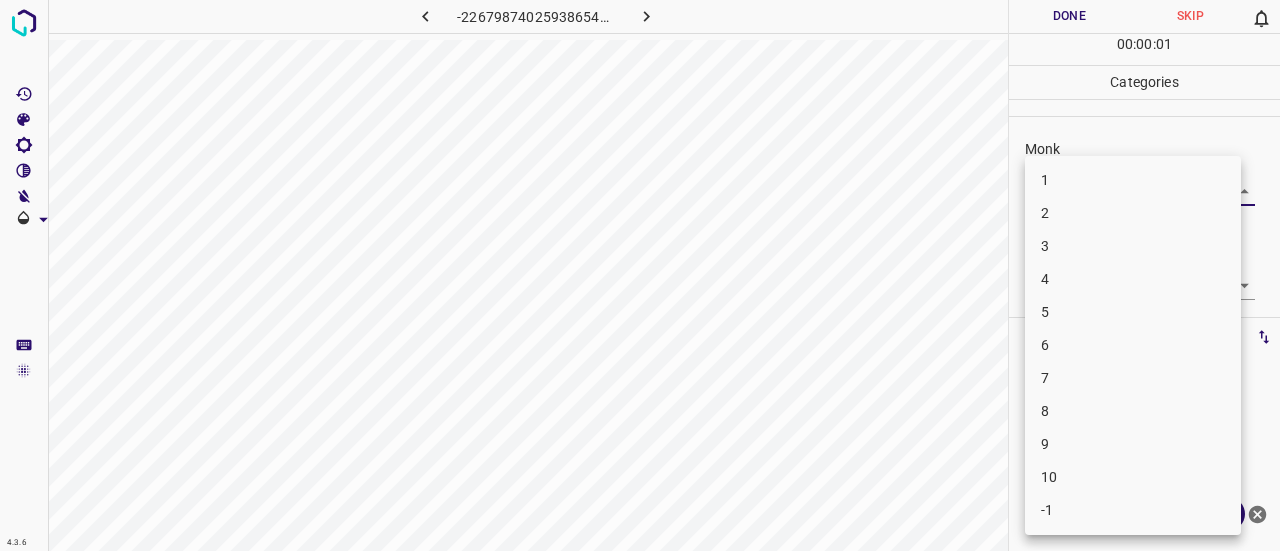 click on "4.3.6  -2267987402593865433.png Done Skip 0 00   : 00   : 01   Categories Monk   Select ​  [PERSON_NAME]   Select ​ Labels   0 Categories 1 Monk 2  [PERSON_NAME] Tools Space Change between modes (Draw & Edit) I Auto labeling R Restore zoom M Zoom in N Zoom out Delete Delete selecte label Filters Z Restore filters X Saturation filter C Brightness filter V Contrast filter B Gray scale filter General O Download ¿Necesitas ayuda? Texto original Valora esta traducción Tu opinión servirá para ayudar a mejorar el Traductor de Google - Texto - Esconder - Borrar 1 2 3 4 5 6 7 8 9 10 -1" at bounding box center (640, 275) 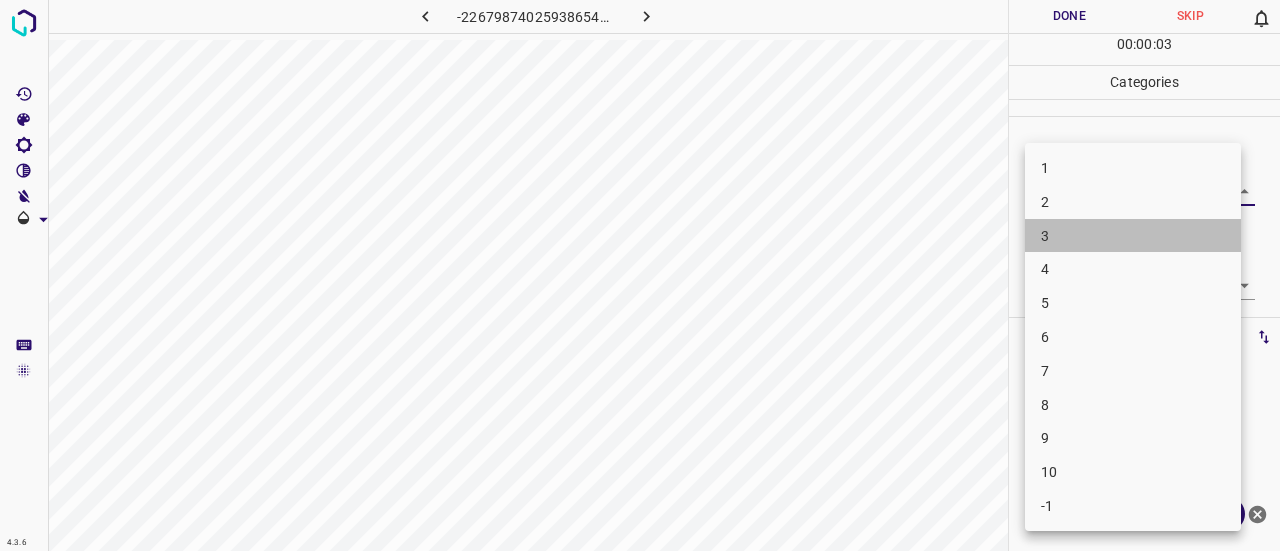 click on "3" at bounding box center [1133, 236] 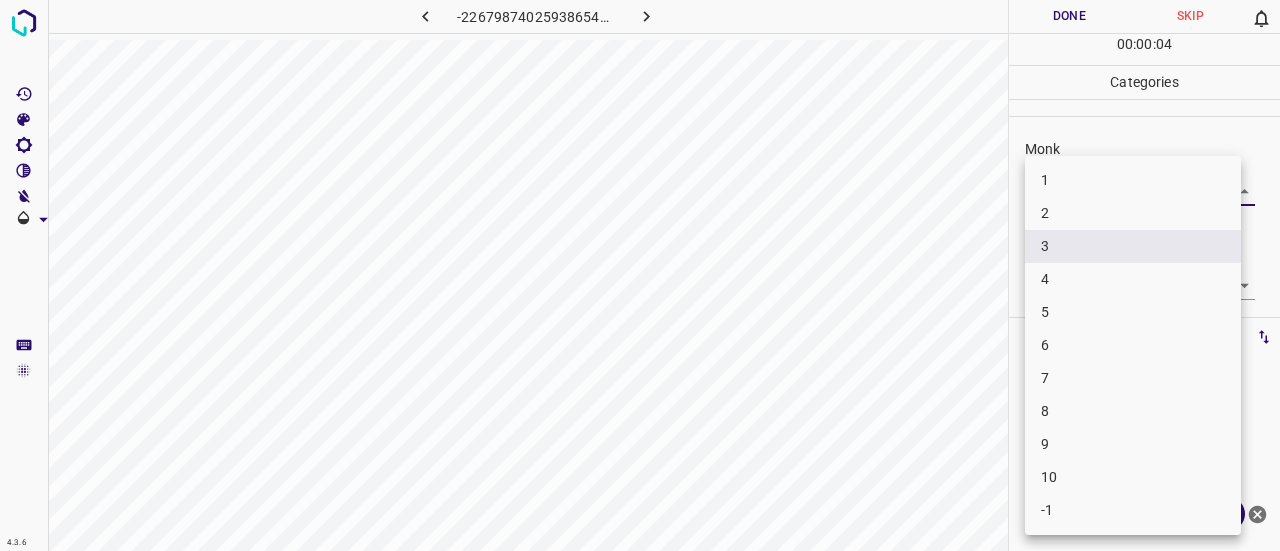 click on "4.3.6  -2267987402593865433.png Done Skip 0 00   : 00   : 04   Categories Monk   Select 3 3  [PERSON_NAME]   Select ​ Labels   0 Categories 1 Monk 2  [PERSON_NAME] Tools Space Change between modes (Draw & Edit) I Auto labeling R Restore zoom M Zoom in N Zoom out Delete Delete selecte label Filters Z Restore filters X Saturation filter C Brightness filter V Contrast filter B Gray scale filter General O Download ¿Necesitas ayuda? Texto original Valora esta traducción Tu opinión servirá para ayudar a mejorar el Traductor de Google - Texto - Esconder - Borrar 1 2 3 4 5 6 7 8 9 10 -1" at bounding box center (640, 275) 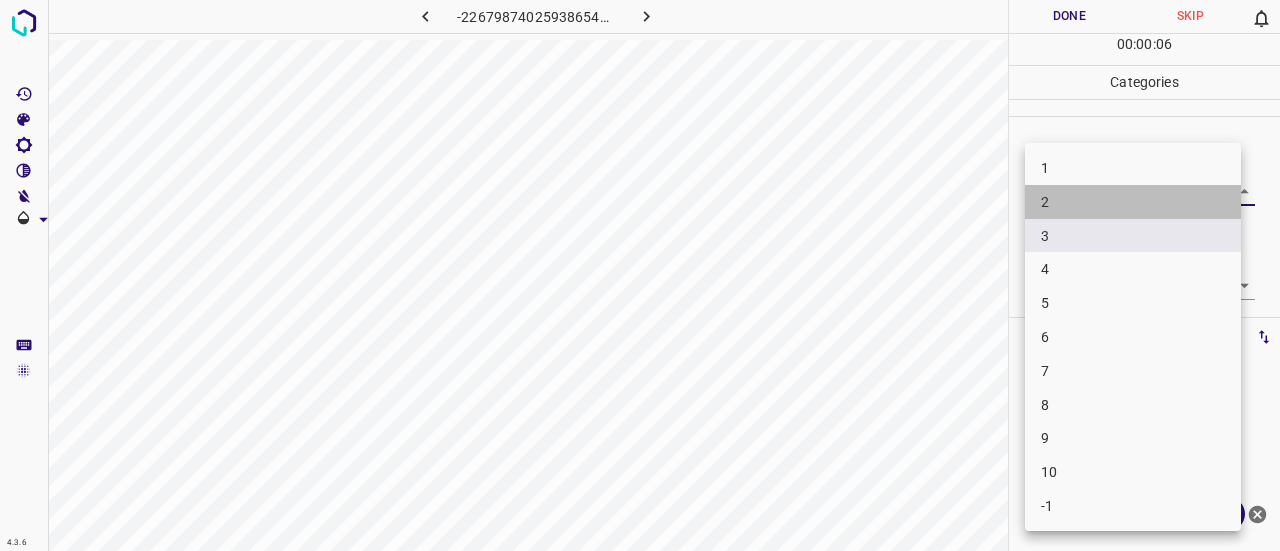 click on "2" at bounding box center (1133, 202) 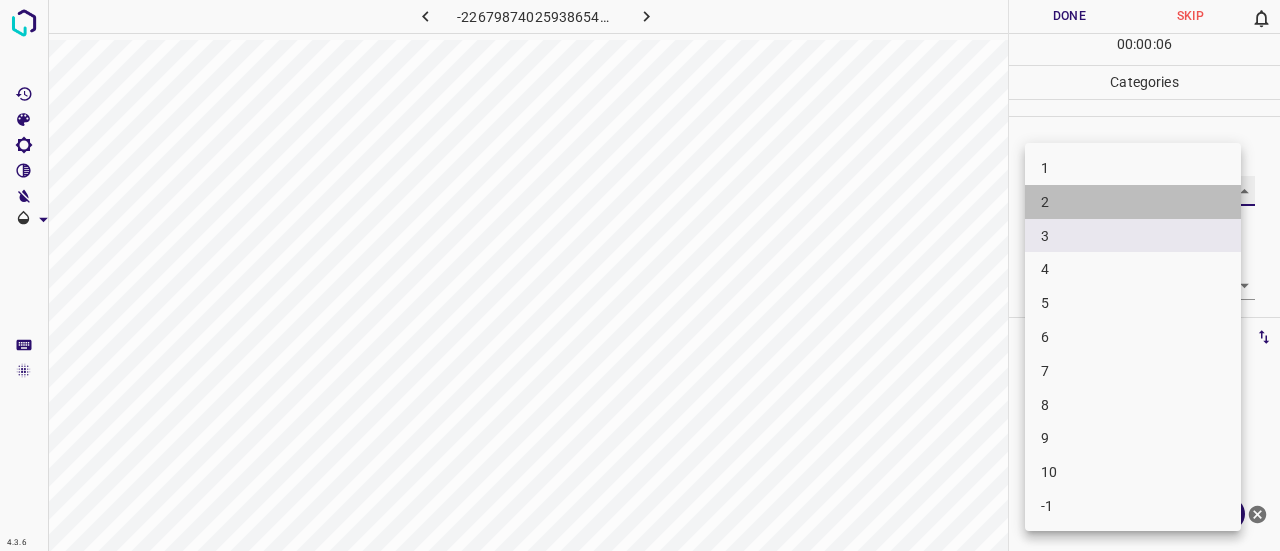 type on "2" 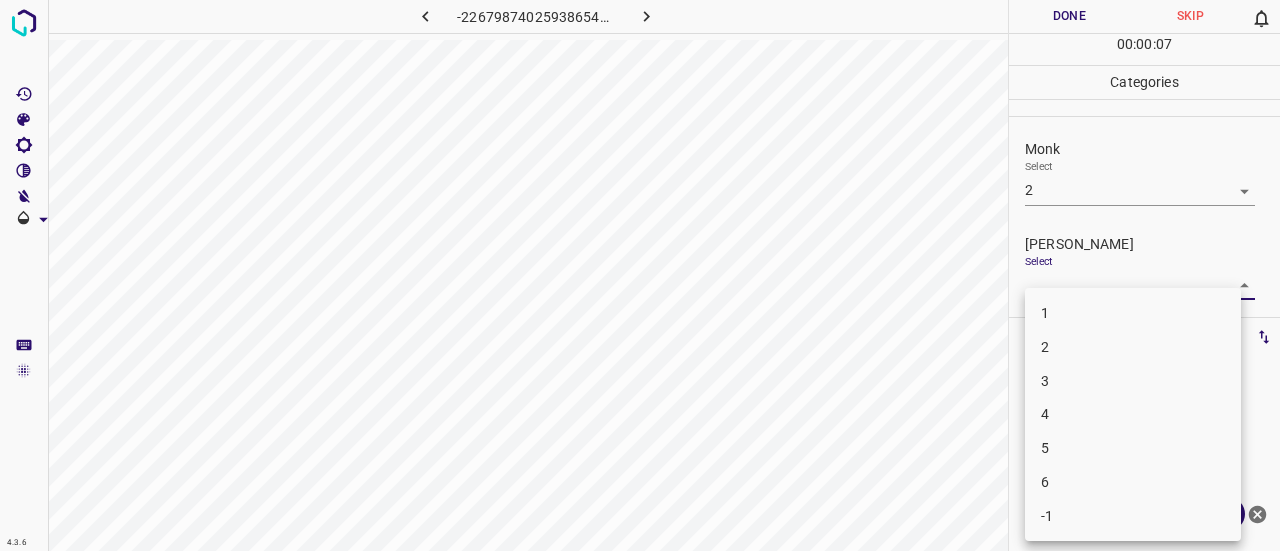 click on "4.3.6  -2267987402593865433.png Done Skip 0 00   : 00   : 07   Categories Monk   Select 2 2  [PERSON_NAME]   Select ​ Labels   0 Categories 1 Monk 2  [PERSON_NAME] Tools Space Change between modes (Draw & Edit) I Auto labeling R Restore zoom M Zoom in N Zoom out Delete Delete selecte label Filters Z Restore filters X Saturation filter C Brightness filter V Contrast filter B Gray scale filter General O Download ¿Necesitas ayuda? Texto original Valora esta traducción Tu opinión servirá para ayudar a mejorar el Traductor de Google - Texto - Esconder - Borrar 1 2 3 4 5 6 -1" at bounding box center (640, 275) 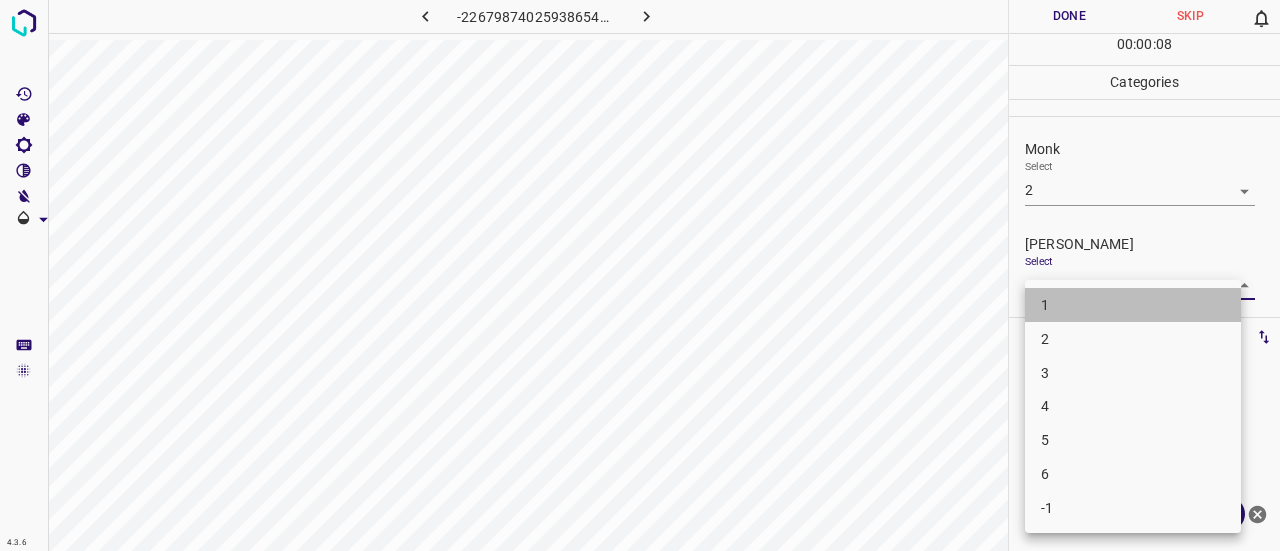 click on "1" at bounding box center (1133, 305) 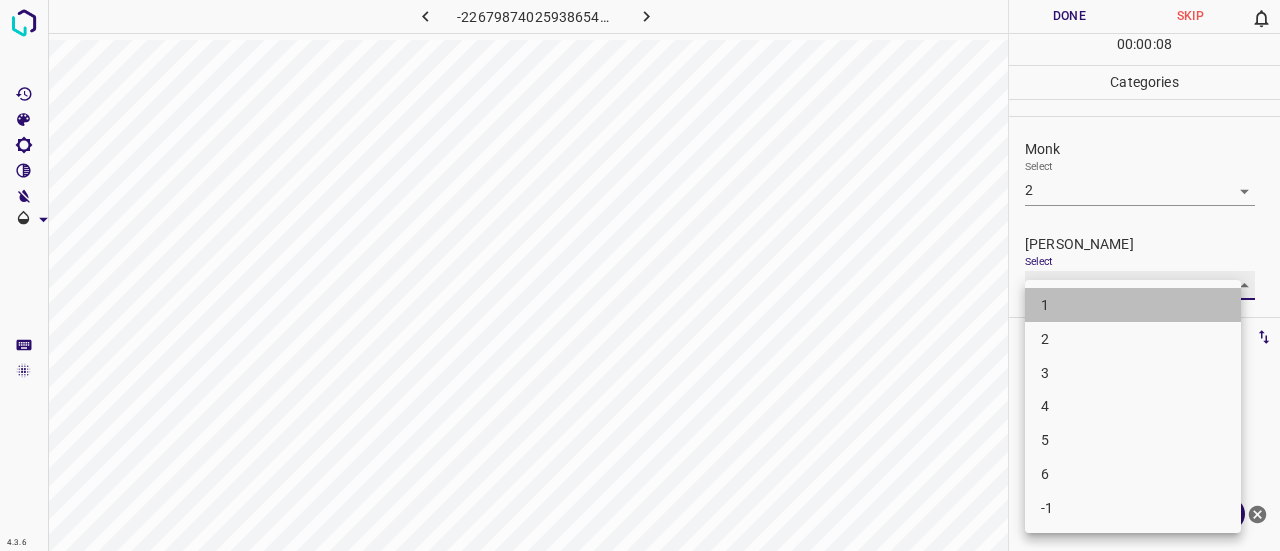 type on "1" 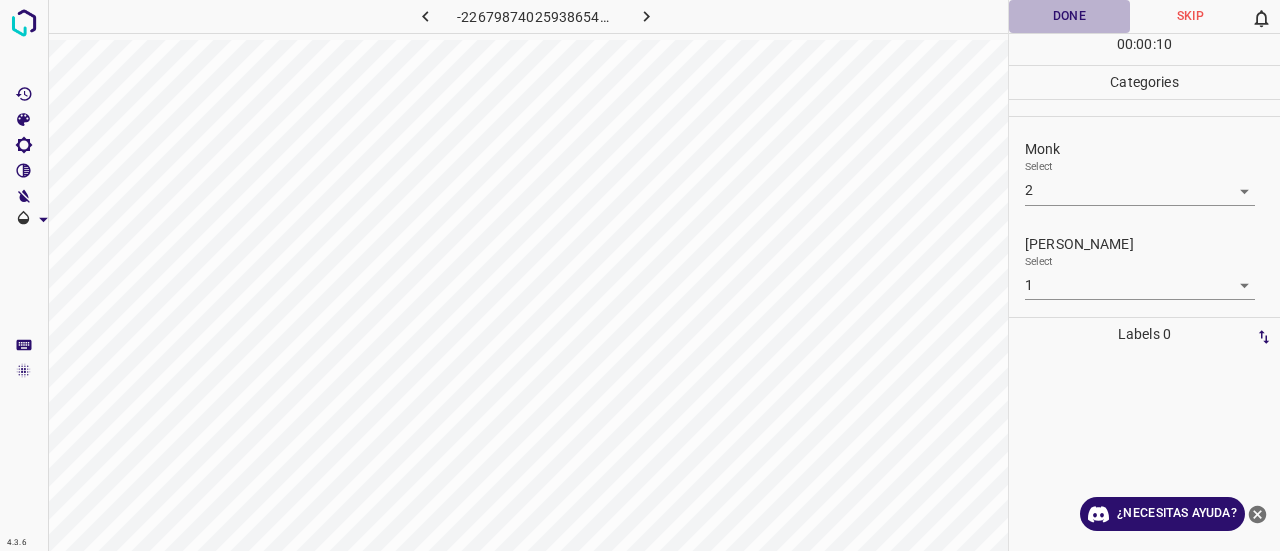 click on "Done" at bounding box center (1069, 16) 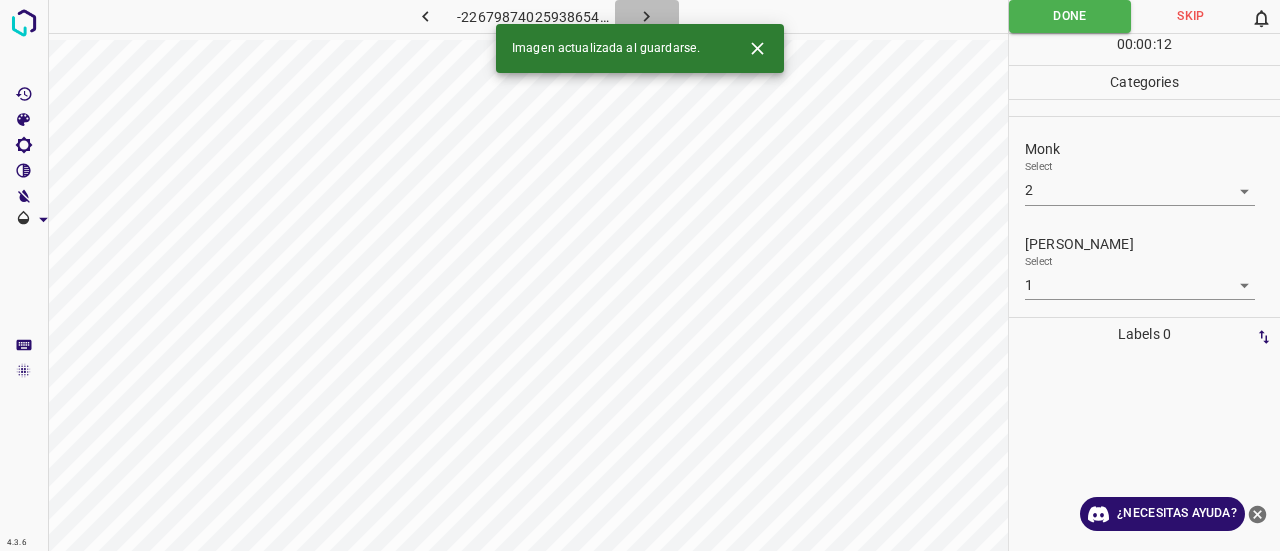 click 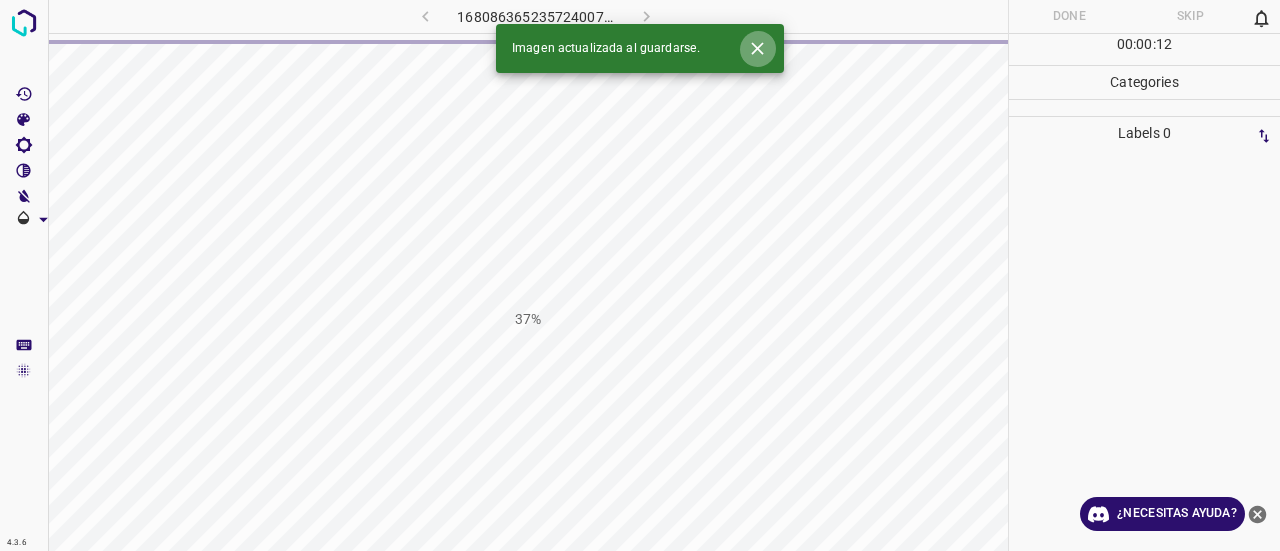 click 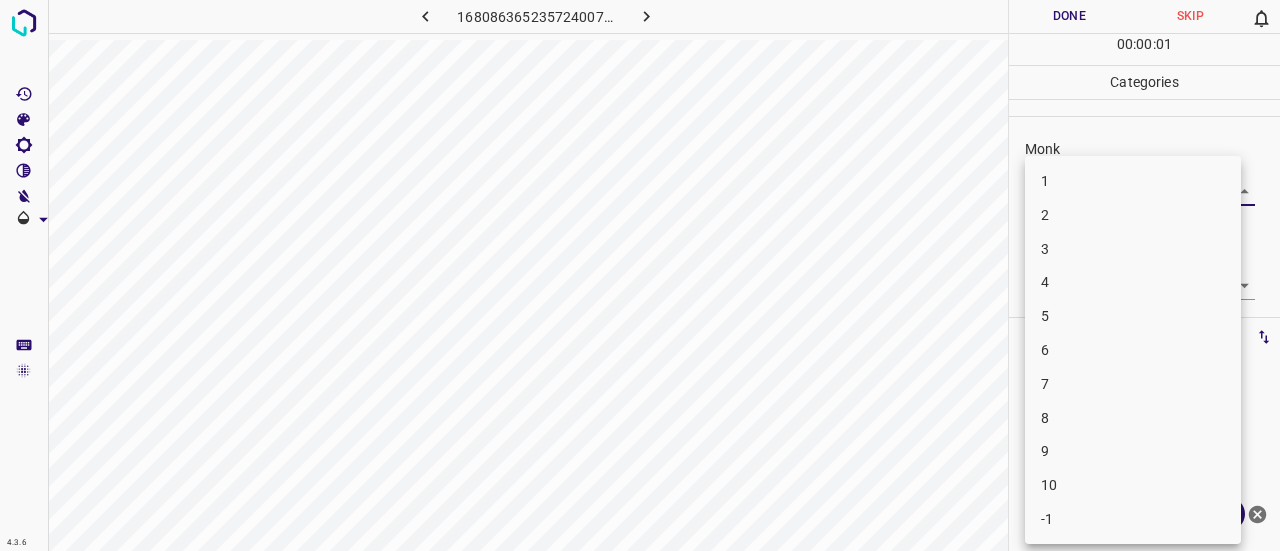 click on "4.3.6  1680863652357240074.png Done Skip 0 00   : 00   : 01   Categories Monk   Select ​  [PERSON_NAME]   Select ​ Labels   0 Categories 1 Monk 2  [PERSON_NAME] Tools Space Change between modes (Draw & Edit) I Auto labeling R Restore zoom M Zoom in N Zoom out Delete Delete selecte label Filters Z Restore filters X Saturation filter C Brightness filter V Contrast filter B Gray scale filter General O Download ¿Necesitas ayuda? Texto original Valora esta traducción Tu opinión servirá para ayudar a mejorar el Traductor de Google - Texto - Esconder - Borrar 1 2 3 4 5 6 7 8 9 10 -1" at bounding box center (640, 275) 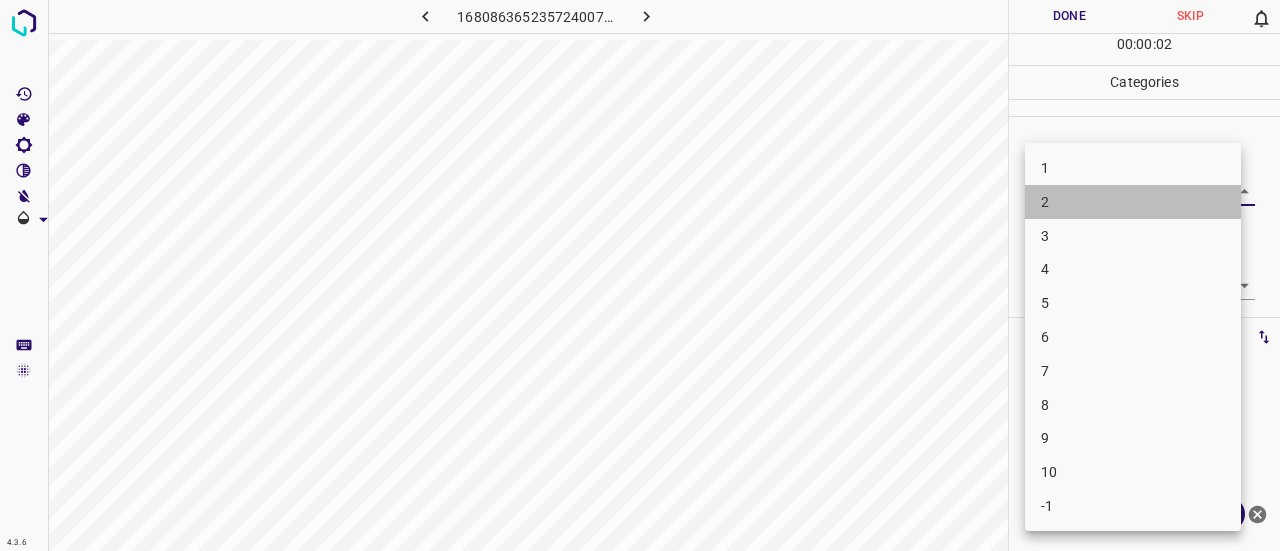 click on "2" at bounding box center (1133, 202) 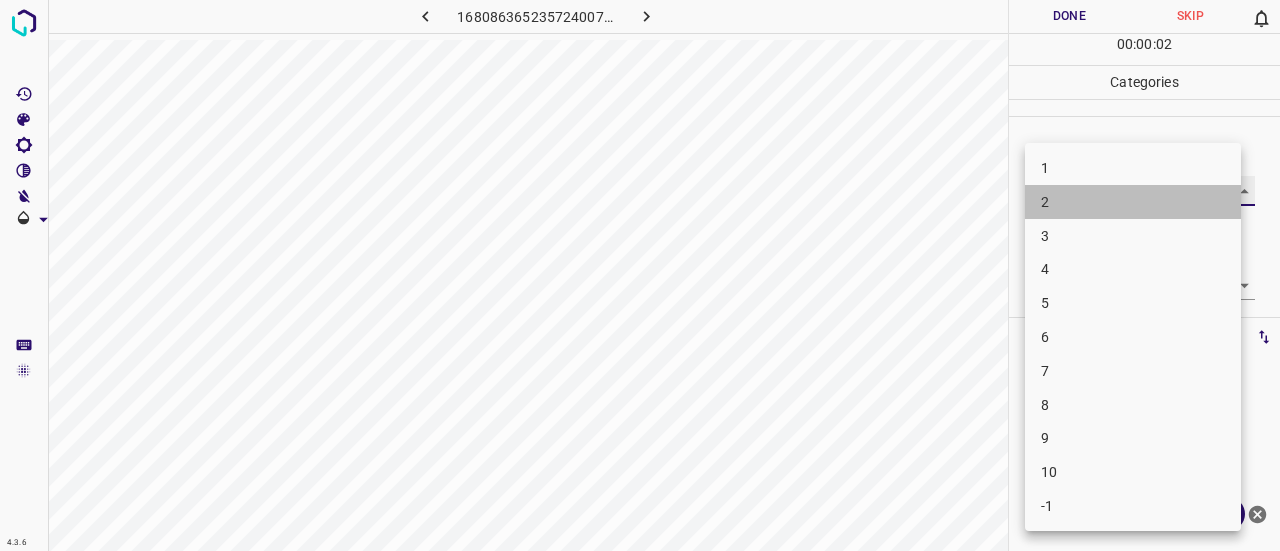 type on "2" 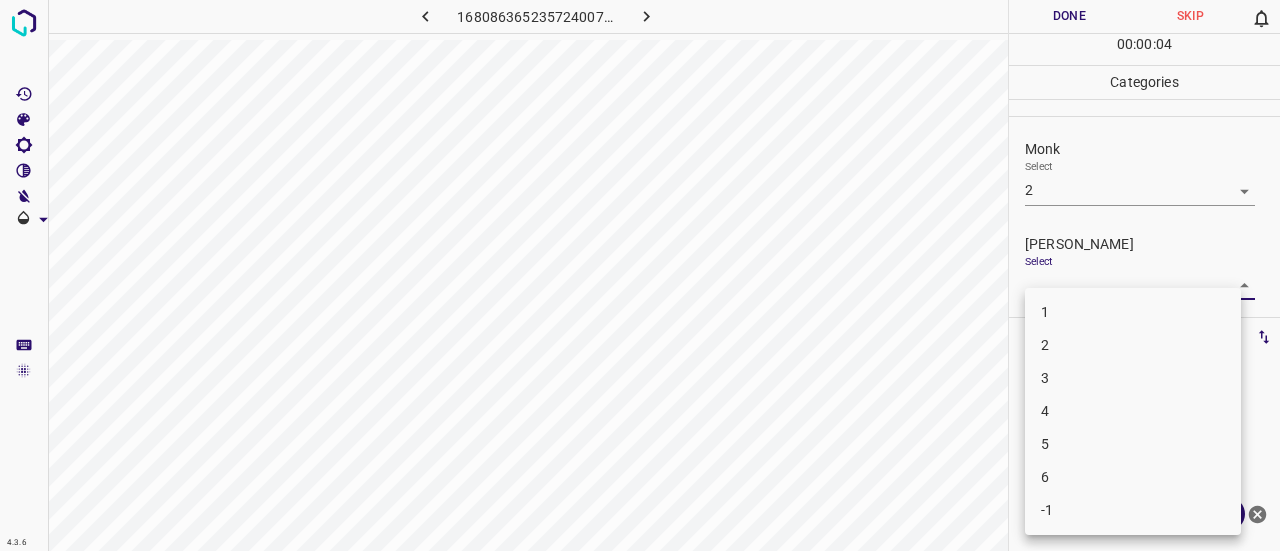 click on "4.3.6  1680863652357240074.png Done Skip 0 00   : 00   : 04   Categories Monk   Select 2 2  [PERSON_NAME]   Select ​ Labels   0 Categories 1 Monk 2  [PERSON_NAME] Tools Space Change between modes (Draw & Edit) I Auto labeling R Restore zoom M Zoom in N Zoom out Delete Delete selecte label Filters Z Restore filters X Saturation filter C Brightness filter V Contrast filter B Gray scale filter General O Download ¿Necesitas ayuda? Texto original Valora esta traducción Tu opinión servirá para ayudar a mejorar el Traductor de Google - Texto - Esconder - Borrar 1 2 3 4 5 6 -1" at bounding box center (640, 275) 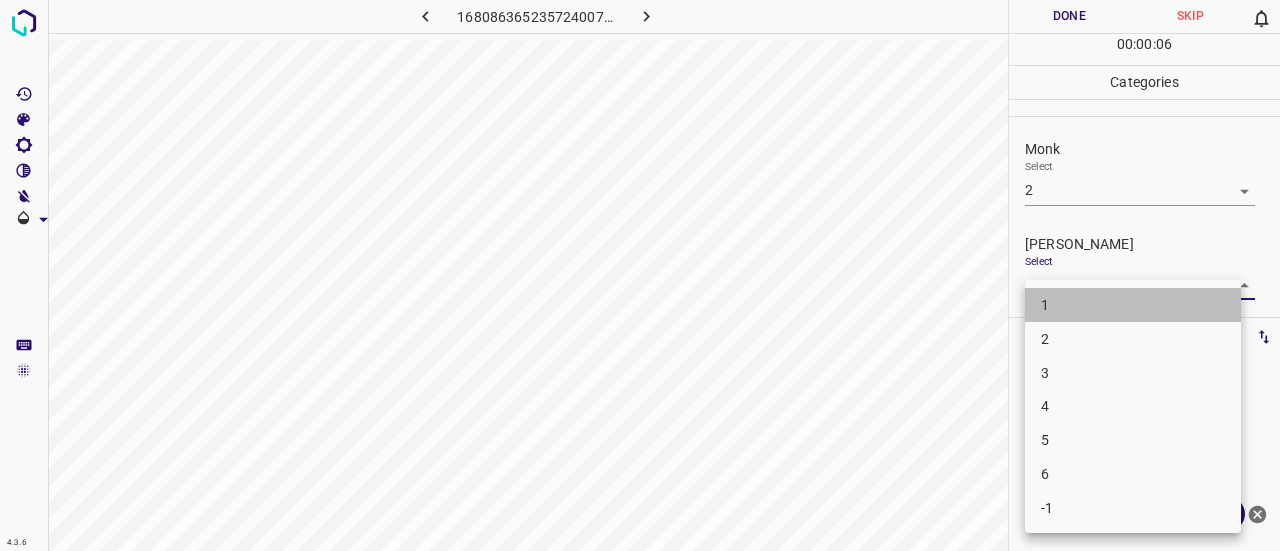 click on "1" at bounding box center [1133, 305] 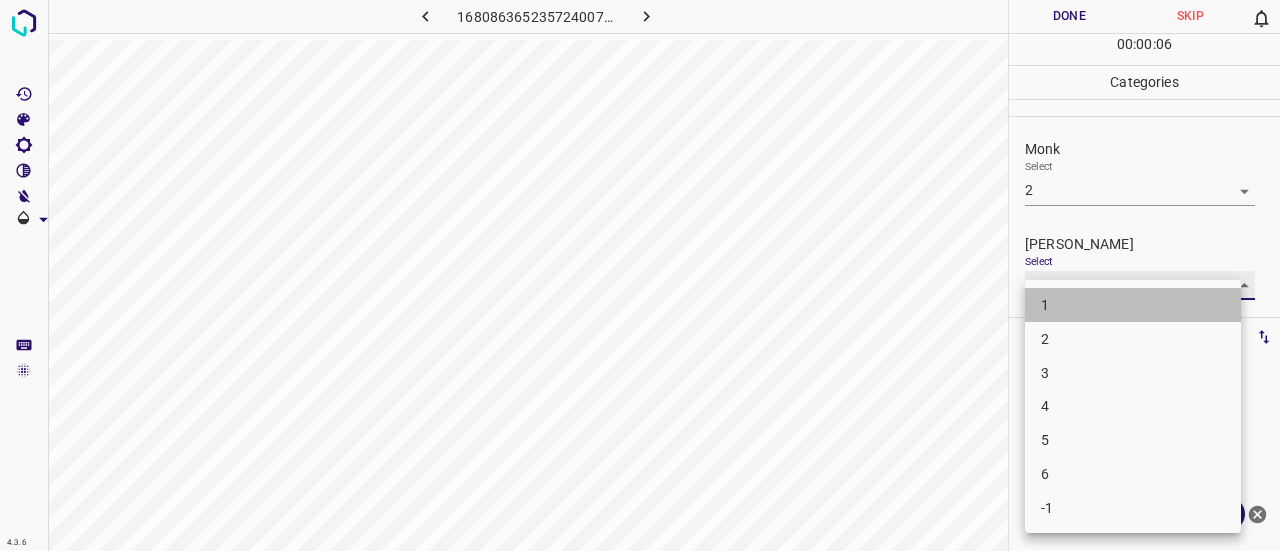 type on "1" 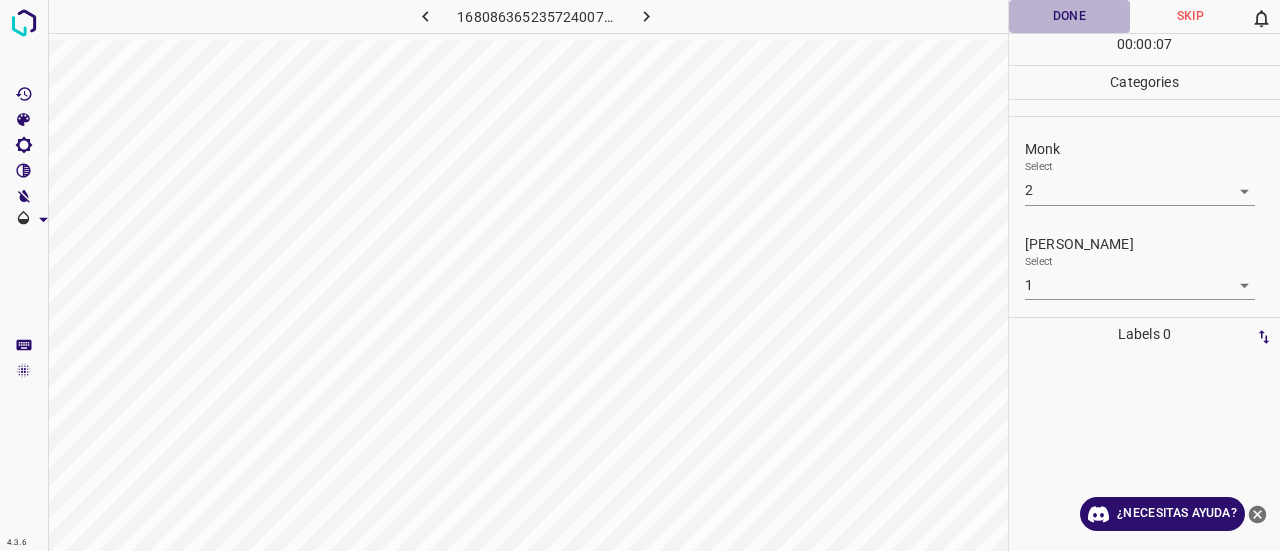 click on "Done" at bounding box center [1069, 16] 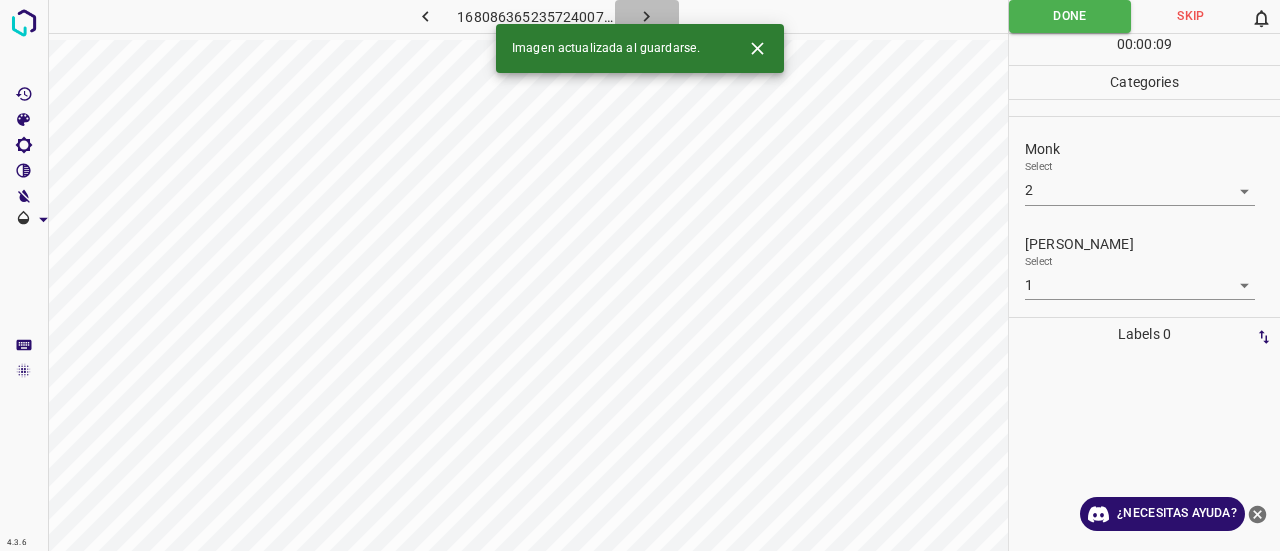 click 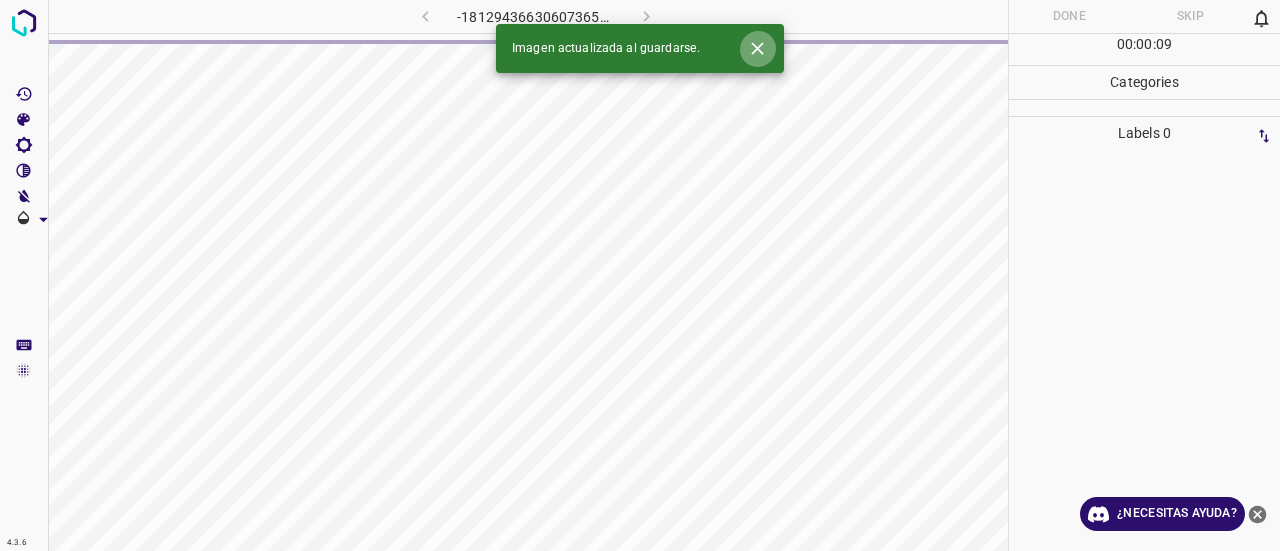 click 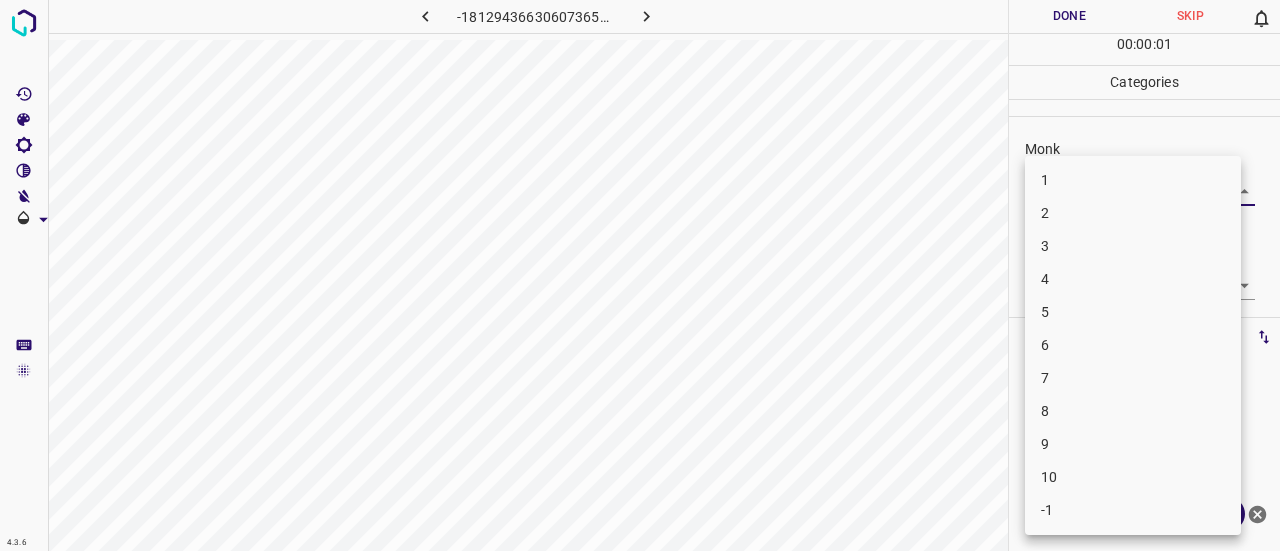 click on "4.3.6  -1812943663060736552.png Done Skip 0 00   : 00   : 01   Categories Monk   Select ​  [PERSON_NAME]   Select ​ Labels   0 Categories 1 Monk 2  [PERSON_NAME] Tools Space Change between modes (Draw & Edit) I Auto labeling R Restore zoom M Zoom in N Zoom out Delete Delete selecte label Filters Z Restore filters X Saturation filter C Brightness filter V Contrast filter B Gray scale filter General O Download ¿Necesitas ayuda? Texto original Valora esta traducción Tu opinión servirá para ayudar a mejorar el Traductor de Google - Texto - Esconder - Borrar 1 2 3 4 5 6 7 8 9 10 -1" at bounding box center [640, 275] 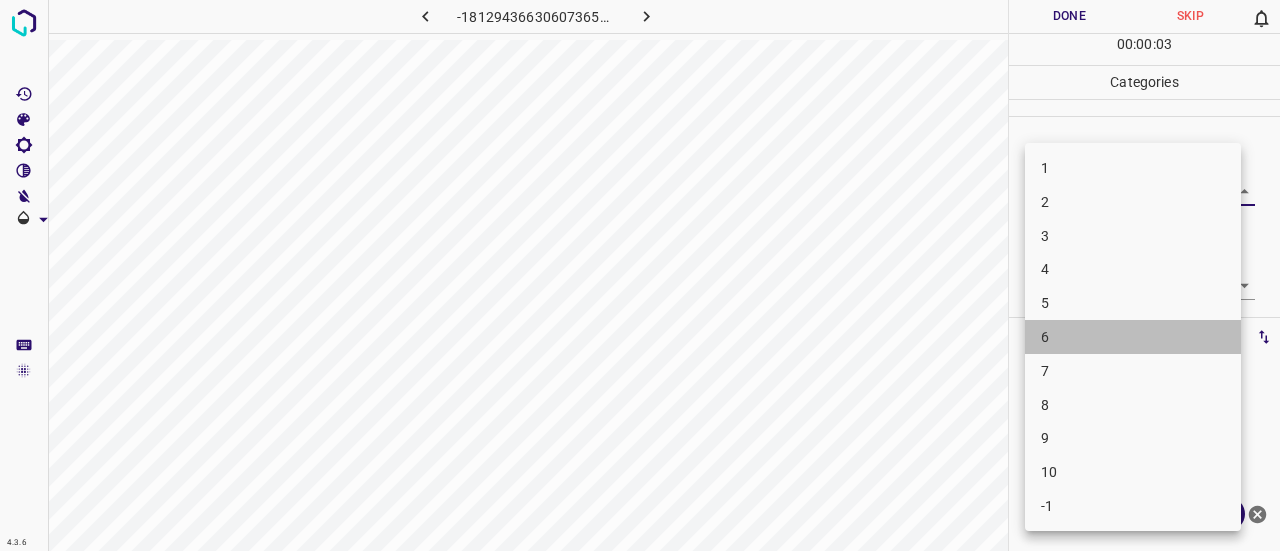 click on "6" at bounding box center (1133, 337) 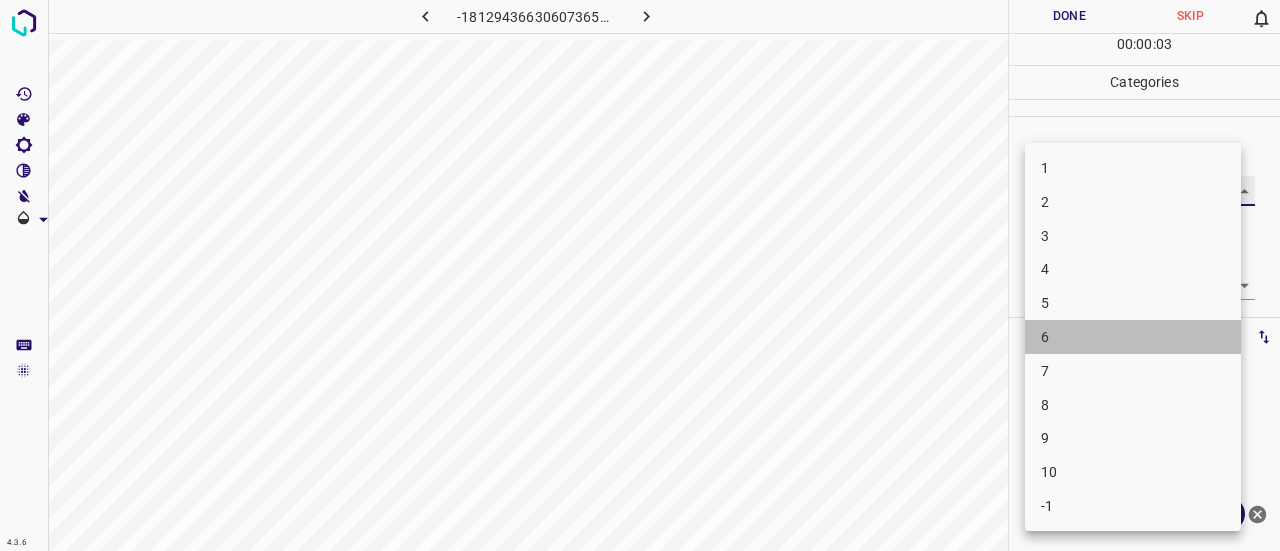 type on "6" 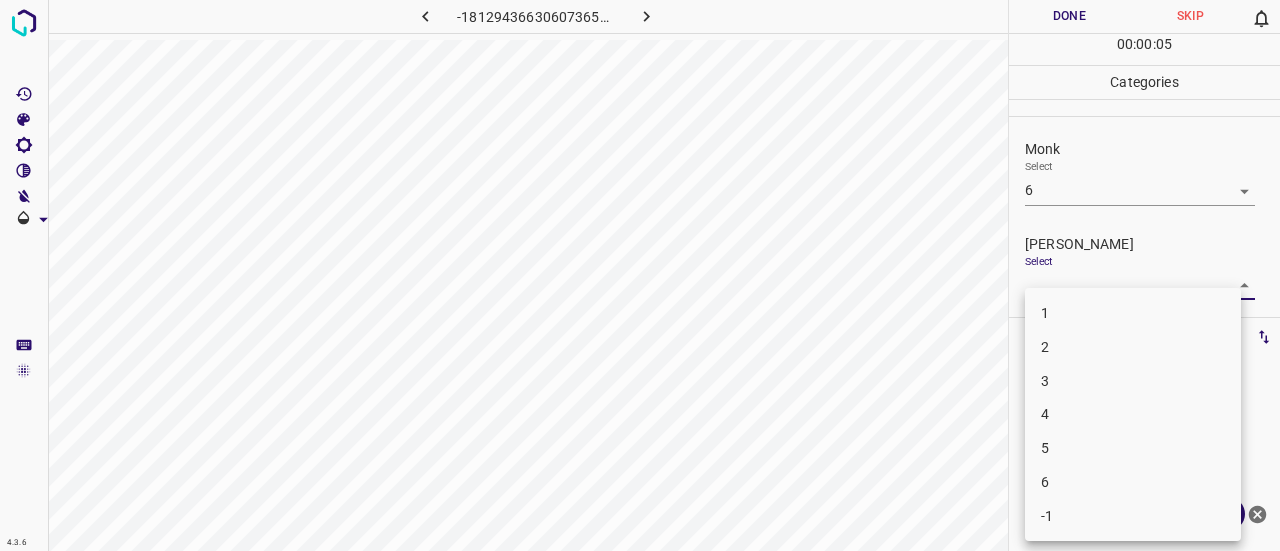 click on "4.3.6  -1812943663060736552.png Done Skip 0 00   : 00   : 05   Categories Monk   Select 6 6  [PERSON_NAME]   Select ​ Labels   0 Categories 1 Monk 2  [PERSON_NAME] Tools Space Change between modes (Draw & Edit) I Auto labeling R Restore zoom M Zoom in N Zoom out Delete Delete selecte label Filters Z Restore filters X Saturation filter C Brightness filter V Contrast filter B Gray scale filter General O Download ¿Necesitas ayuda? Texto original Valora esta traducción Tu opinión servirá para ayudar a mejorar el Traductor de Google - Texto - Esconder - Borrar 1 2 3 4 5 6 -1" at bounding box center [640, 275] 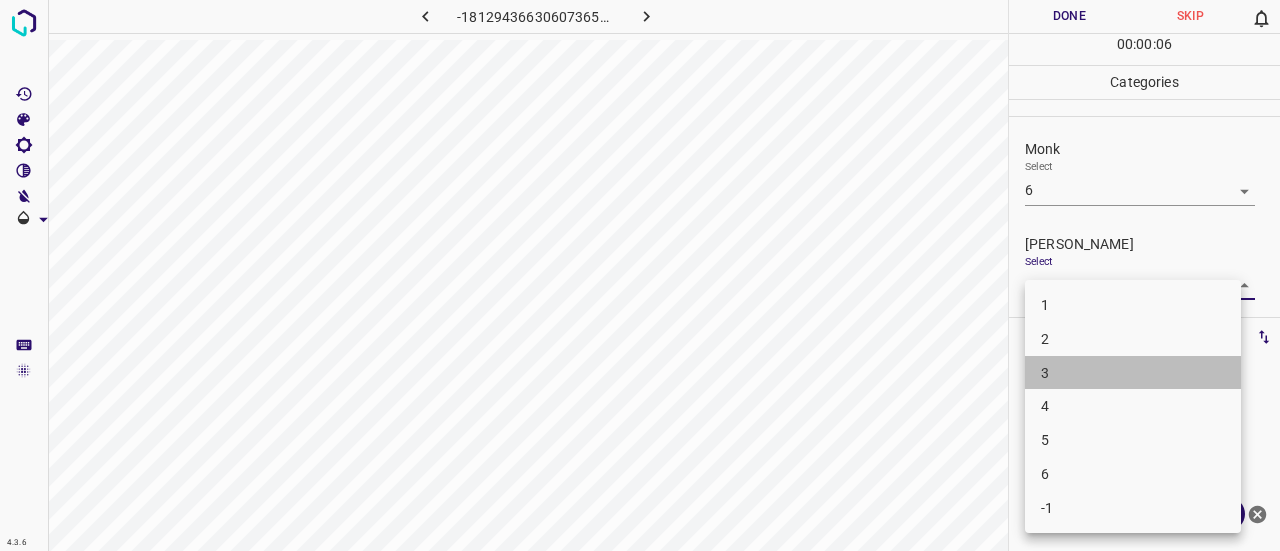 click on "3" at bounding box center [1133, 373] 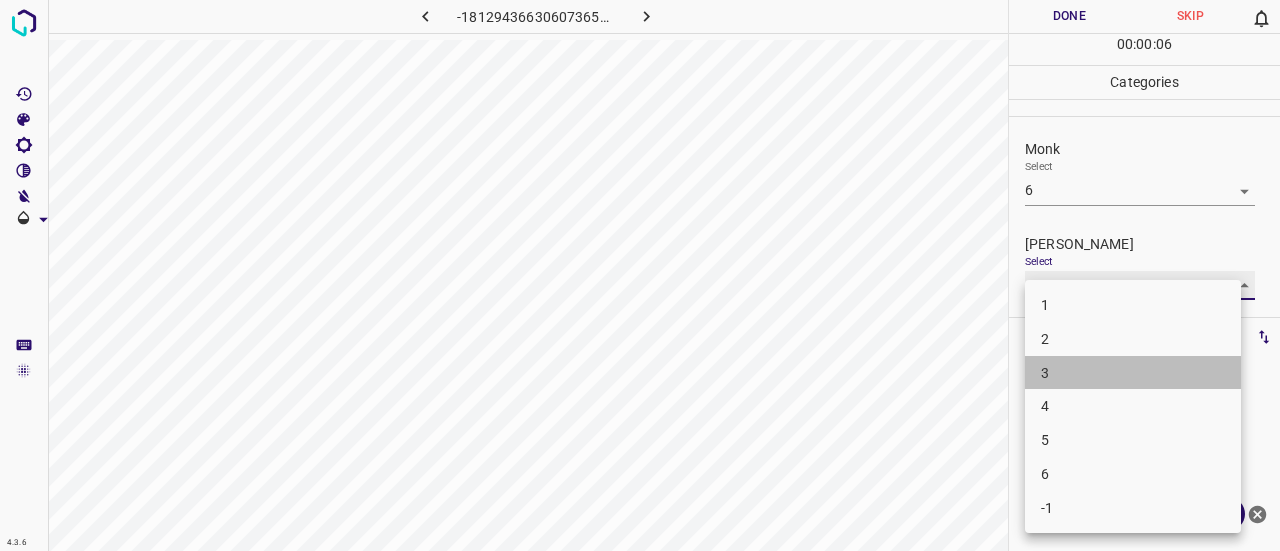 type on "3" 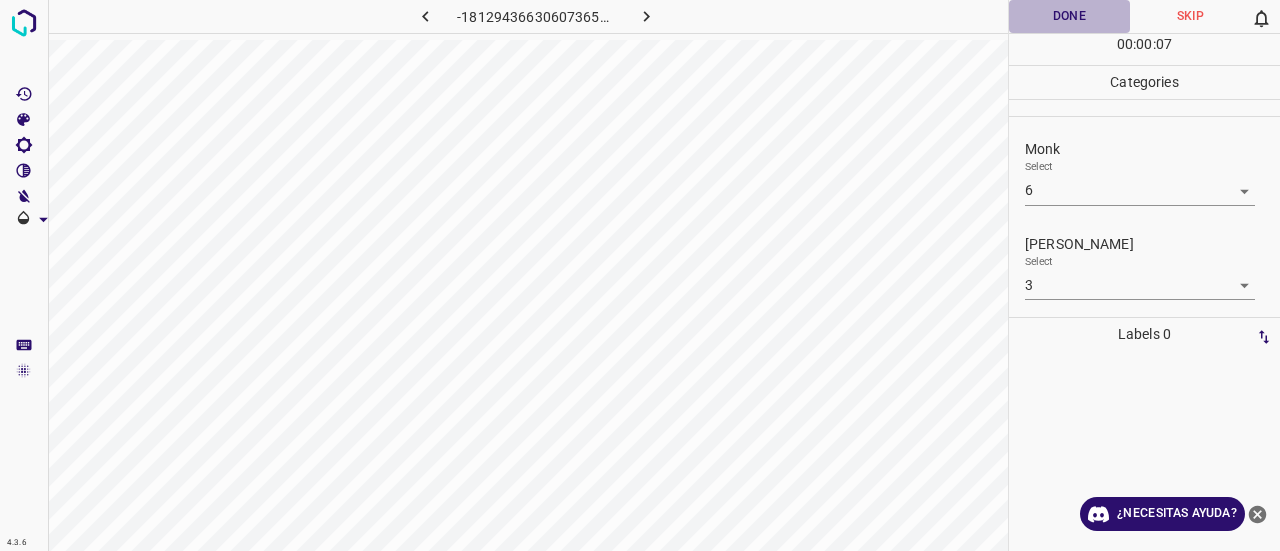 click on "Done" at bounding box center (1069, 16) 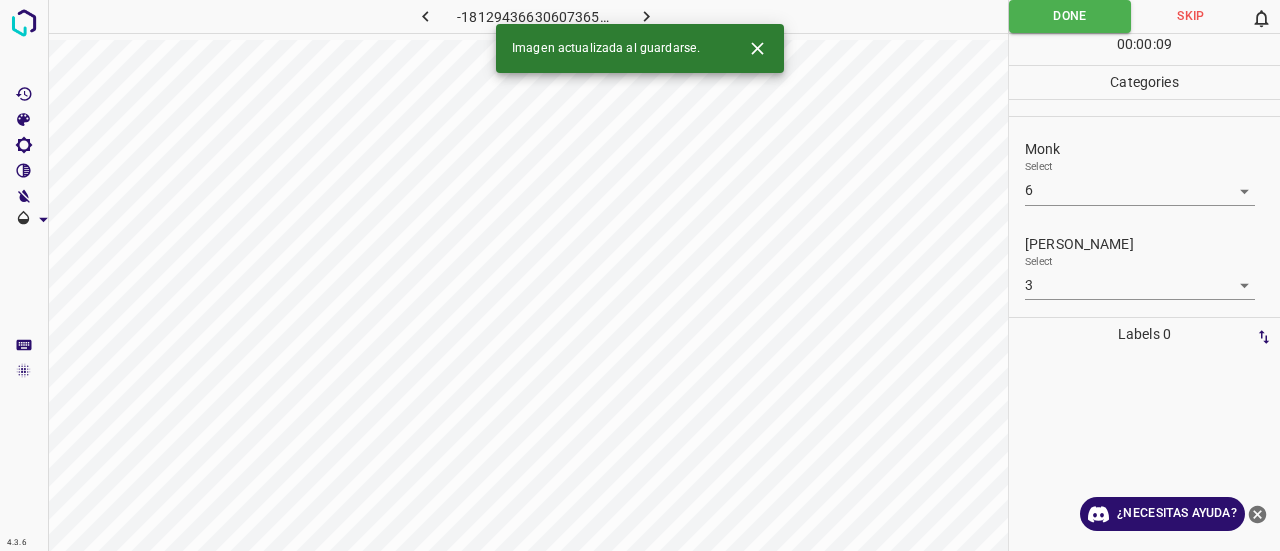 click 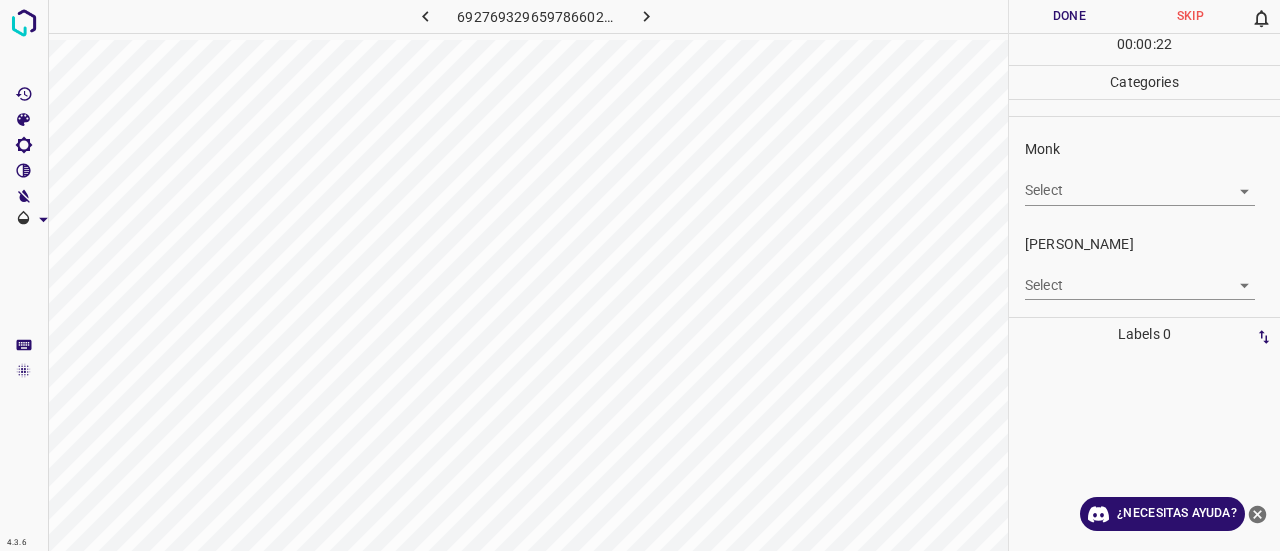 click on "Select ​" at bounding box center [1140, 182] 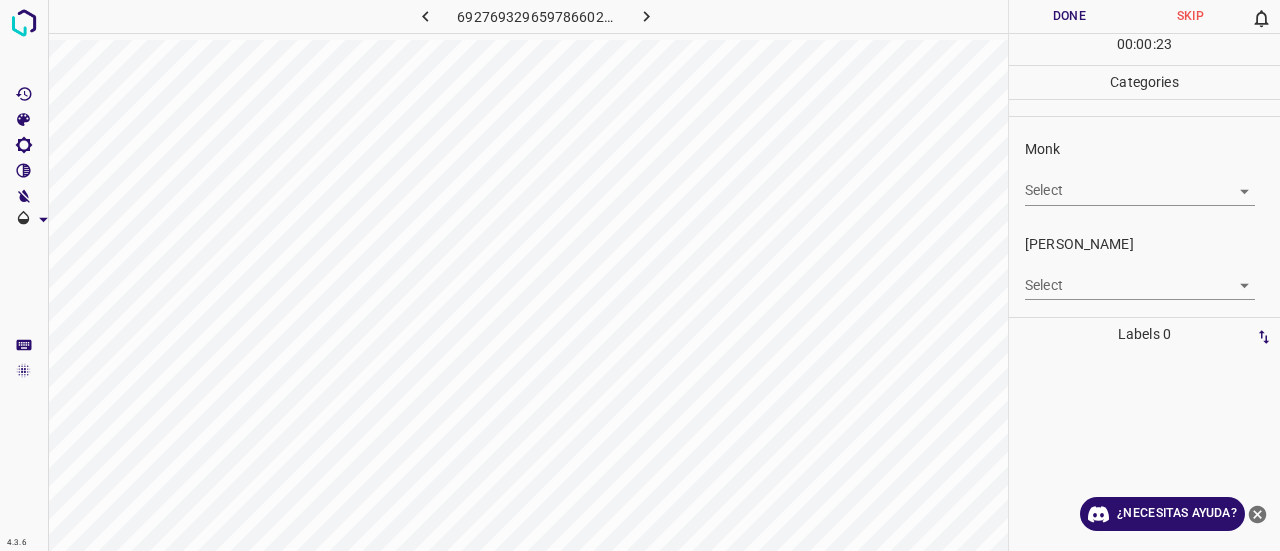 click on "4.3.6  6927693296597866028.png Done Skip 0 00   : 00   : 23   Categories Monk   Select ​  [PERSON_NAME]   Select ​ Labels   0 Categories 1 Monk 2  [PERSON_NAME] Tools Space Change between modes (Draw & Edit) I Auto labeling R Restore zoom M Zoom in N Zoom out Delete Delete selecte label Filters Z Restore filters X Saturation filter C Brightness filter V Contrast filter B Gray scale filter General O Download ¿Necesitas ayuda? Texto original Valora esta traducción Tu opinión servirá para ayudar a mejorar el Traductor de Google - Texto - Esconder - Borrar" at bounding box center (640, 275) 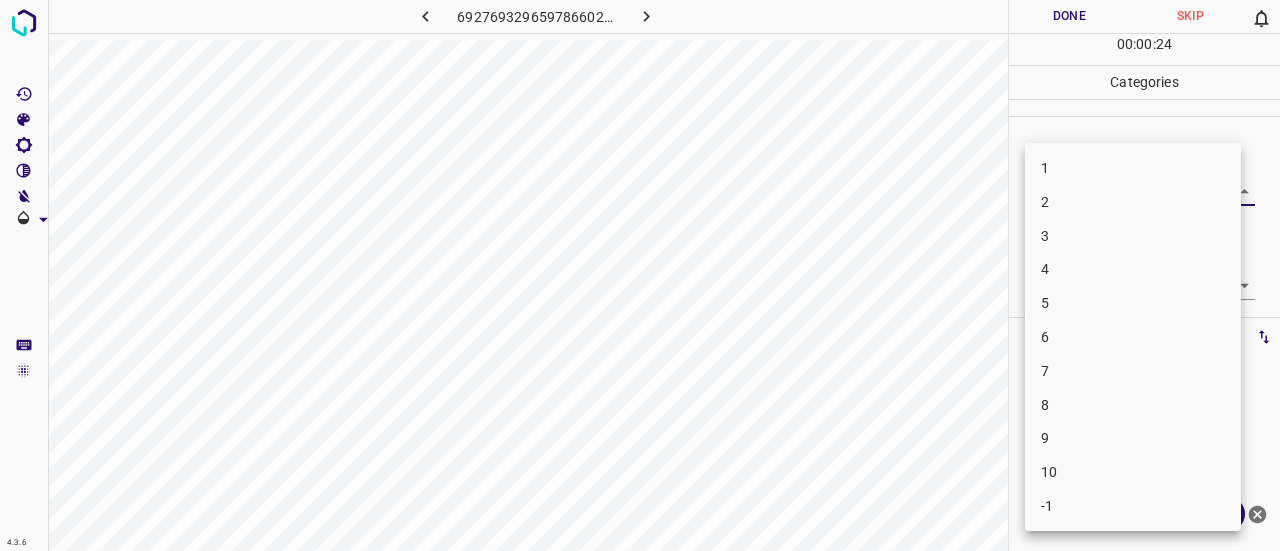 click on "3" at bounding box center [1133, 236] 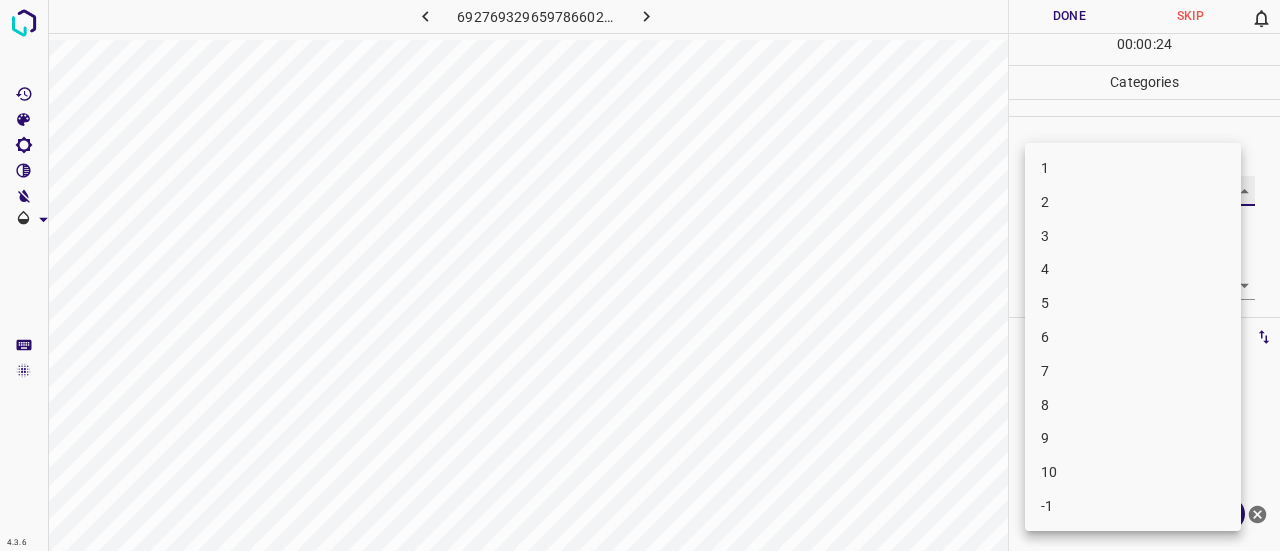 type on "3" 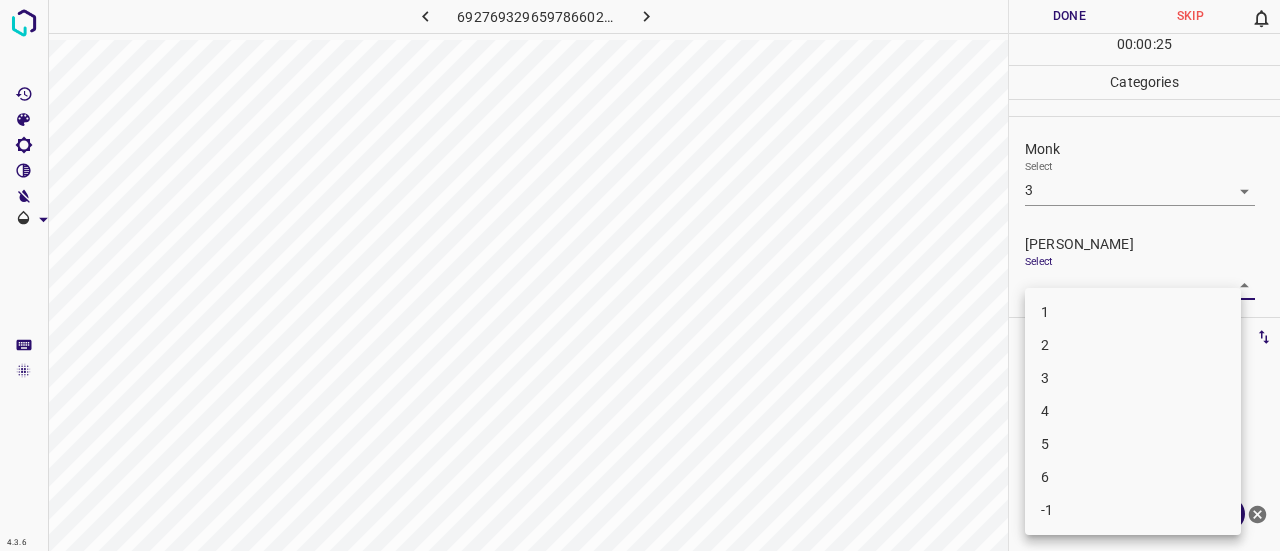 click on "4.3.6  6927693296597866028.png Done Skip 0 00   : 00   : 25   Categories Monk   Select 3 3  [PERSON_NAME]   Select ​ Labels   0 Categories 1 Monk 2  [PERSON_NAME] Tools Space Change between modes (Draw & Edit) I Auto labeling R Restore zoom M Zoom in N Zoom out Delete Delete selecte label Filters Z Restore filters X Saturation filter C Brightness filter V Contrast filter B Gray scale filter General O Download ¿Necesitas ayuda? Texto original Valora esta traducción Tu opinión servirá para ayudar a mejorar el Traductor de Google - Texto - Esconder - Borrar 1 2 3 4 5 6 -1" at bounding box center [640, 275] 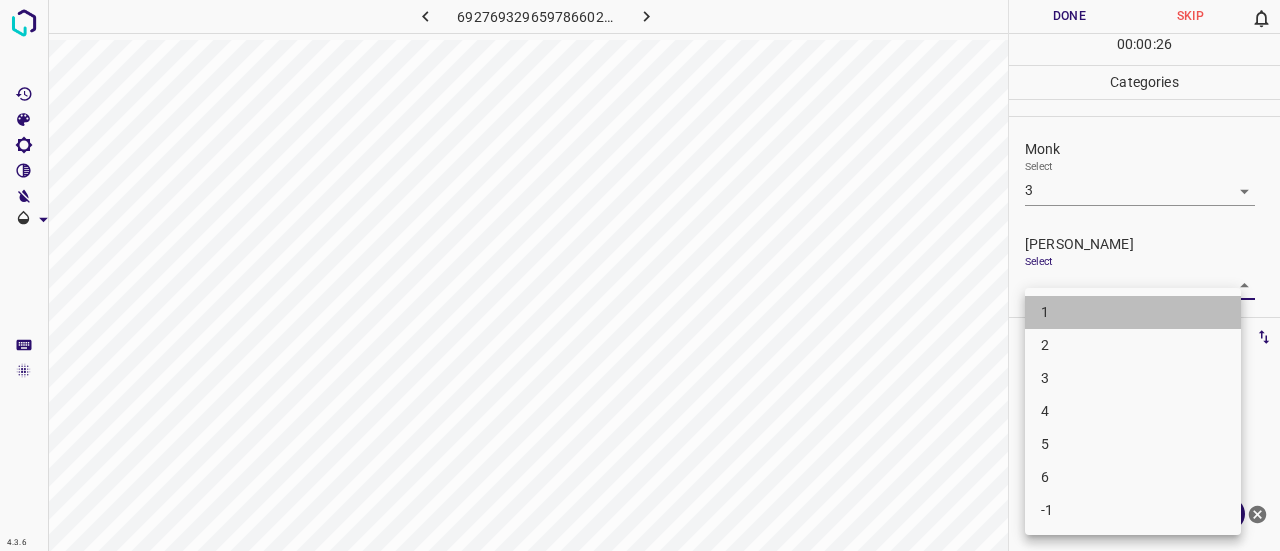click on "1" at bounding box center (1133, 312) 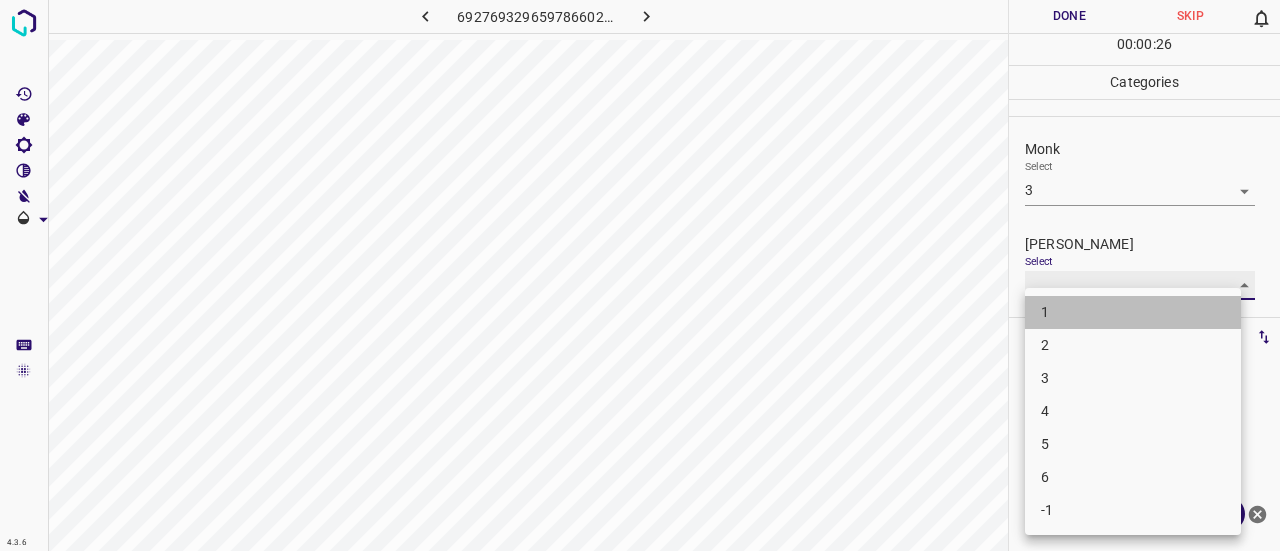 type on "1" 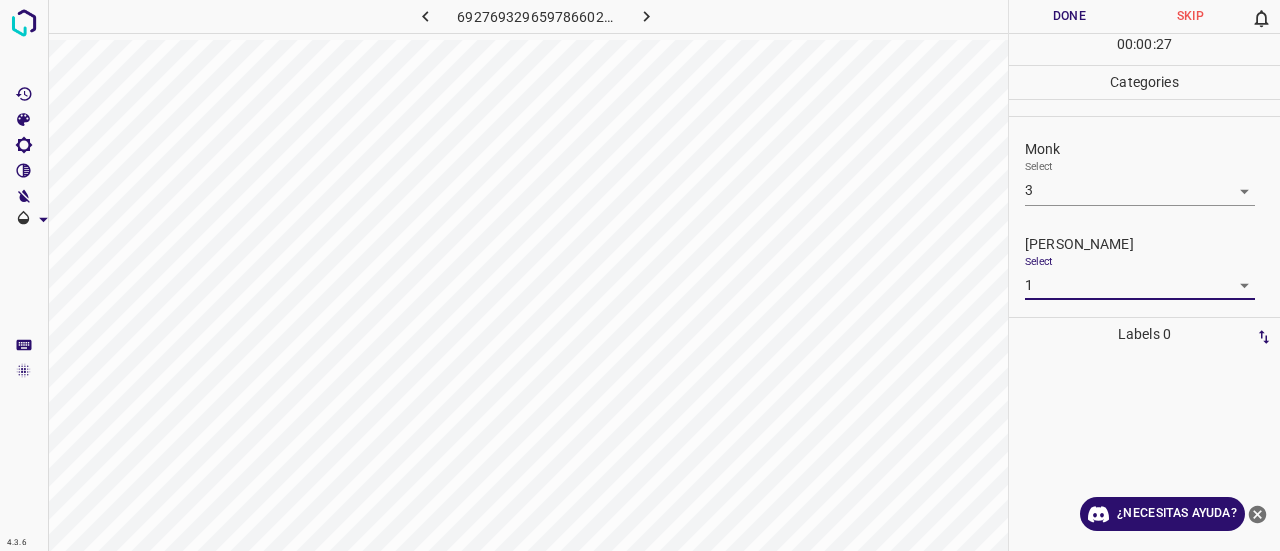 click on "00   : 00   : 27" at bounding box center [1144, 49] 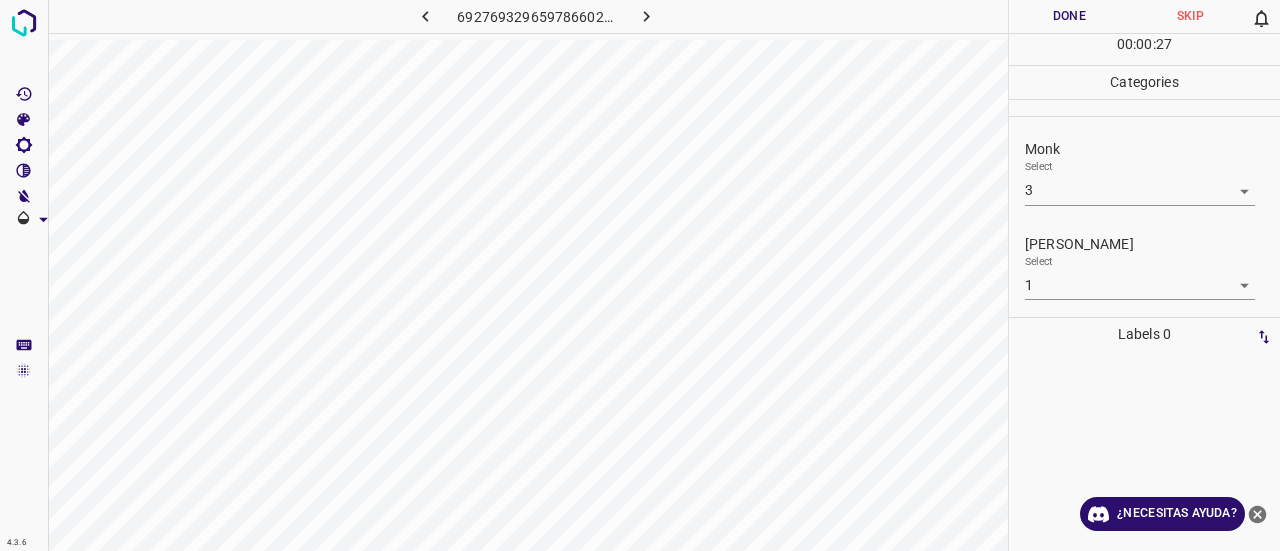click on "Done" at bounding box center (1069, 16) 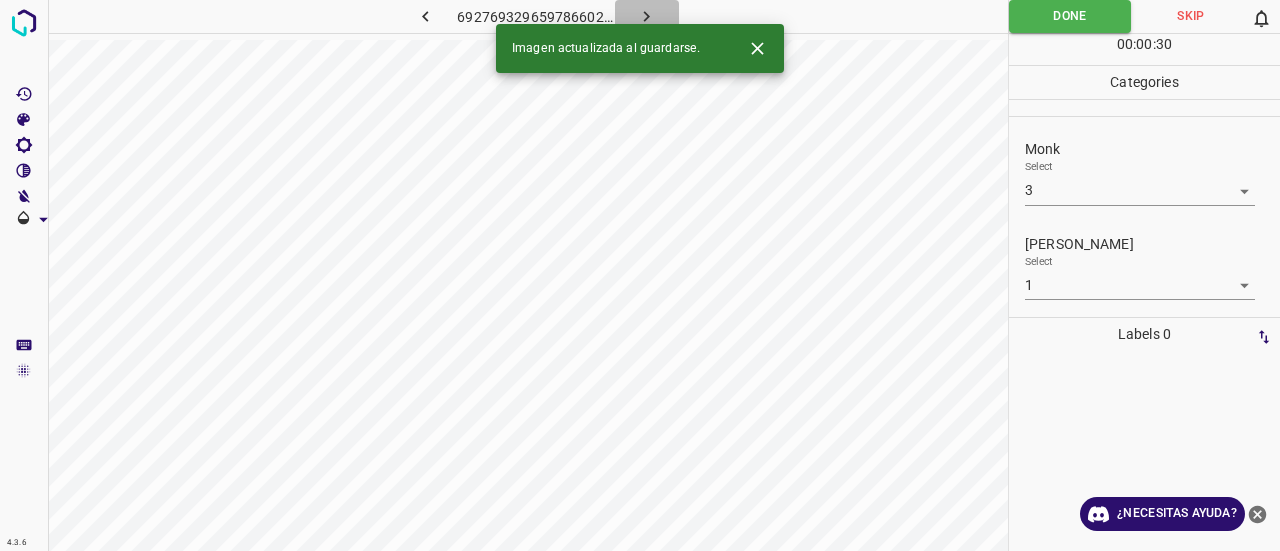 click at bounding box center [647, 16] 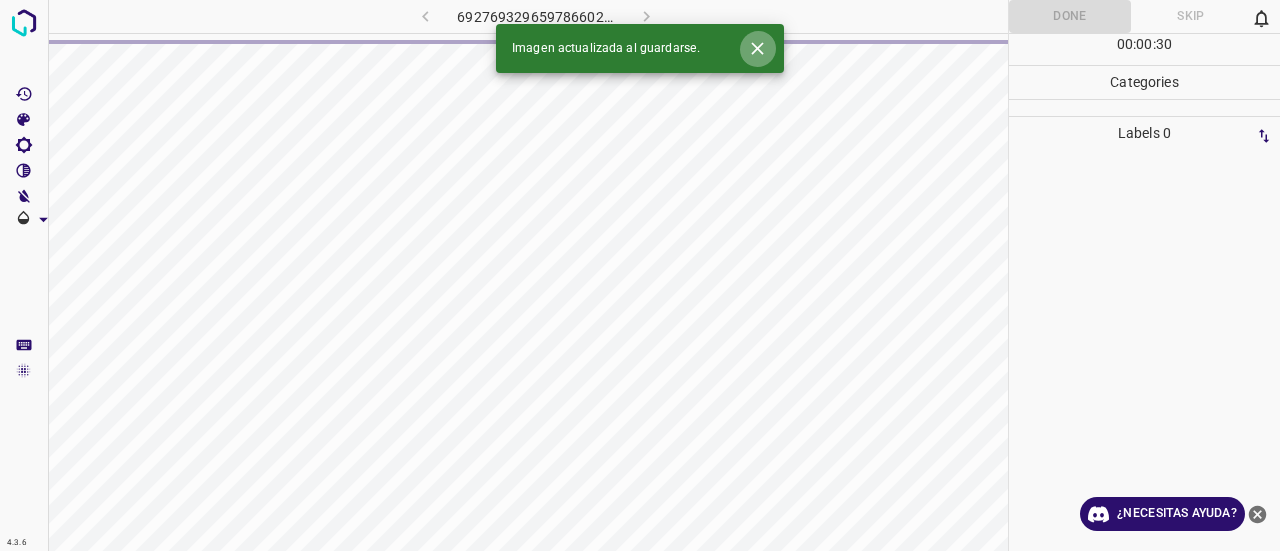 click 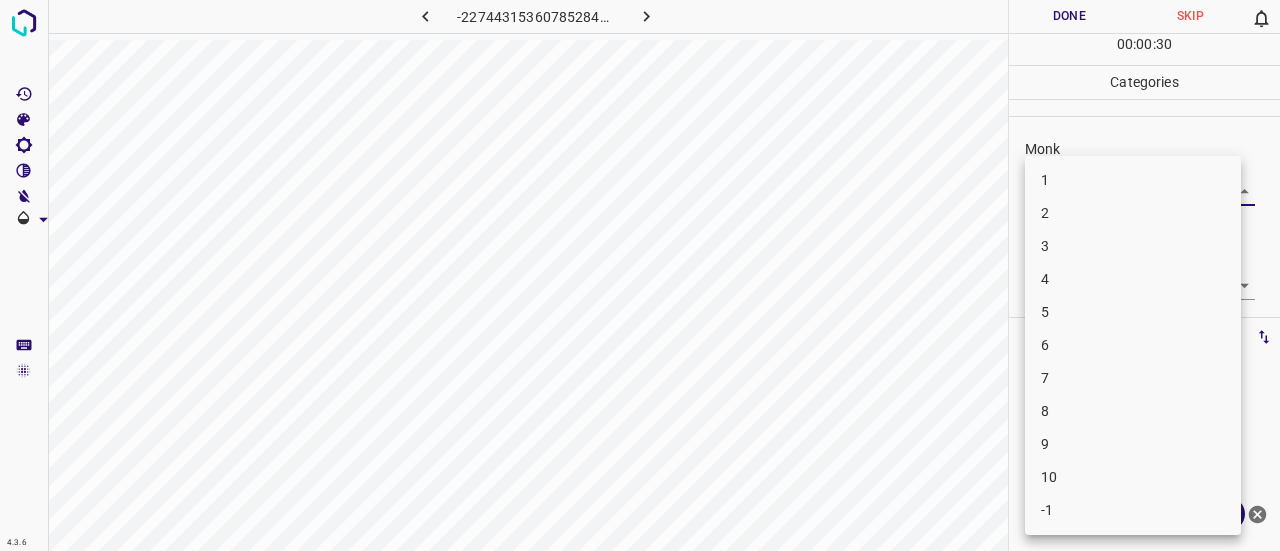 click on "4.3.6  -2274431536078528436.png Done Skip 0 00   : 00   : 30   Categories Monk   Select ​  [PERSON_NAME]   Select ​ Labels   0 Categories 1 Monk 2  [PERSON_NAME] Tools Space Change between modes (Draw & Edit) I Auto labeling R Restore zoom M Zoom in N Zoom out Delete Delete selecte label Filters Z Restore filters X Saturation filter C Brightness filter V Contrast filter B Gray scale filter General O Download ¿Necesitas ayuda? Texto original Valora esta traducción Tu opinión servirá para ayudar a mejorar el Traductor de Google - Texto - Esconder - Borrar 1 2 3 4 5 6 7 8 9 10 -1" at bounding box center (640, 275) 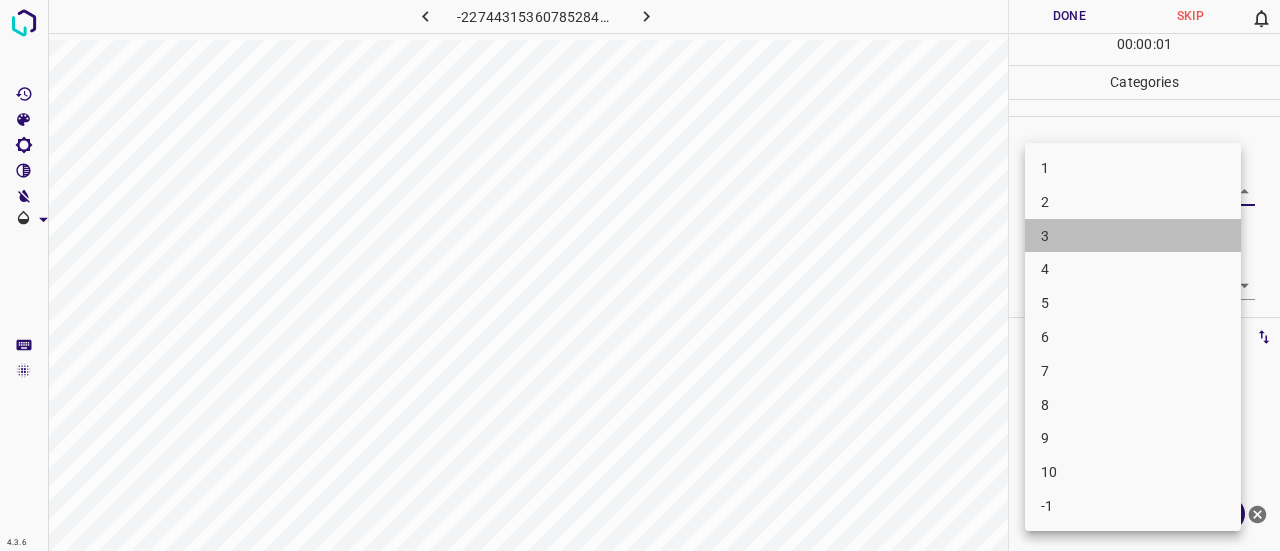 click on "3" at bounding box center [1133, 236] 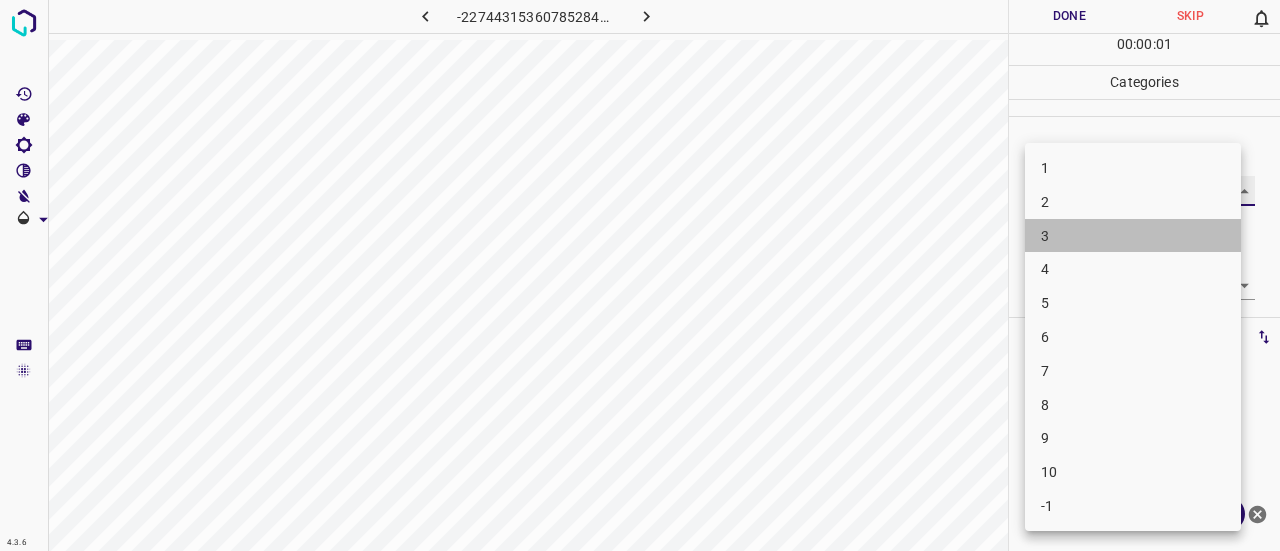 type on "3" 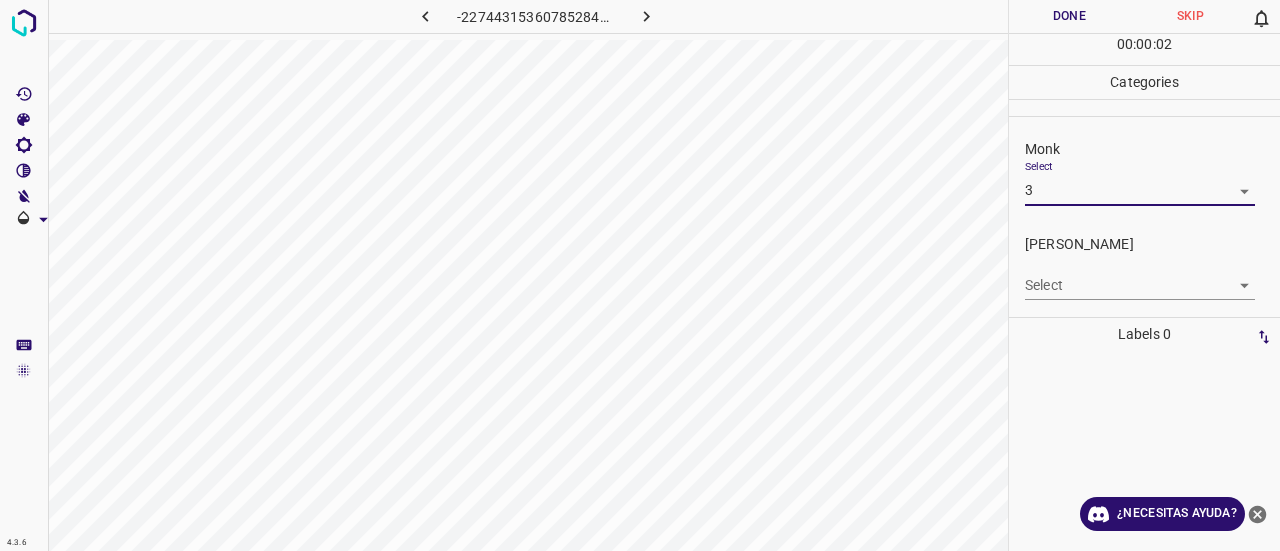 click on "4.3.6  -2274431536078528436.png Done Skip 0 00   : 00   : 02   Categories Monk   Select 3 3  [PERSON_NAME]   Select ​ Labels   0 Categories 1 Monk 2  [PERSON_NAME] Tools Space Change between modes (Draw & Edit) I Auto labeling R Restore zoom M Zoom in N Zoom out Delete Delete selecte label Filters Z Restore filters X Saturation filter C Brightness filter V Contrast filter B Gray scale filter General O Download ¿Necesitas ayuda? Texto original Valora esta traducción Tu opinión servirá para ayudar a mejorar el Traductor de Google - Texto - Esconder - Borrar" at bounding box center (640, 275) 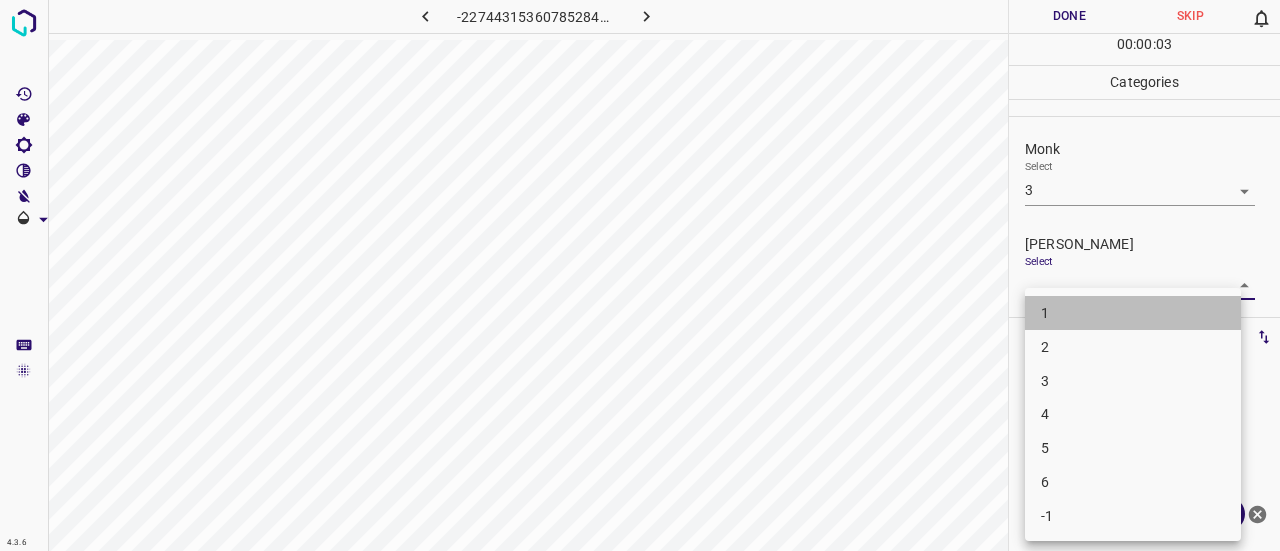 click on "1" at bounding box center (1133, 313) 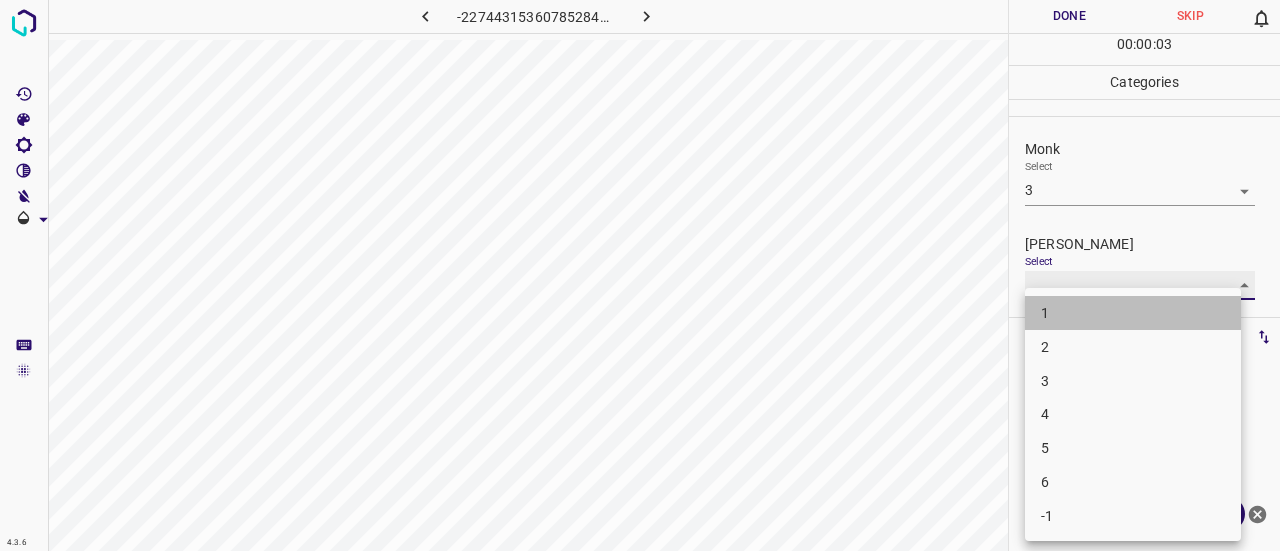 type on "1" 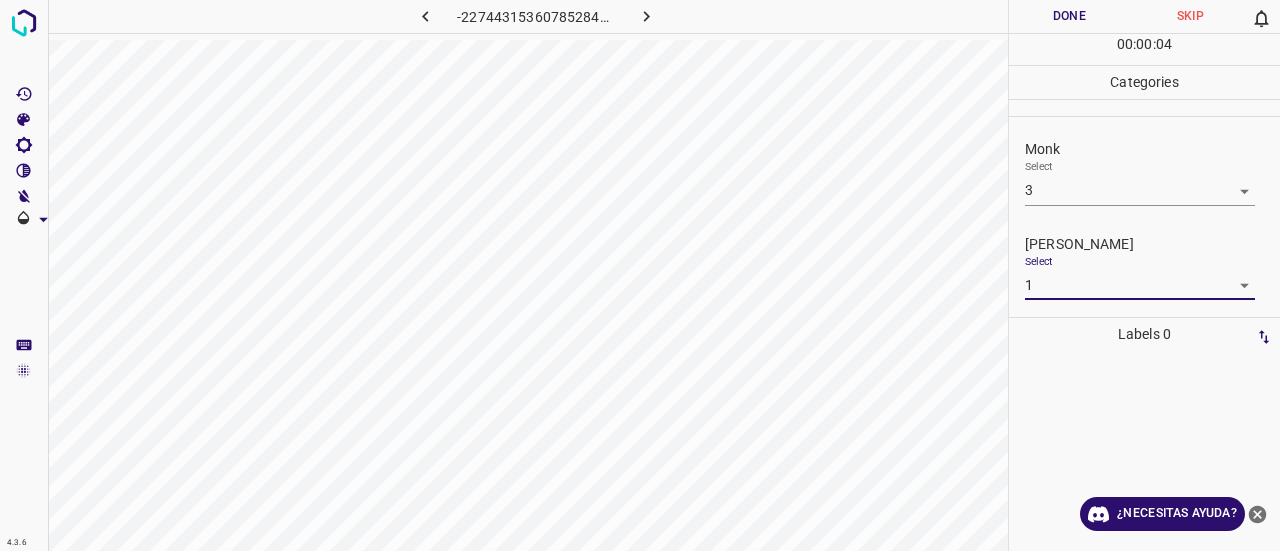 click on "Monk   Select 3 3" at bounding box center (1144, 172) 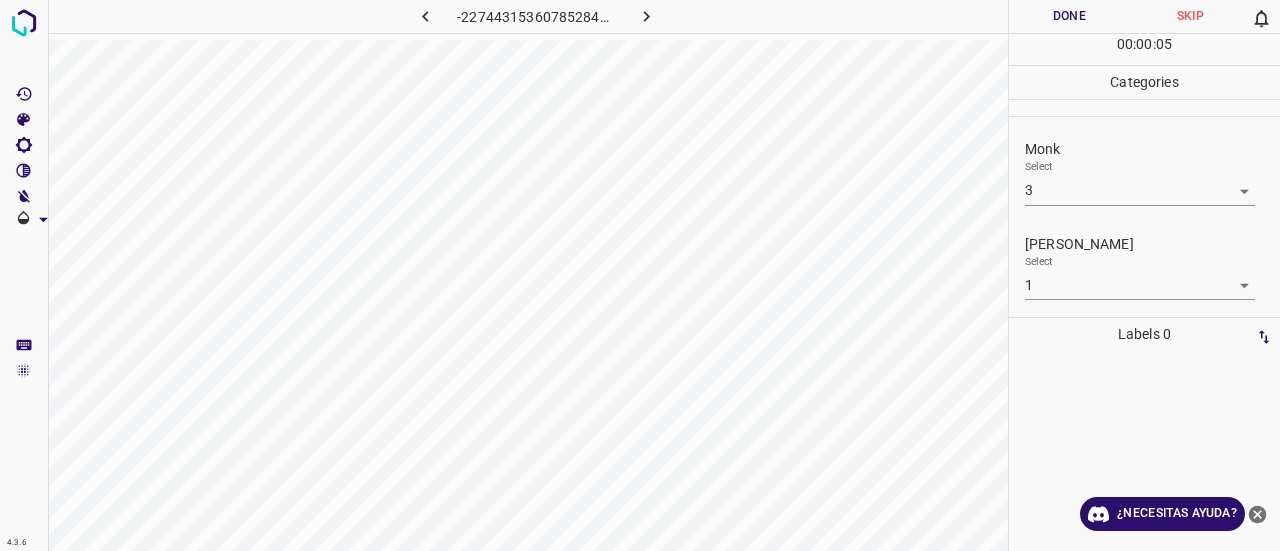 click on "4.3.6  -2274431536078528436.png Done Skip 0 00   : 00   : 05   Categories Monk   Select 3 3  [PERSON_NAME]   Select 1 1 Labels   0 Categories 1 Monk 2  [PERSON_NAME] Tools Space Change between modes (Draw & Edit) I Auto labeling R Restore zoom M Zoom in N Zoom out Delete Delete selecte label Filters Z Restore filters X Saturation filter C Brightness filter V Contrast filter B Gray scale filter General O Download ¿Necesitas ayuda? Texto original Valora esta traducción Tu opinión servirá para ayudar a mejorar el Traductor de Google - Texto - Esconder - Borrar" at bounding box center [640, 275] 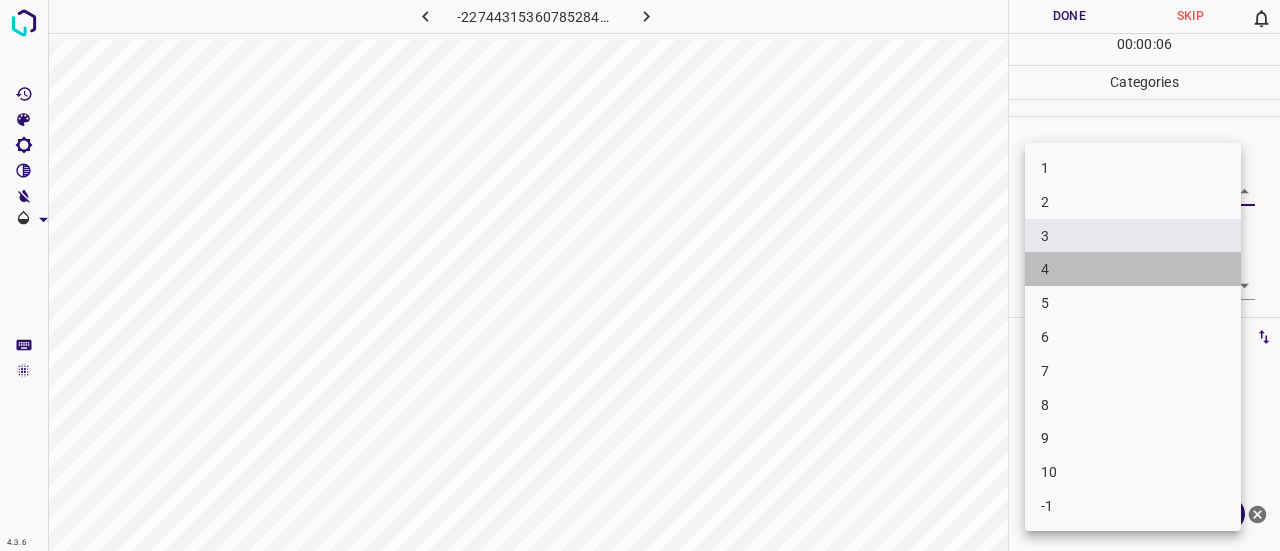 click on "4" at bounding box center [1133, 269] 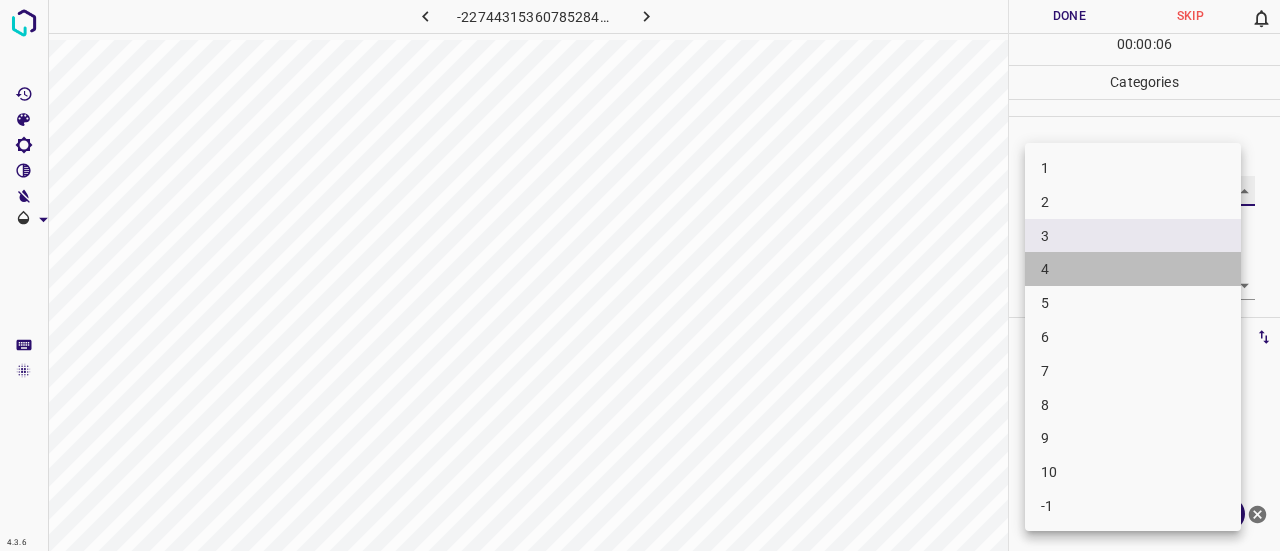 type on "4" 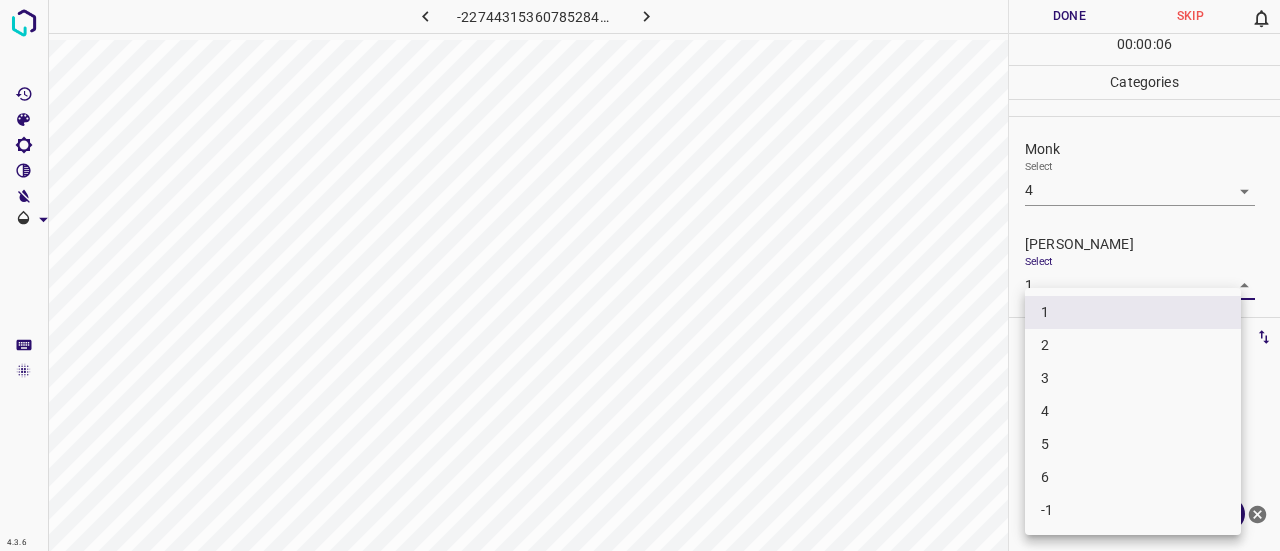 click on "4.3.6  -2274431536078528436.png Done Skip 0 00   : 00   : 06   Categories Monk   Select 4 4  [PERSON_NAME]   Select 1 1 Labels   0 Categories 1 Monk 2  [PERSON_NAME] Tools Space Change between modes (Draw & Edit) I Auto labeling R Restore zoom M Zoom in N Zoom out Delete Delete selecte label Filters Z Restore filters X Saturation filter C Brightness filter V Contrast filter B Gray scale filter General O Download ¿Necesitas ayuda? Texto original Valora esta traducción Tu opinión servirá para ayudar a mejorar el Traductor de Google - Texto - Esconder - Borrar 1 2 3 4 5 6 -1" at bounding box center [640, 275] 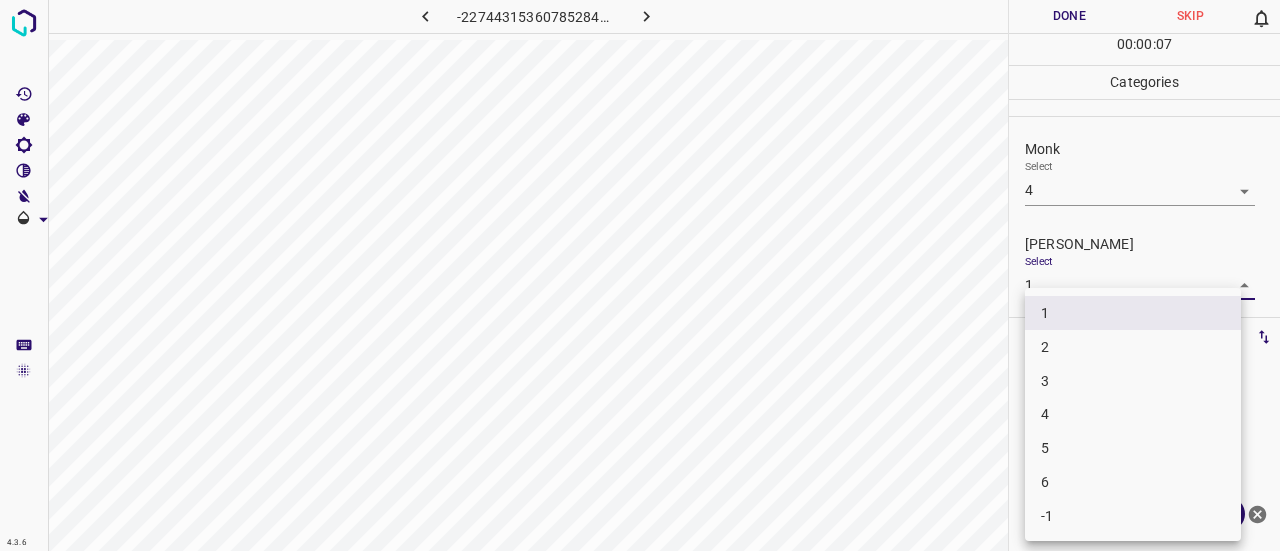 click on "2" at bounding box center (1133, 347) 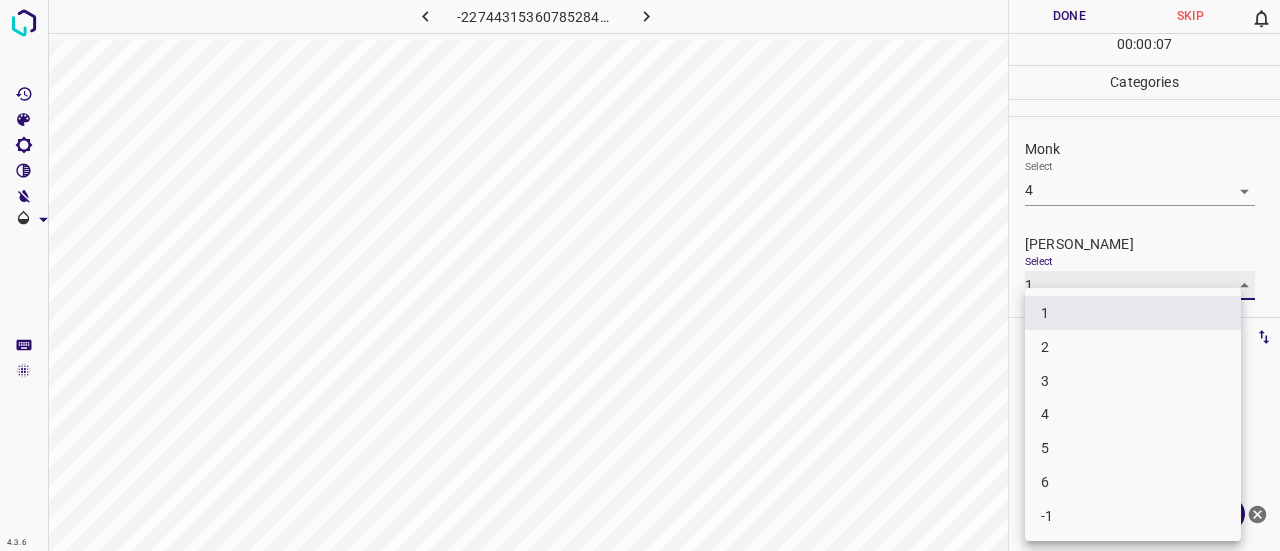 type on "2" 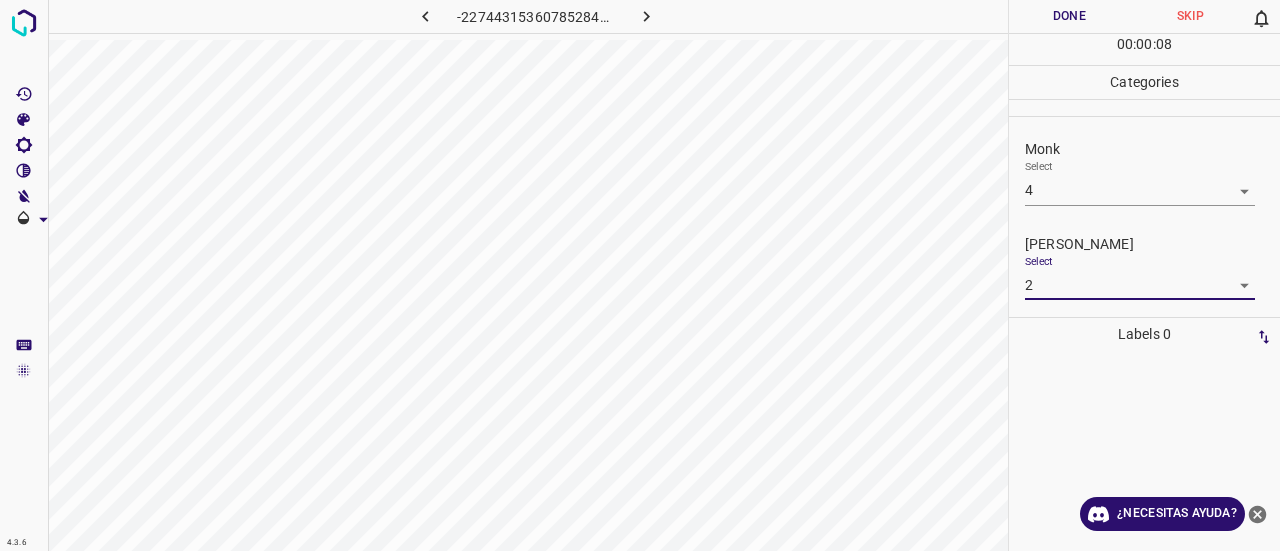 click on "Done" at bounding box center [1069, 16] 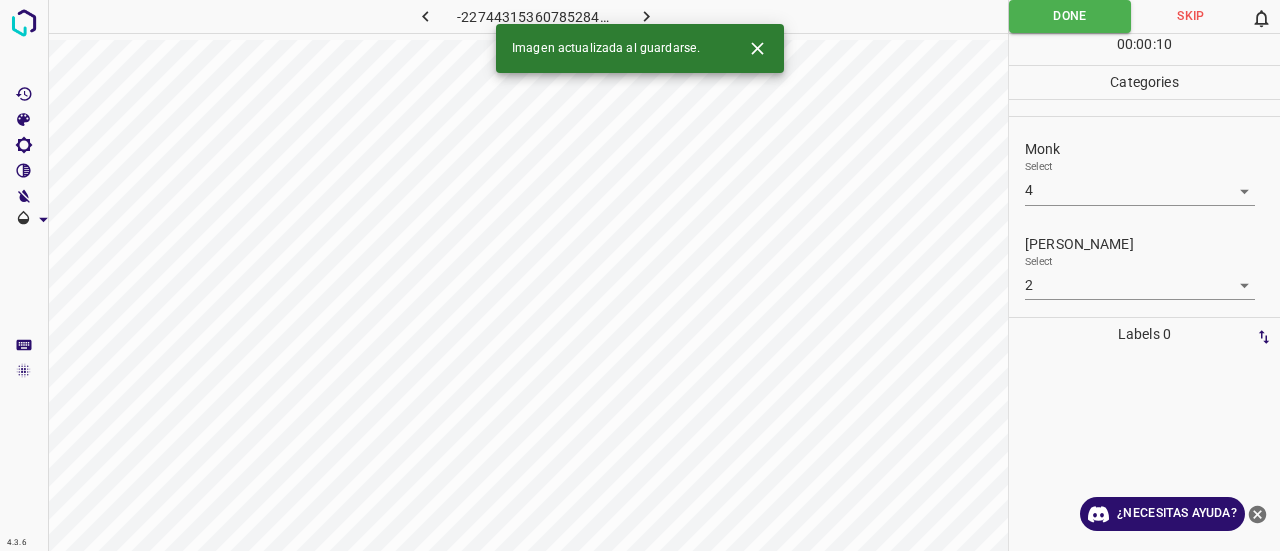click 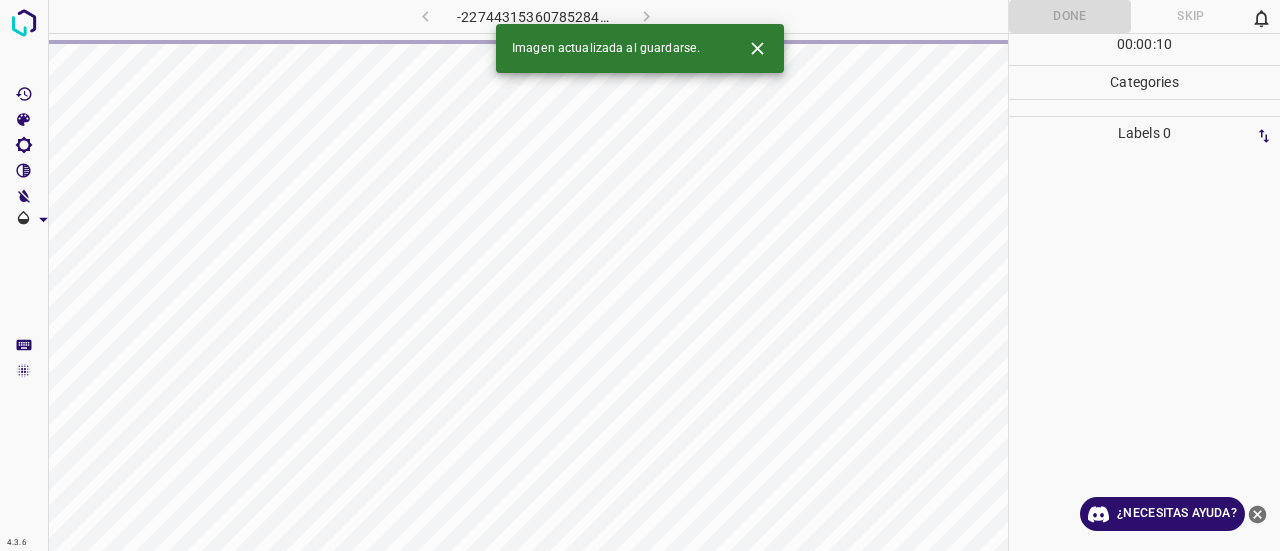 click 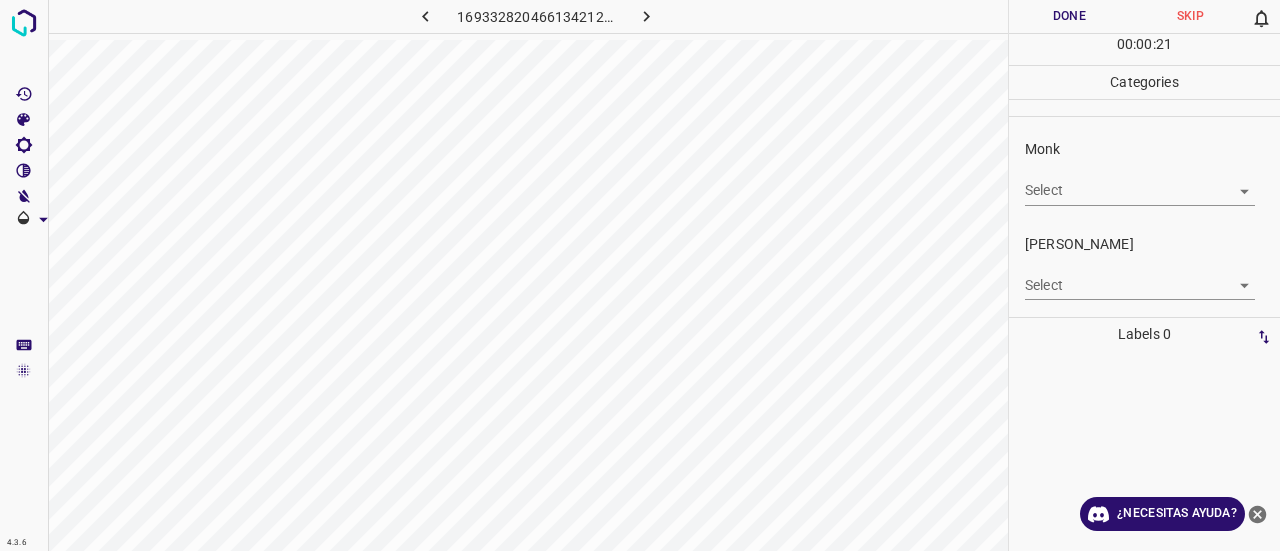 click on "4.3.6  1693328204661342127.png Done Skip 0 00   : 00   : 21   Categories Monk   Select ​  [PERSON_NAME]   Select ​ Labels   0 Categories 1 Monk 2  [PERSON_NAME] Tools Space Change between modes (Draw & Edit) I Auto labeling R Restore zoom M Zoom in N Zoom out Delete Delete selecte label Filters Z Restore filters X Saturation filter C Brightness filter V Contrast filter B Gray scale filter General O Download ¿Necesitas ayuda? Texto original Valora esta traducción Tu opinión servirá para ayudar a mejorar el Traductor de Google - Texto - Esconder - Borrar" at bounding box center [640, 275] 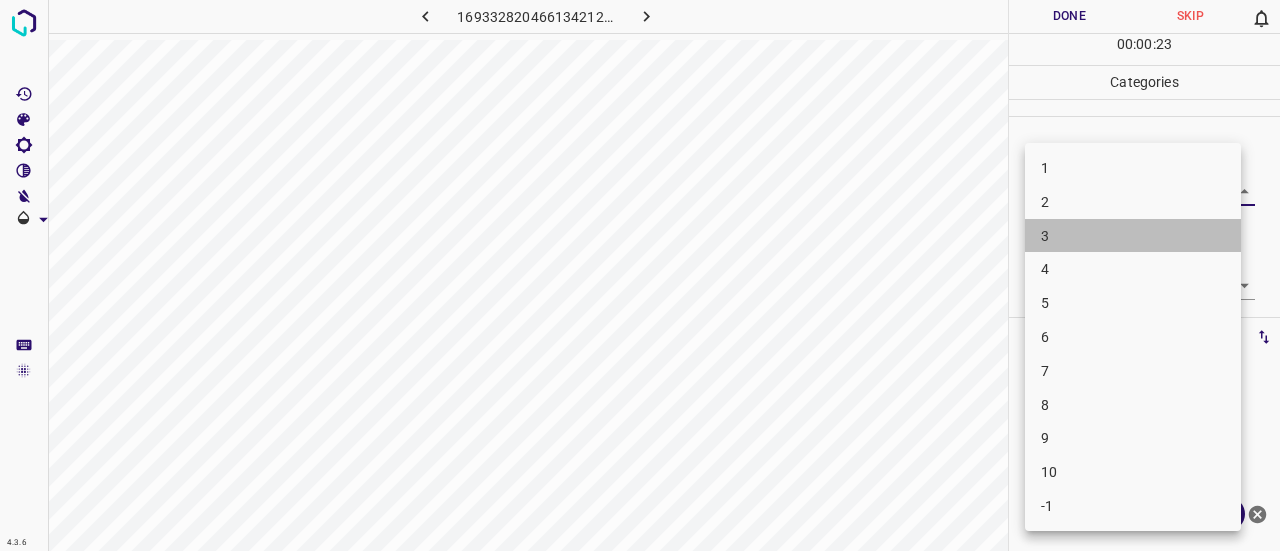 click on "3" at bounding box center [1133, 236] 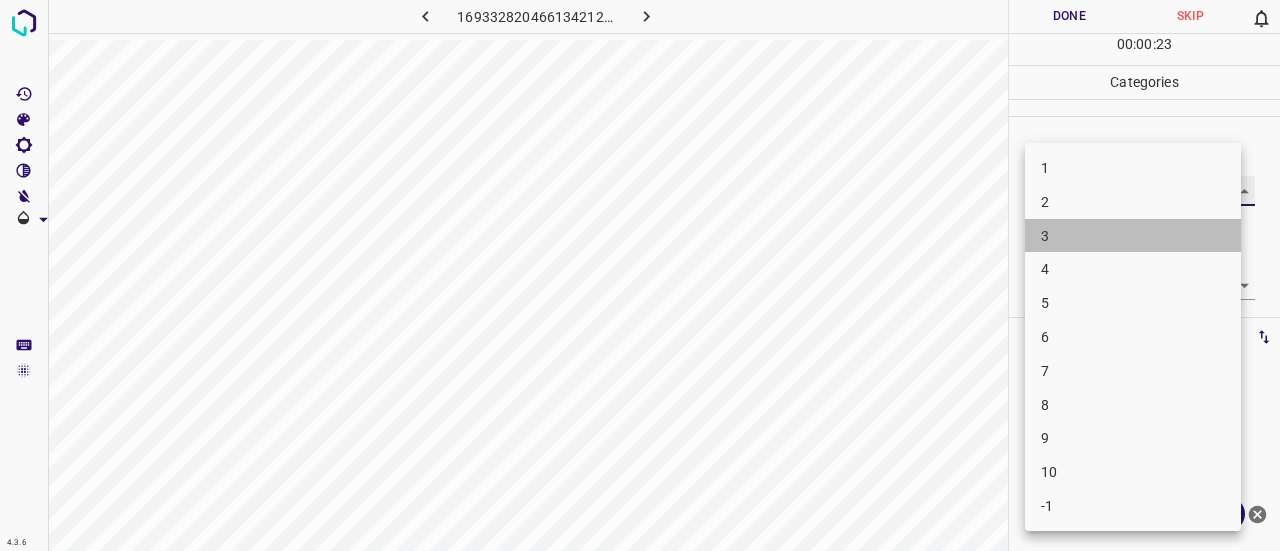 type on "3" 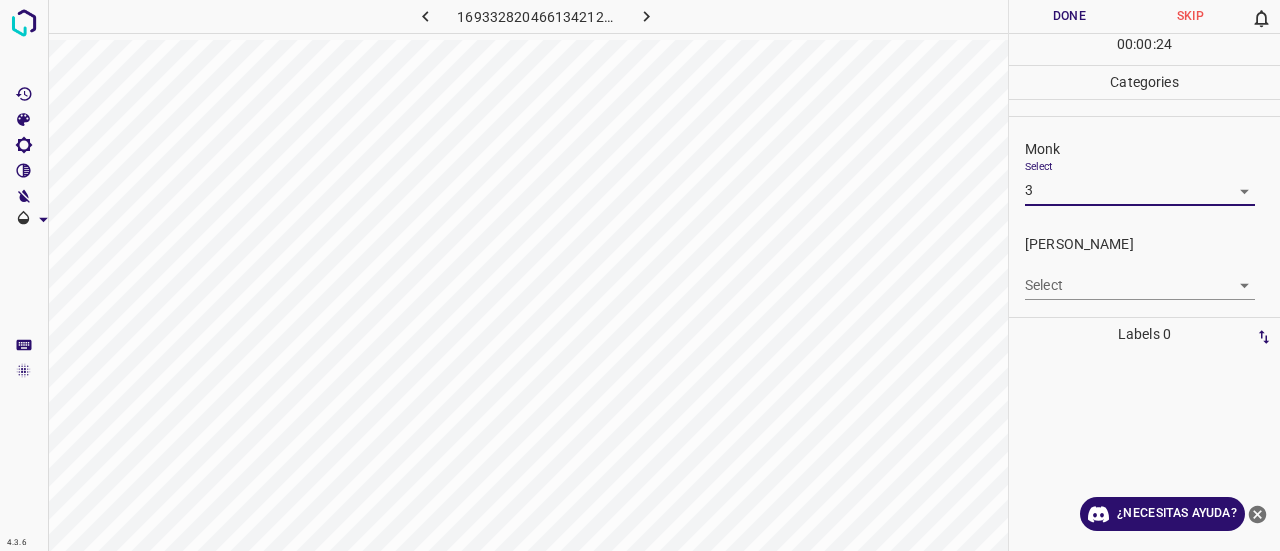 click on "4.3.6  1693328204661342127.png Done Skip 0 00   : 00   : 24   Categories Monk   Select 3 3  [PERSON_NAME]   Select ​ Labels   0 Categories 1 Monk 2  [PERSON_NAME] Tools Space Change between modes (Draw & Edit) I Auto labeling R Restore zoom M Zoom in N Zoom out Delete Delete selecte label Filters Z Restore filters X Saturation filter C Brightness filter V Contrast filter B Gray scale filter General O Download ¿Necesitas ayuda? Texto original Valora esta traducción Tu opinión servirá para ayudar a mejorar el Traductor de Google - Texto - Esconder - Borrar" at bounding box center [640, 275] 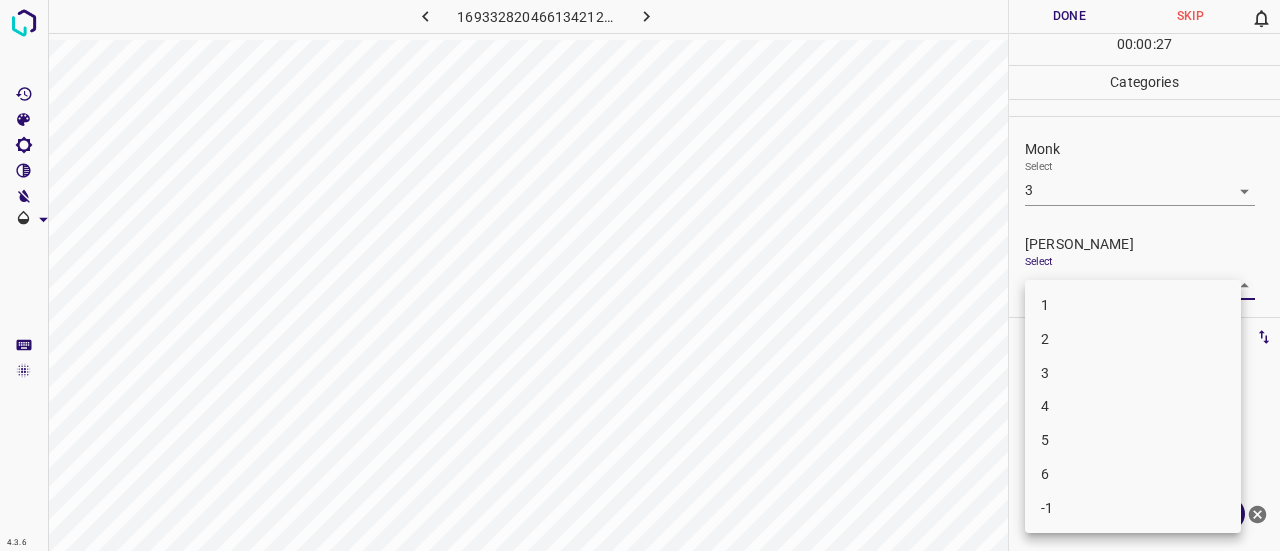 click on "2" at bounding box center [1133, 339] 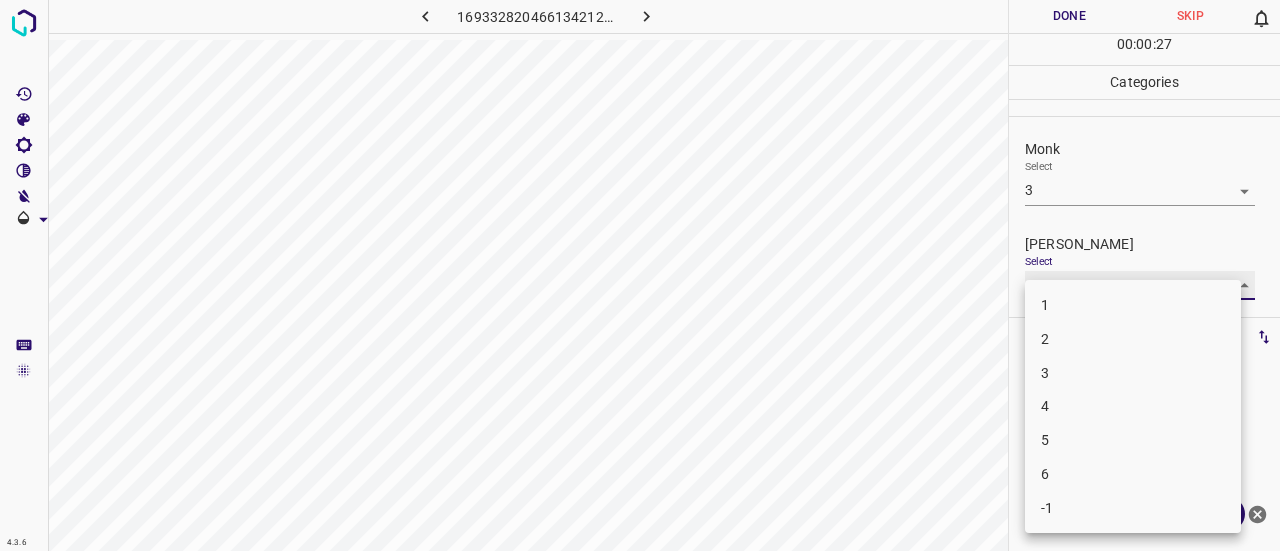 type on "2" 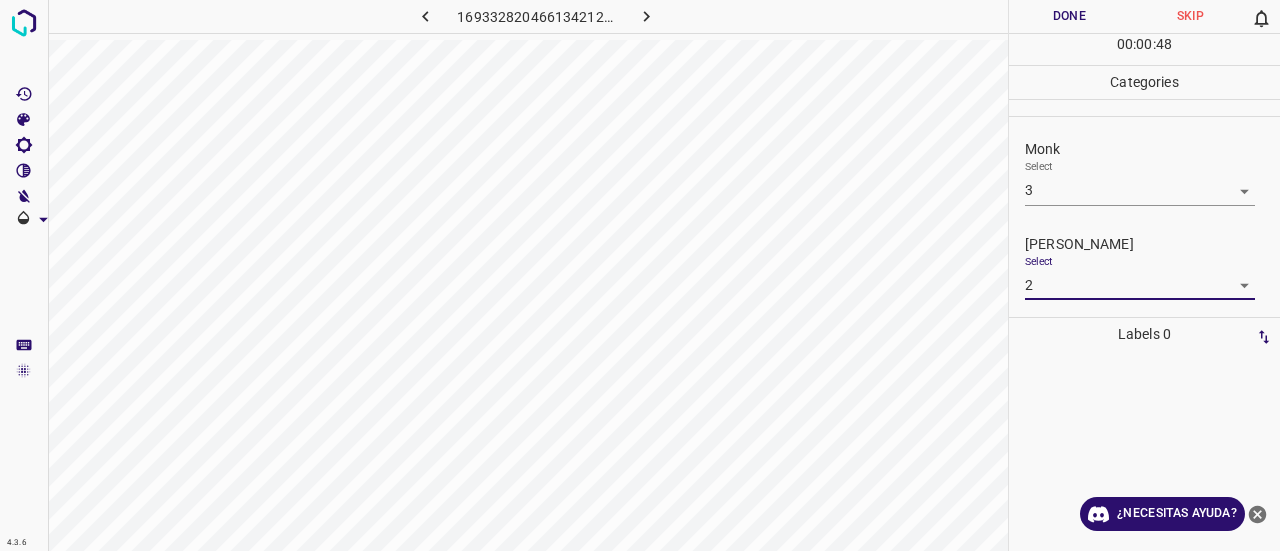 click on "Done" at bounding box center [1069, 16] 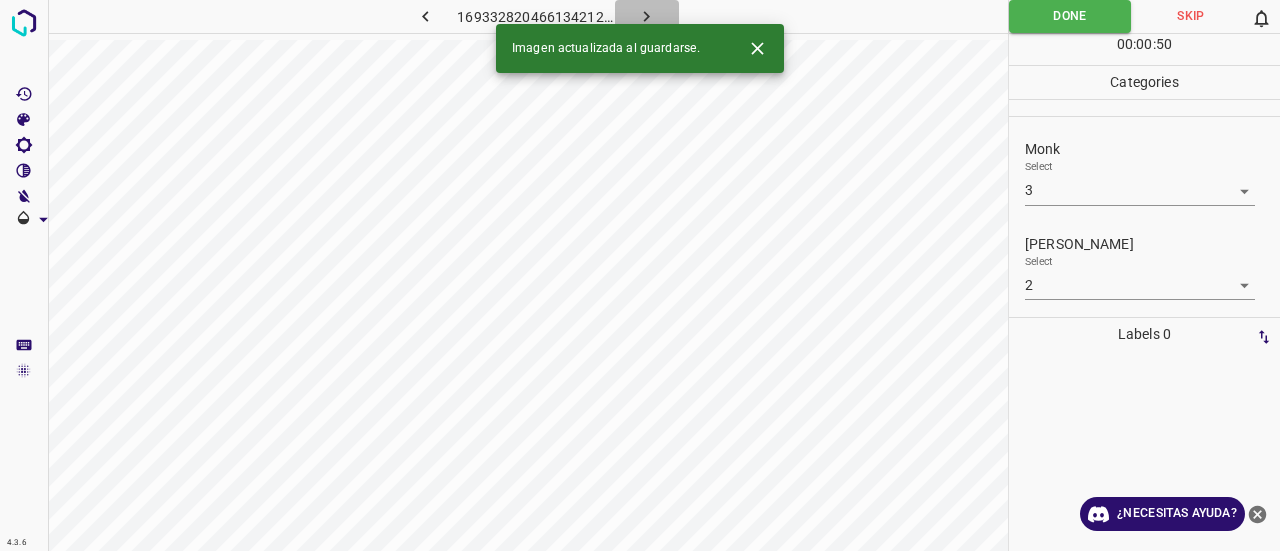 click at bounding box center (647, 16) 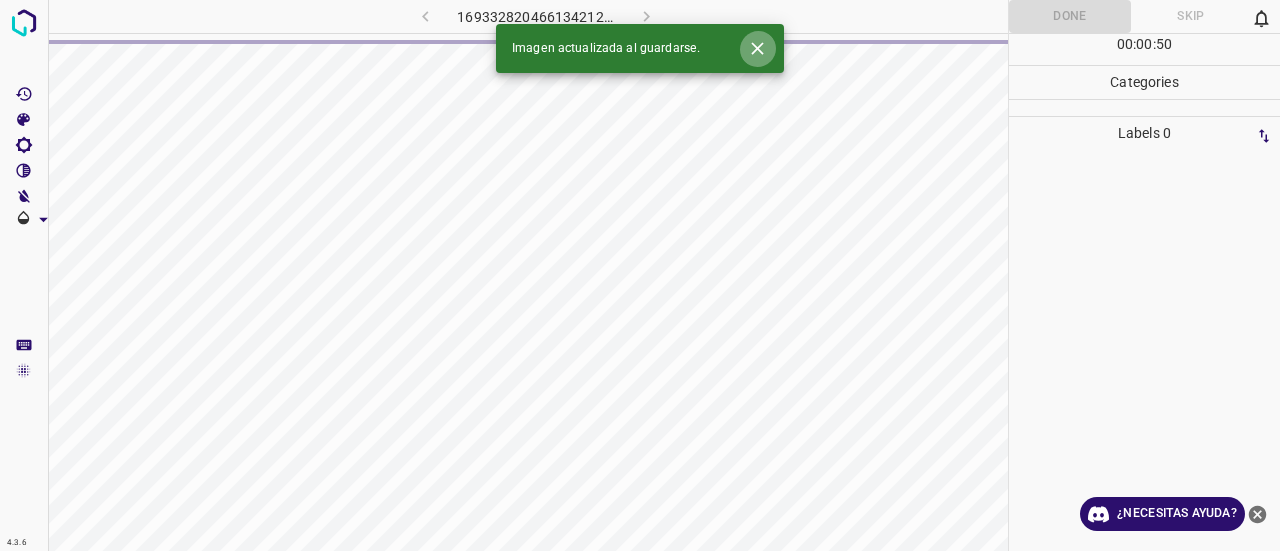 click 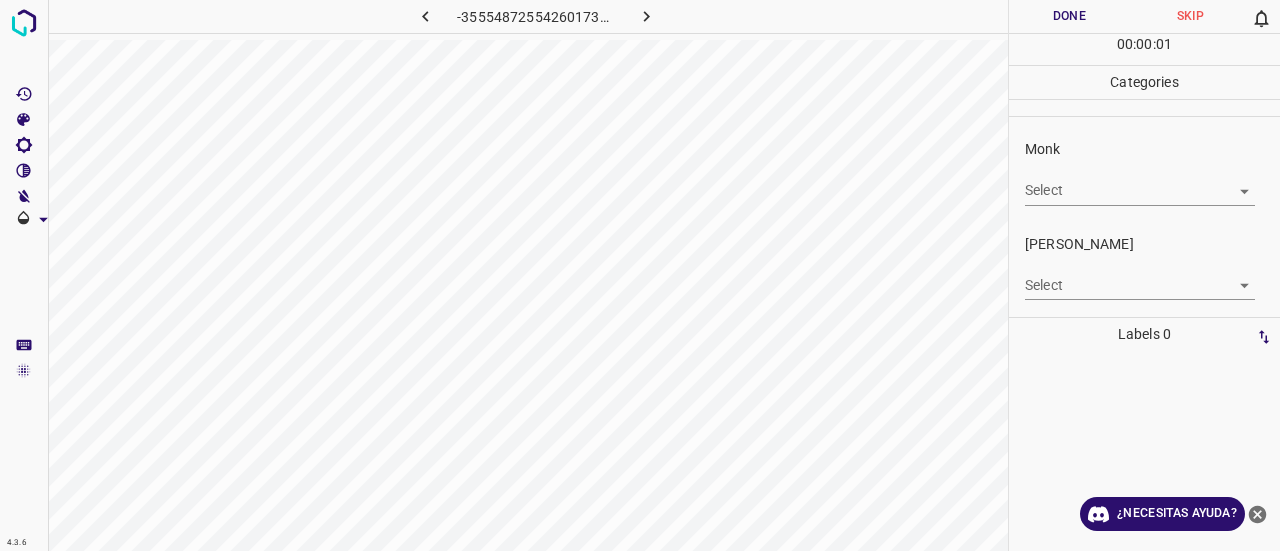 click on "Monk   Select ​" at bounding box center [1144, 172] 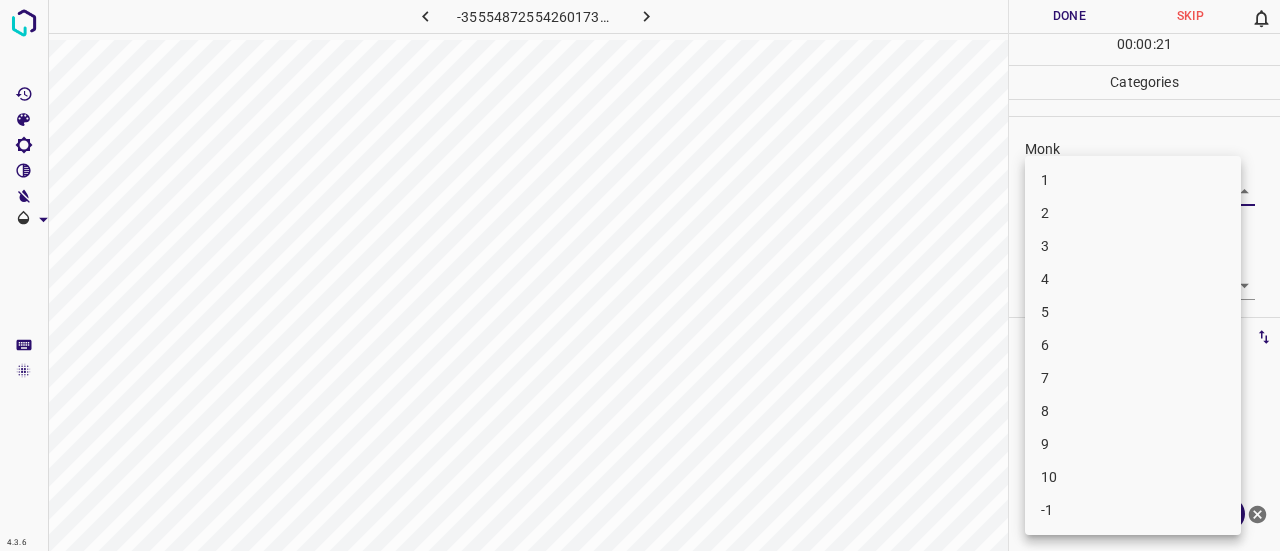 click on "4.3.6  -3555487255426017347.png Done Skip 0 00   : 00   : 21   Categories Monk   Select ​  [PERSON_NAME]   Select ​ Labels   0 Categories 1 Monk 2  [PERSON_NAME] Tools Space Change between modes (Draw & Edit) I Auto labeling R Restore zoom M Zoom in N Zoom out Delete Delete selecte label Filters Z Restore filters X Saturation filter C Brightness filter V Contrast filter B Gray scale filter General O Download ¿Necesitas ayuda? Texto original Valora esta traducción Tu opinión servirá para ayudar a mejorar el Traductor de Google - Texto - Esconder - Borrar 1 2 3 4 5 6 7 8 9 10 -1" at bounding box center [640, 275] 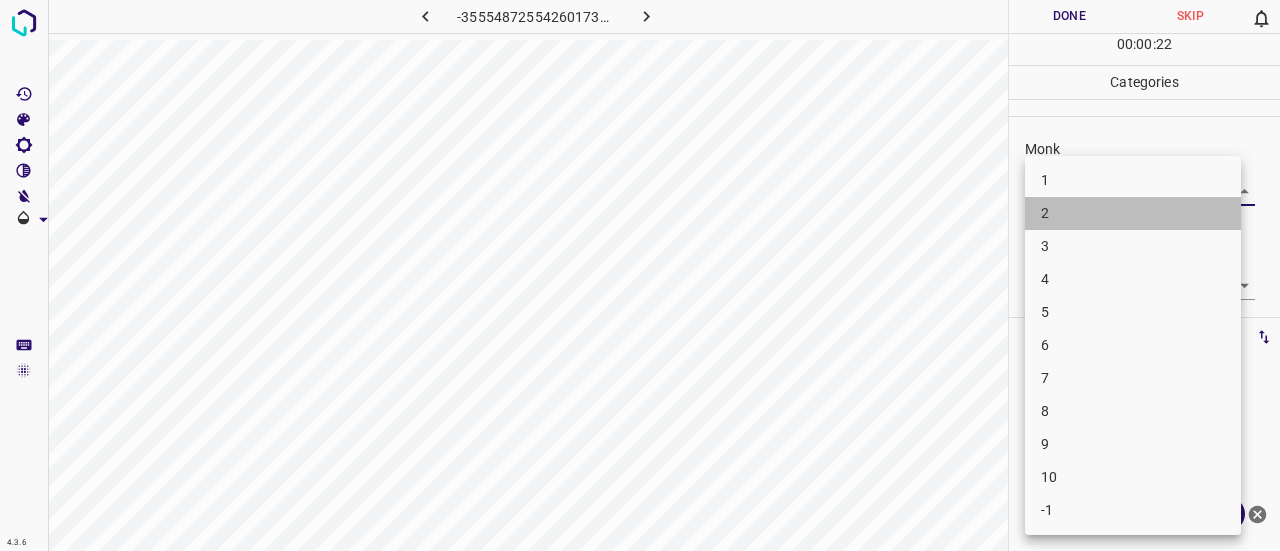 click on "2" at bounding box center (1133, 213) 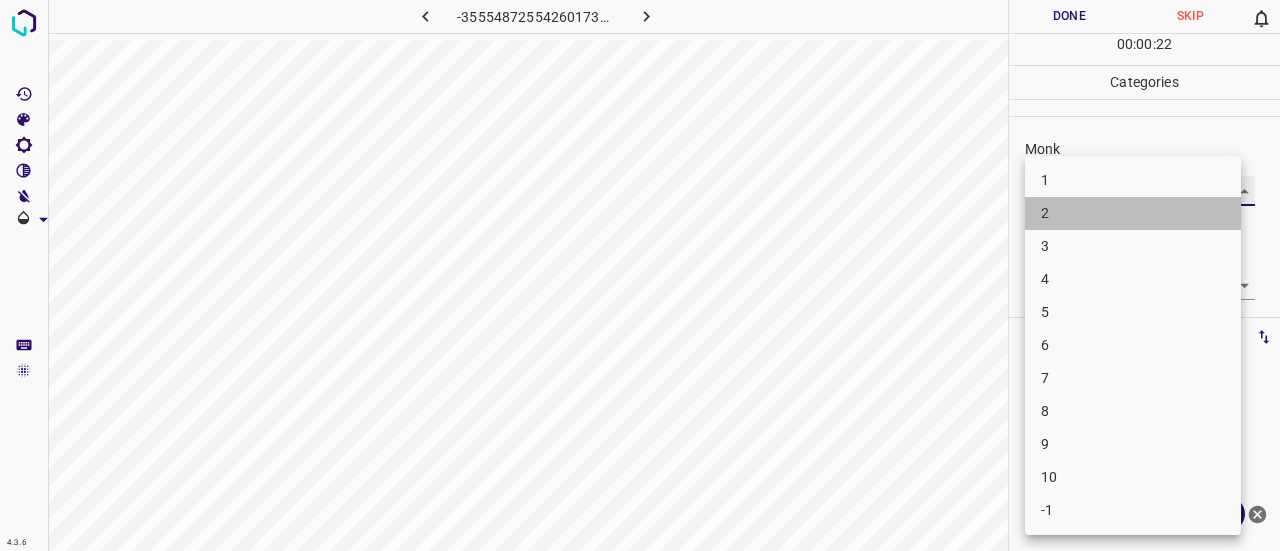 type on "2" 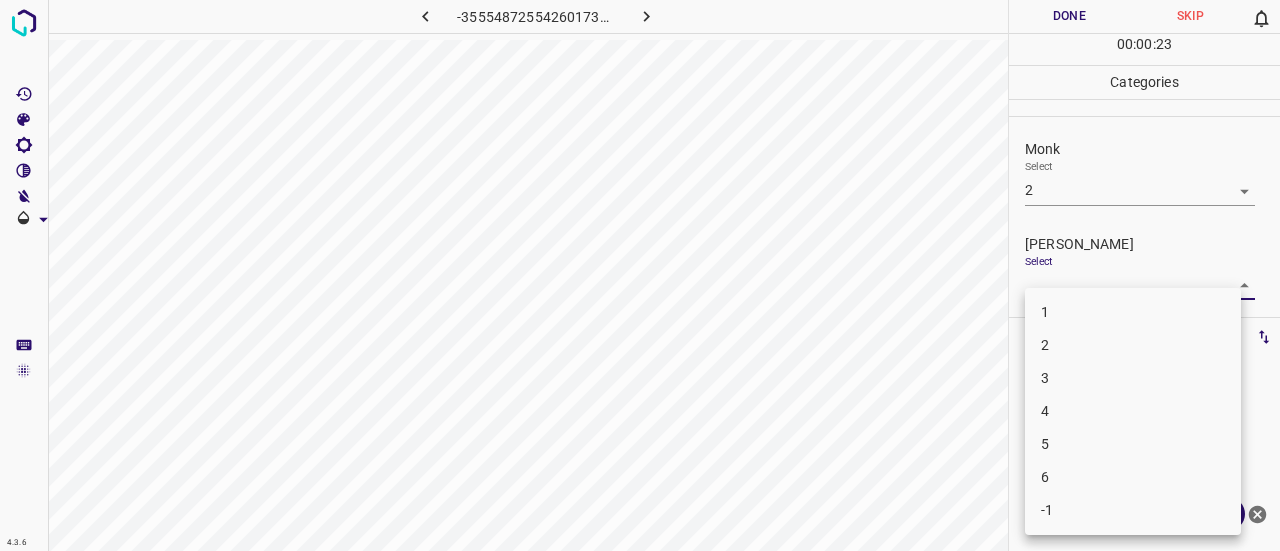click on "4.3.6  -3555487255426017347.png Done Skip 0 00   : 00   : 23   Categories Monk   Select 2 2  [PERSON_NAME]   Select ​ Labels   0 Categories 1 Monk 2  [PERSON_NAME] Tools Space Change between modes (Draw & Edit) I Auto labeling R Restore zoom M Zoom in N Zoom out Delete Delete selecte label Filters Z Restore filters X Saturation filter C Brightness filter V Contrast filter B Gray scale filter General O Download ¿Necesitas ayuda? Texto original Valora esta traducción Tu opinión servirá para ayudar a mejorar el Traductor de Google - Texto - Esconder - Borrar 1 2 3 4 5 6 -1" at bounding box center [640, 275] 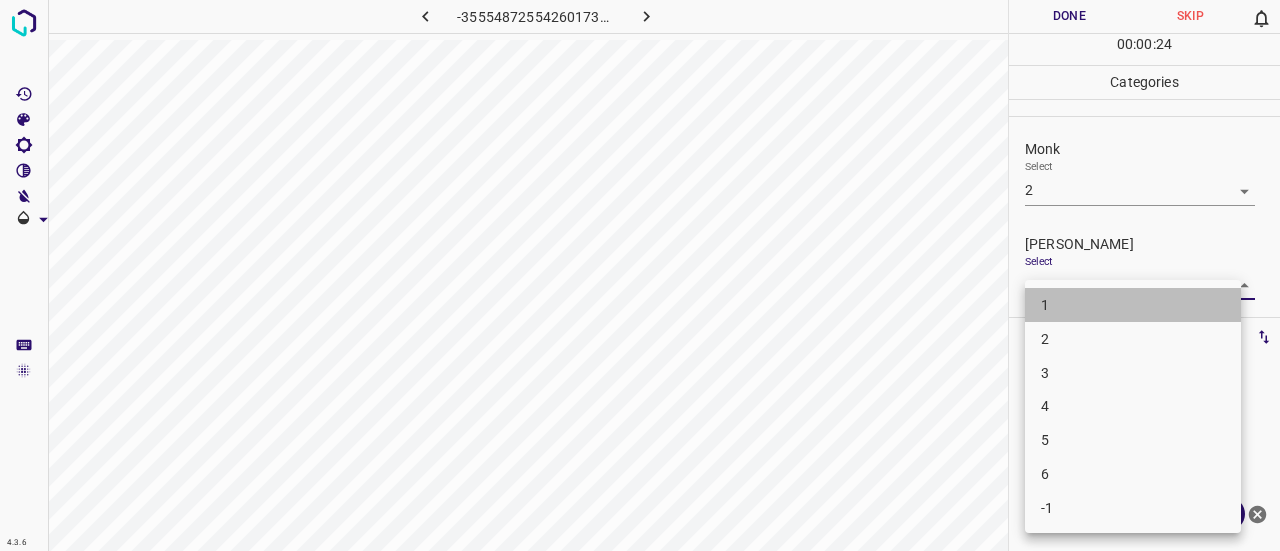 click on "1" at bounding box center (1133, 305) 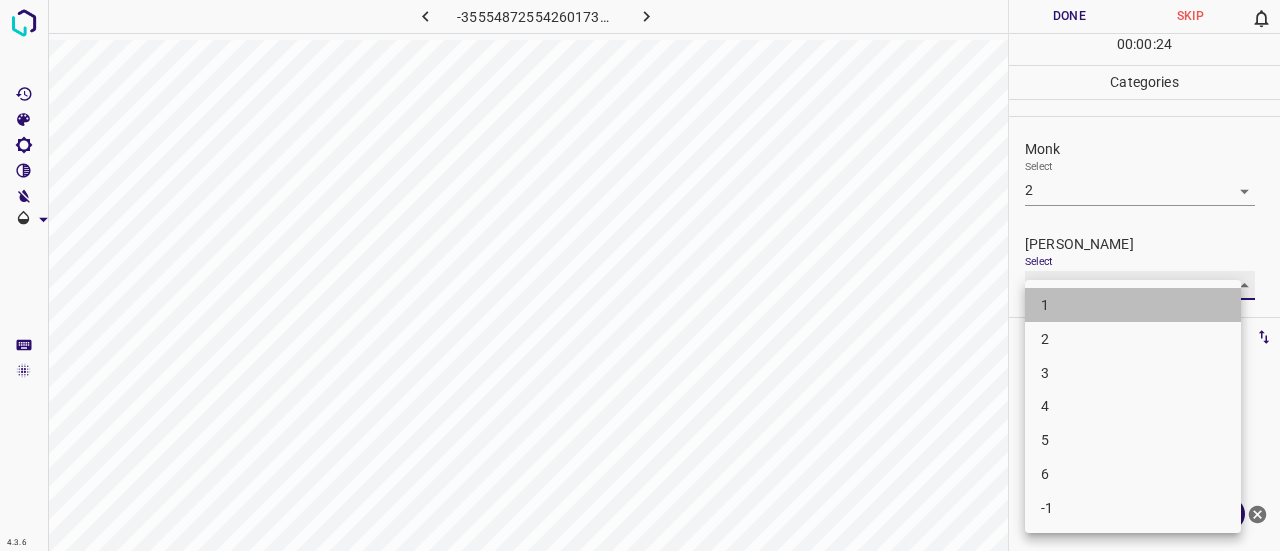 type on "1" 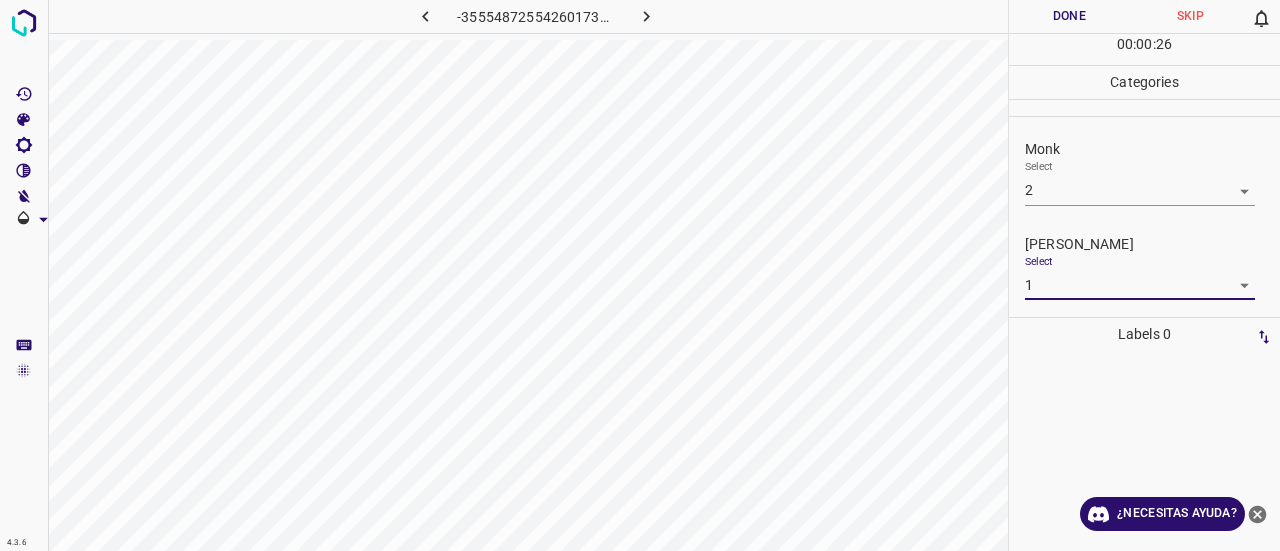 click on "Done" at bounding box center (1069, 16) 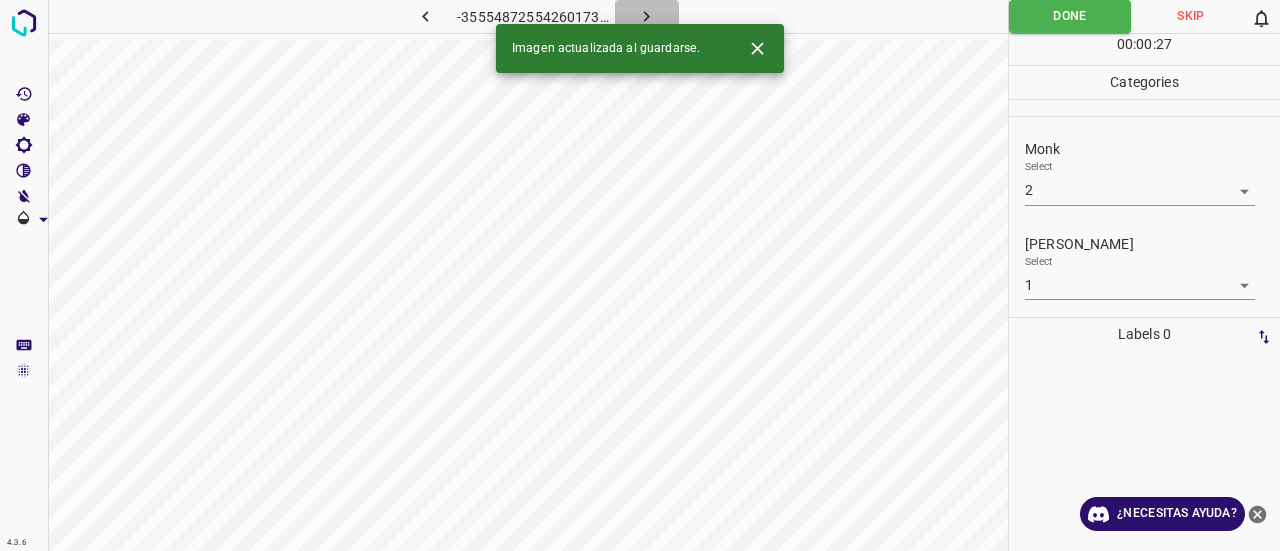 click at bounding box center (647, 16) 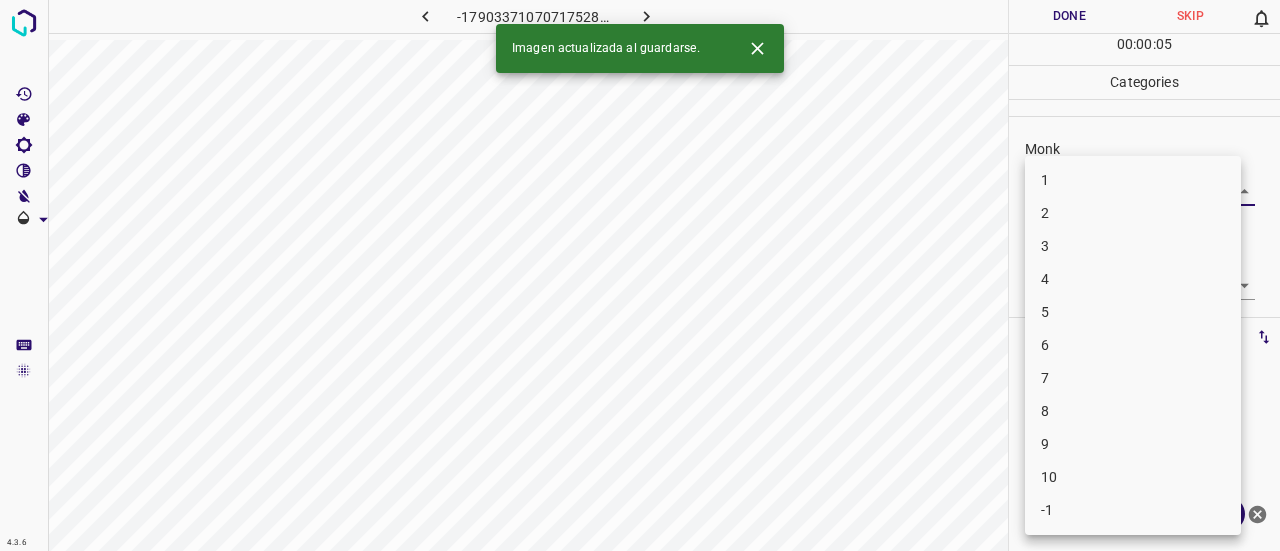 click on "4.3.6  -1790337107071752879.png Done Skip 0 00   : 00   : 05   Categories Monk   Select ​  [PERSON_NAME]   Select ​ Labels   0 Categories 1 Monk 2  [PERSON_NAME] Tools Space Change between modes (Draw & Edit) I Auto labeling R Restore zoom M Zoom in N Zoom out Delete Delete selecte label Filters Z Restore filters X Saturation filter C Brightness filter V Contrast filter B Gray scale filter General O Download Imagen actualizada al guardarse. ¿Necesitas ayuda? Texto original Valora esta traducción Tu opinión servirá para ayudar a mejorar el Traductor de Google - Texto - Esconder - Borrar 1 2 3 4 5 6 7 8 9 10 -1" at bounding box center [640, 275] 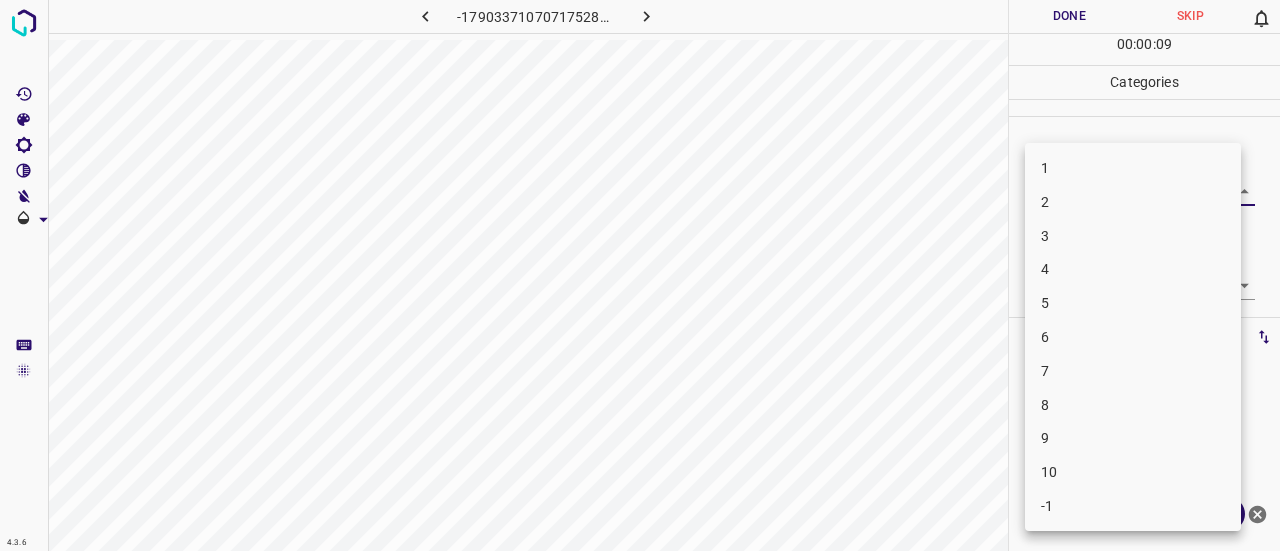 click on "4" at bounding box center (1133, 269) 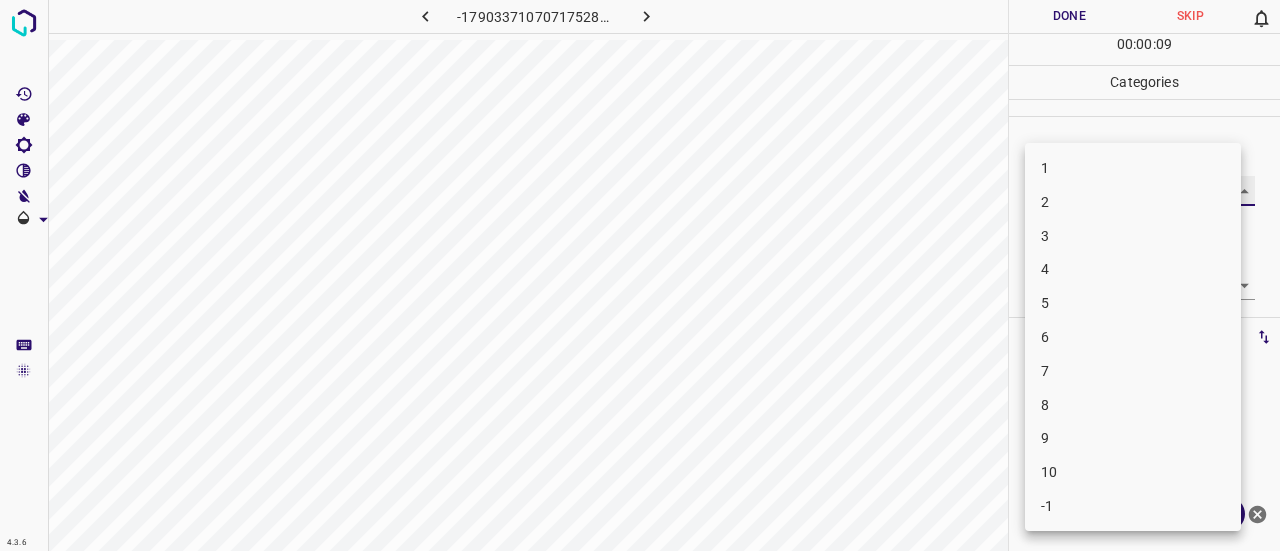 type on "4" 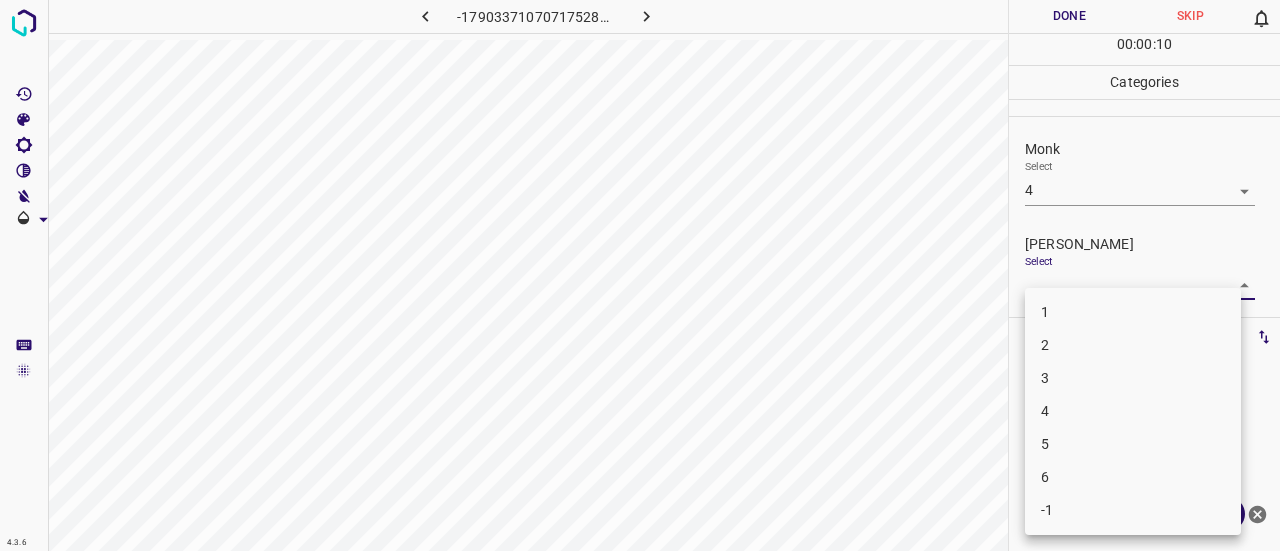 click on "4.3.6  -1790337107071752879.png Done Skip 0 00   : 00   : 10   Categories Monk   Select 4 4  [PERSON_NAME]   Select ​ Labels   0 Categories 1 Monk 2  [PERSON_NAME] Tools Space Change between modes (Draw & Edit) I Auto labeling R Restore zoom M Zoom in N Zoom out Delete Delete selecte label Filters Z Restore filters X Saturation filter C Brightness filter V Contrast filter B Gray scale filter General O Download ¿Necesitas ayuda? Texto original Valora esta traducción Tu opinión servirá para ayudar a mejorar el Traductor de Google - Texto - Esconder - Borrar 1 2 3 4 5 6 -1" at bounding box center [640, 275] 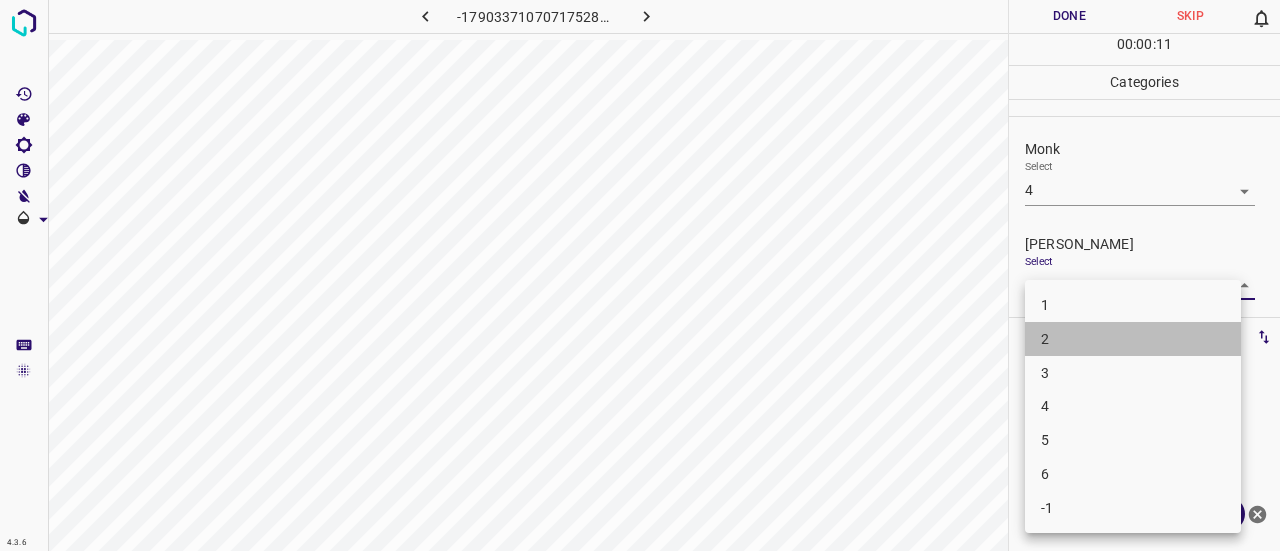click on "2" at bounding box center (1133, 339) 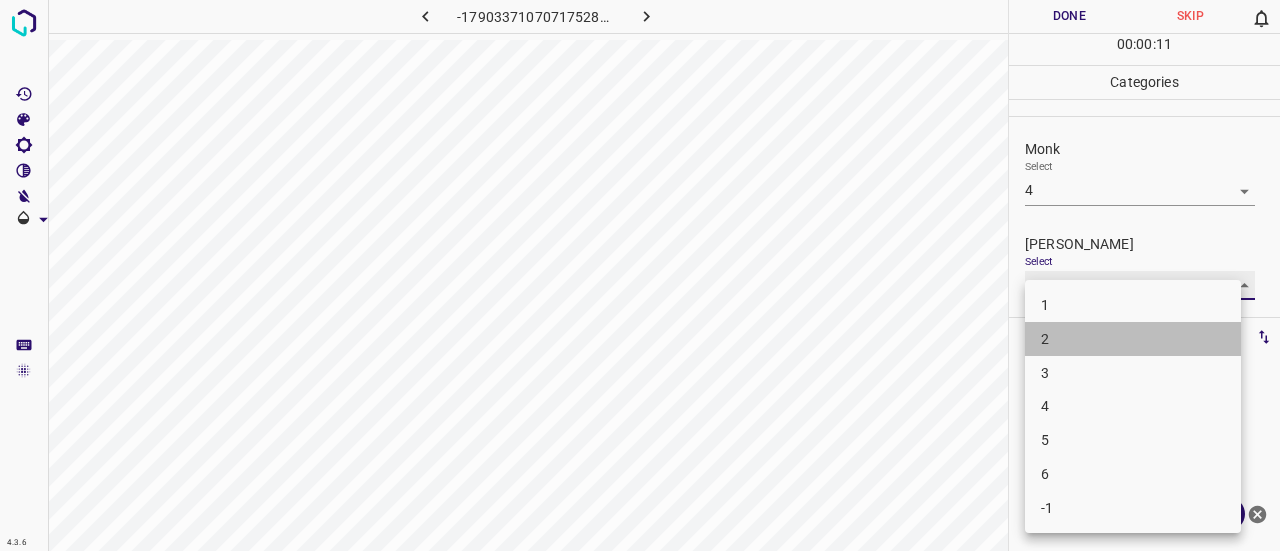type on "2" 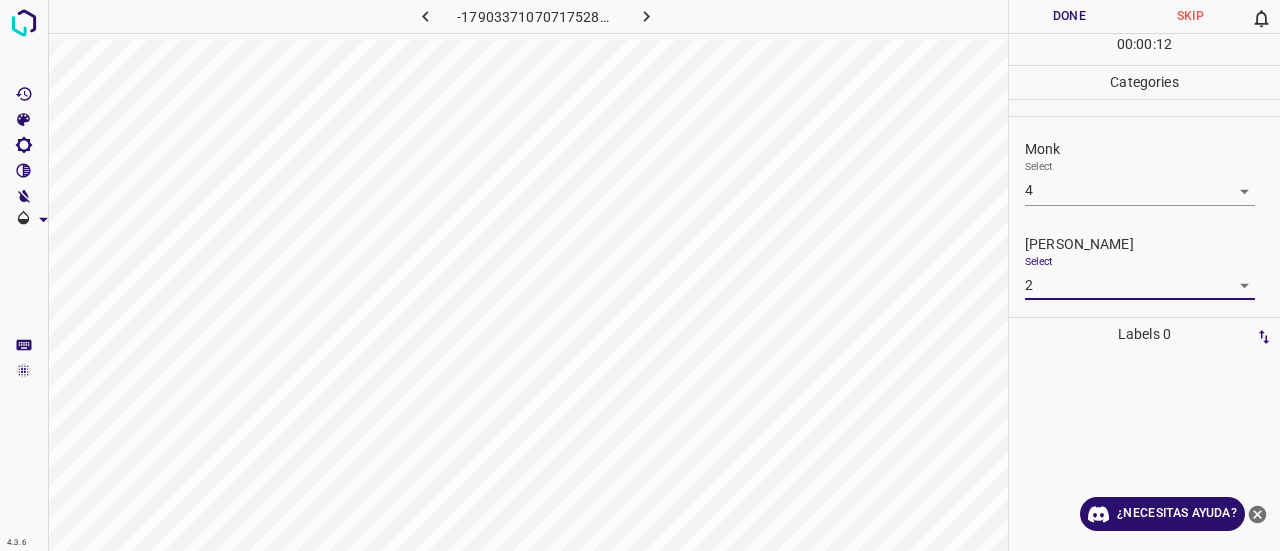 click on "Done" at bounding box center [1069, 16] 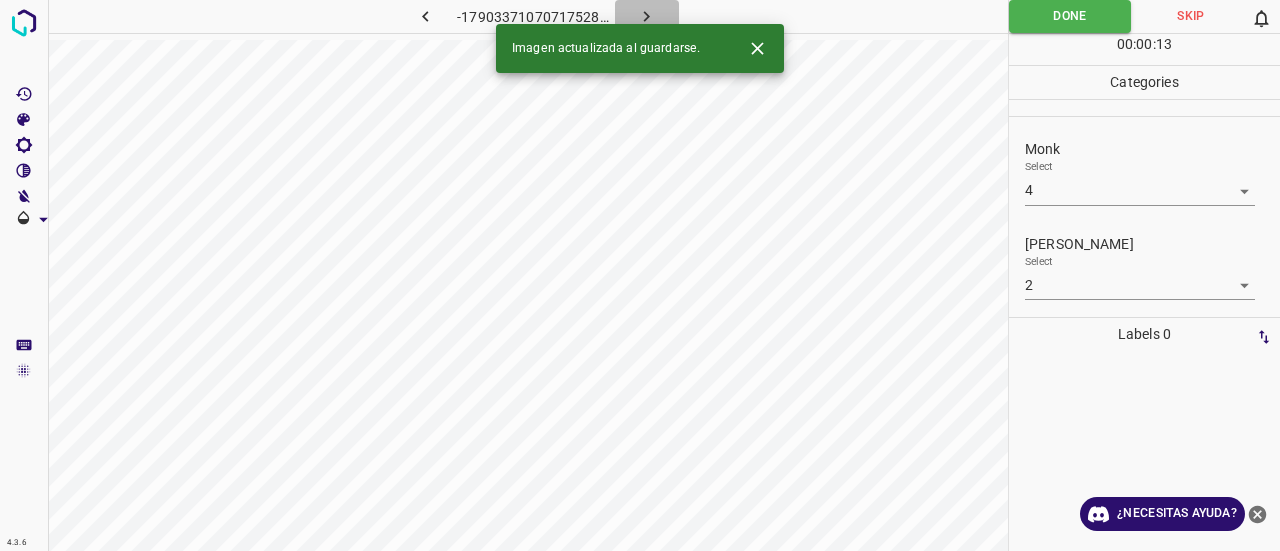 click 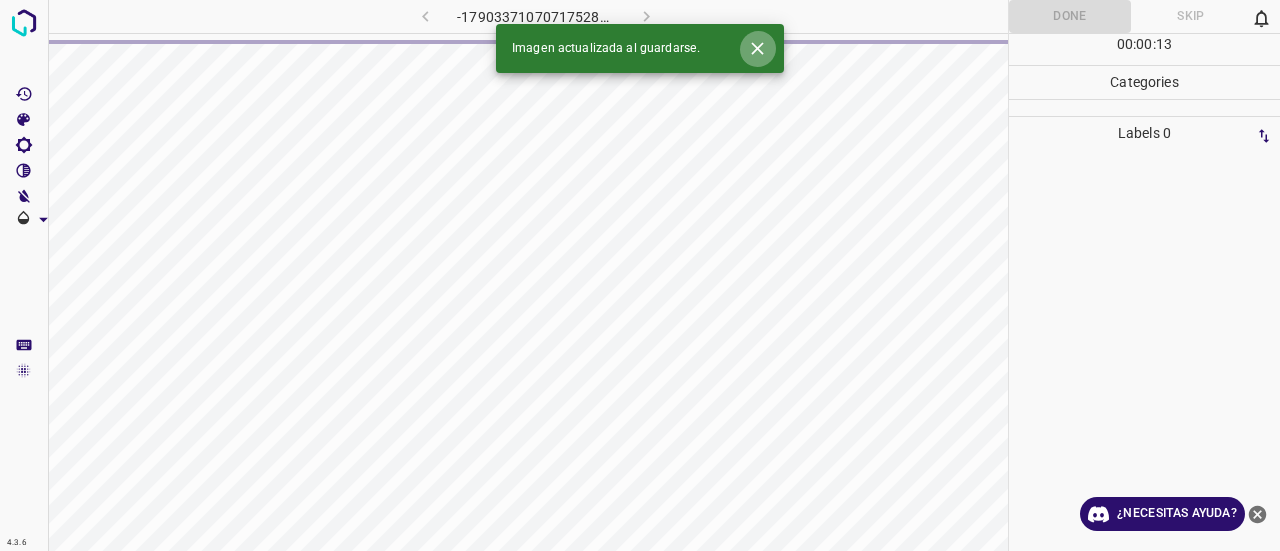 click 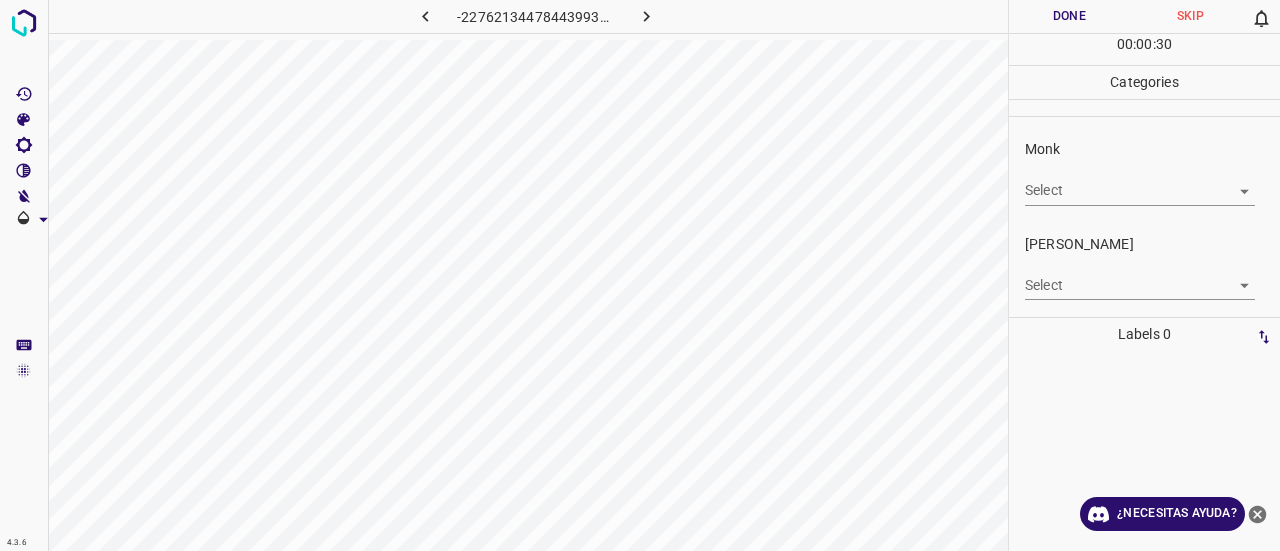 click on "4.3.6  -2276213447844399393.png Done Skip 0 00   : 00   : 30   Categories Monk   Select ​  [PERSON_NAME]   Select ​ Labels   0 Categories 1 Monk 2  [PERSON_NAME] Tools Space Change between modes (Draw & Edit) I Auto labeling R Restore zoom M Zoom in N Zoom out Delete Delete selecte label Filters Z Restore filters X Saturation filter C Brightness filter V Contrast filter B Gray scale filter General O Download ¿Necesitas ayuda? Texto original Valora esta traducción Tu opinión servirá para ayudar a mejorar el Traductor de Google - Texto - Esconder - Borrar" at bounding box center [640, 275] 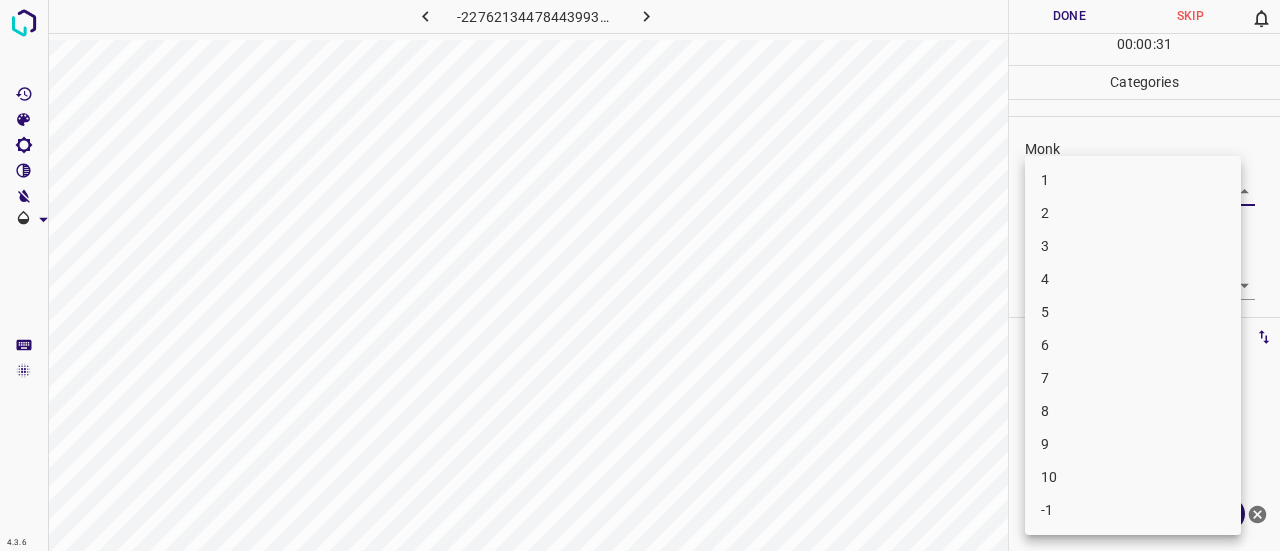 click on "4" at bounding box center [1133, 279] 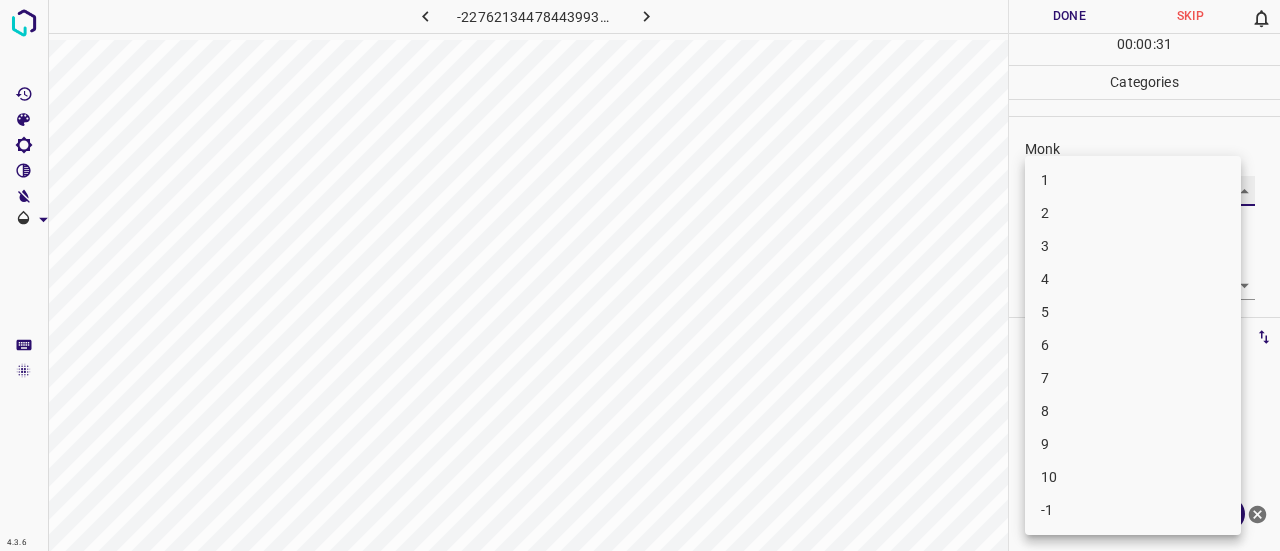 type on "4" 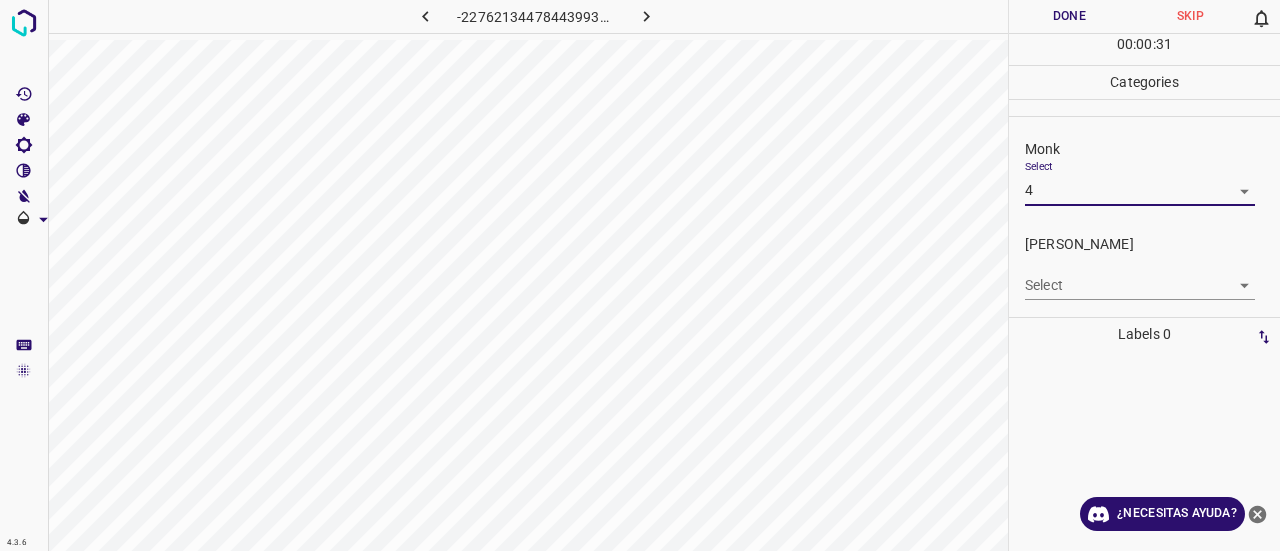 click on "4.3.6  -2276213447844399393.png Done Skip 0 00   : 00   : 31   Categories Monk   Select 4 4  [PERSON_NAME]   Select ​ Labels   0 Categories 1 Monk 2  [PERSON_NAME] Tools Space Change between modes (Draw & Edit) I Auto labeling R Restore zoom M Zoom in N Zoom out Delete Delete selecte label Filters Z Restore filters X Saturation filter C Brightness filter V Contrast filter B Gray scale filter General O Download ¿Necesitas ayuda? Texto original Valora esta traducción Tu opinión servirá para ayudar a mejorar el Traductor de Google - Texto - Esconder - Borrar 1 2 3 4 5 6 7 8 9 10 -1" at bounding box center (640, 275) 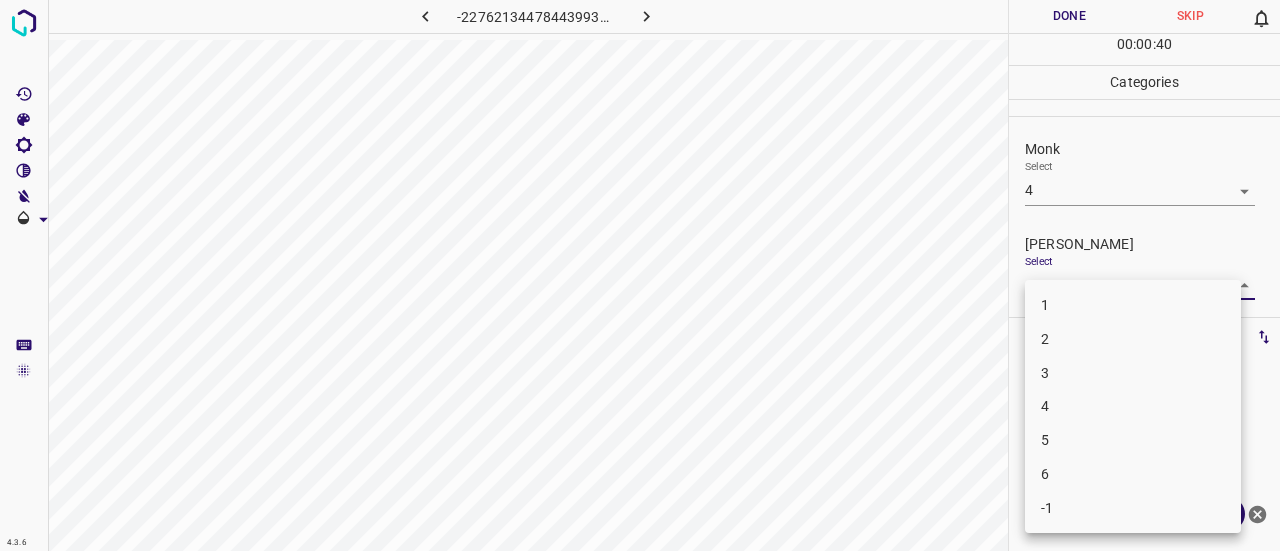 type 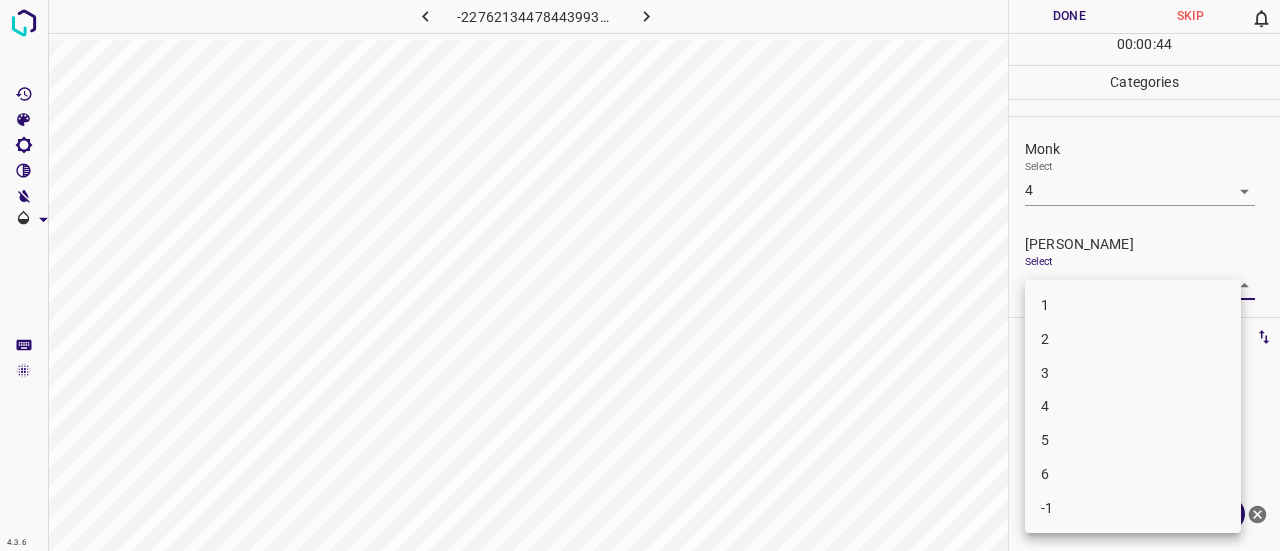 click on "3" at bounding box center (1133, 373) 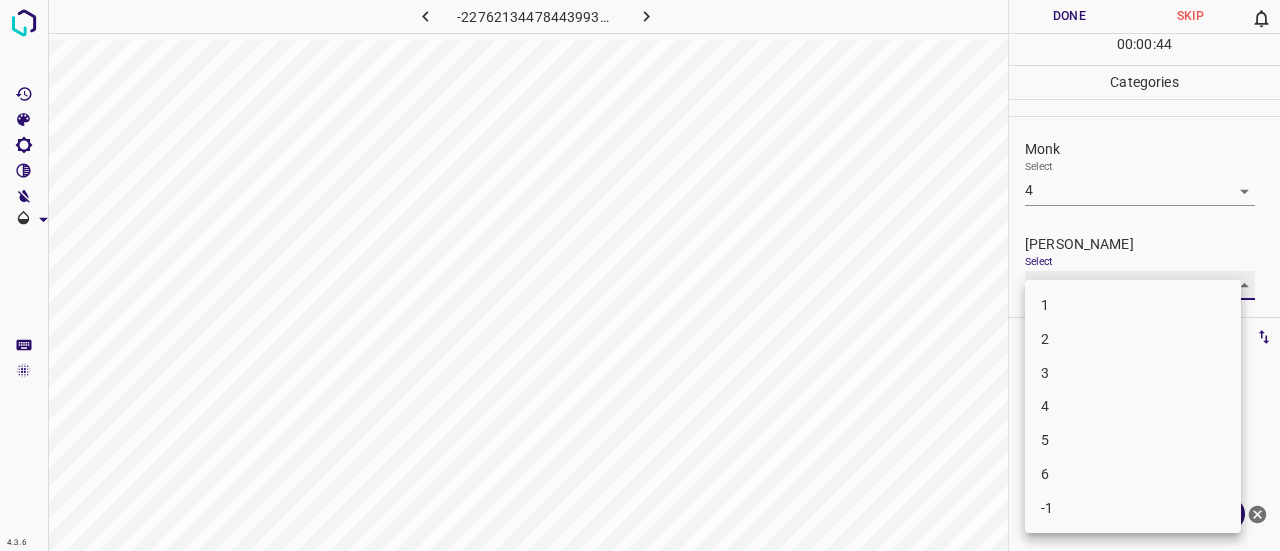 type on "3" 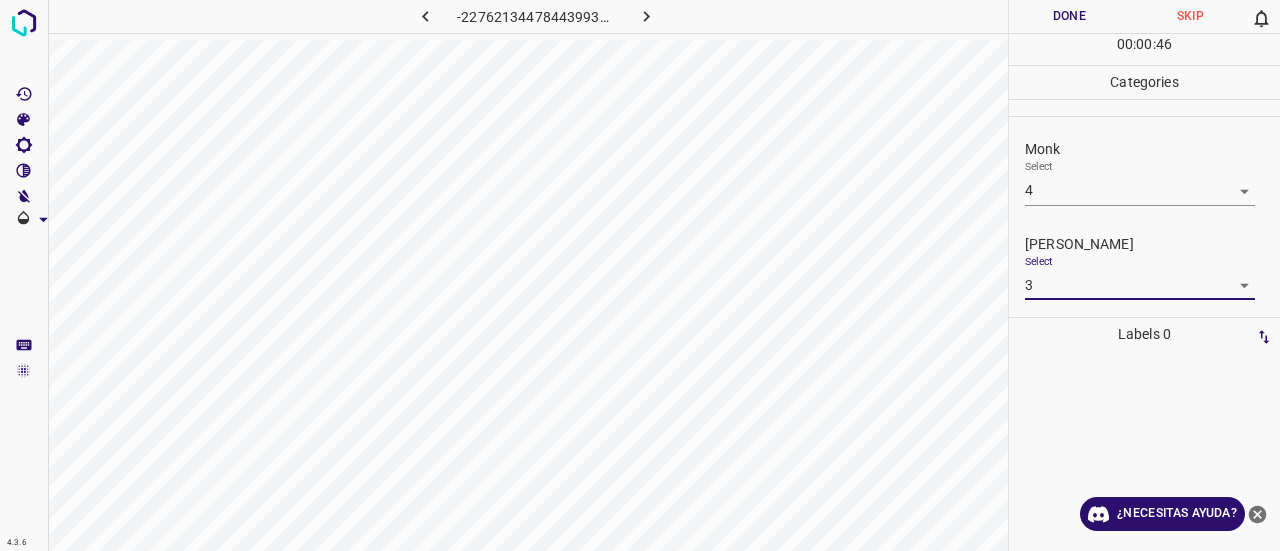 click on "Done" at bounding box center (1069, 16) 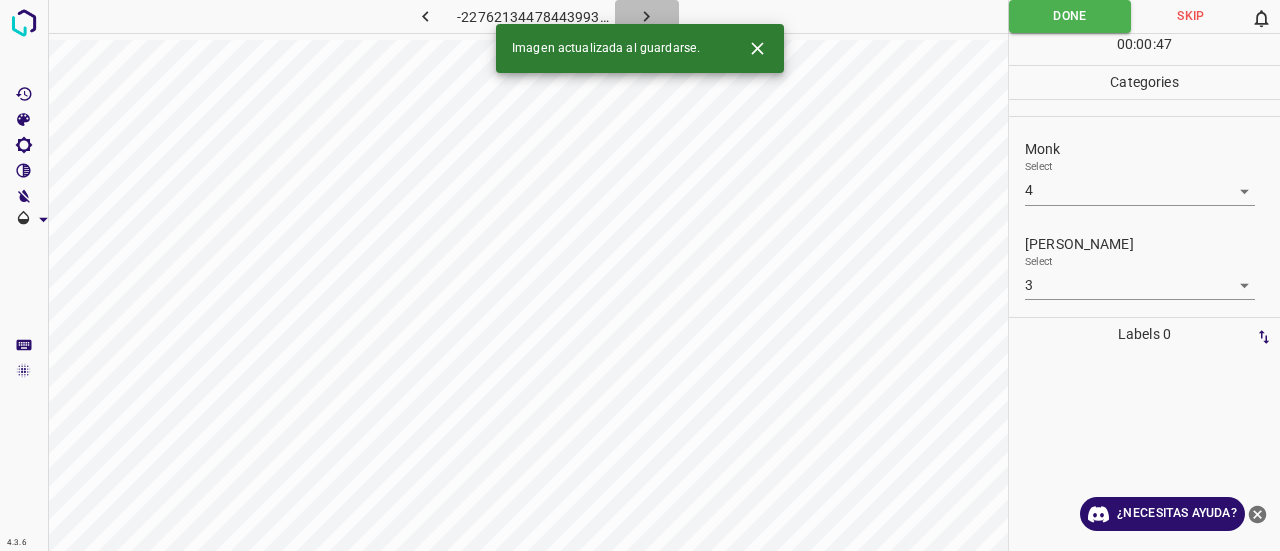 click 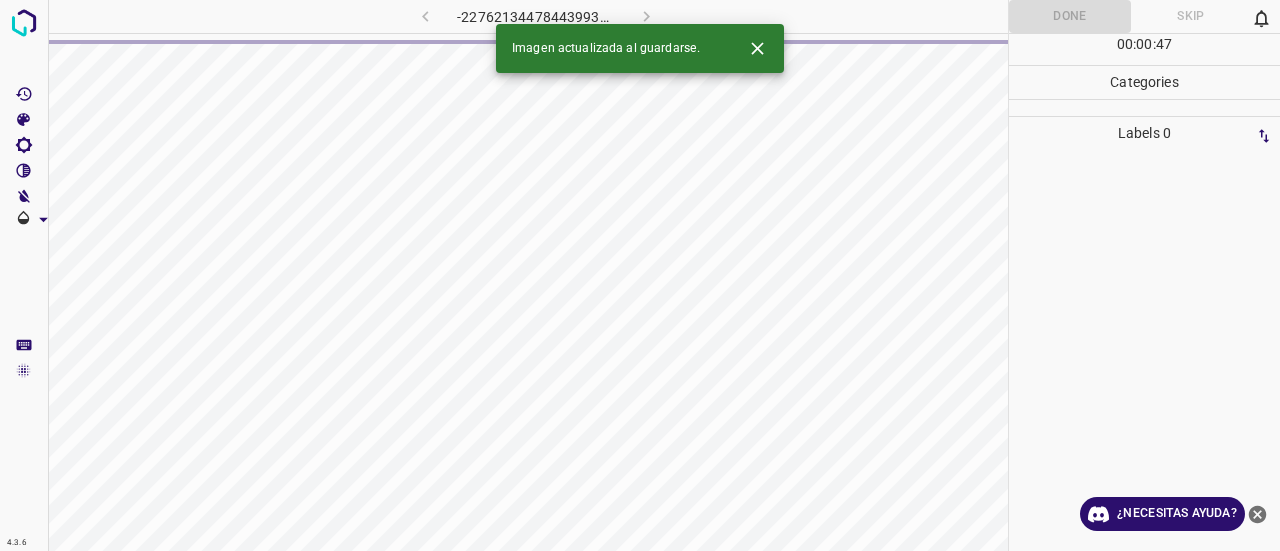 click 